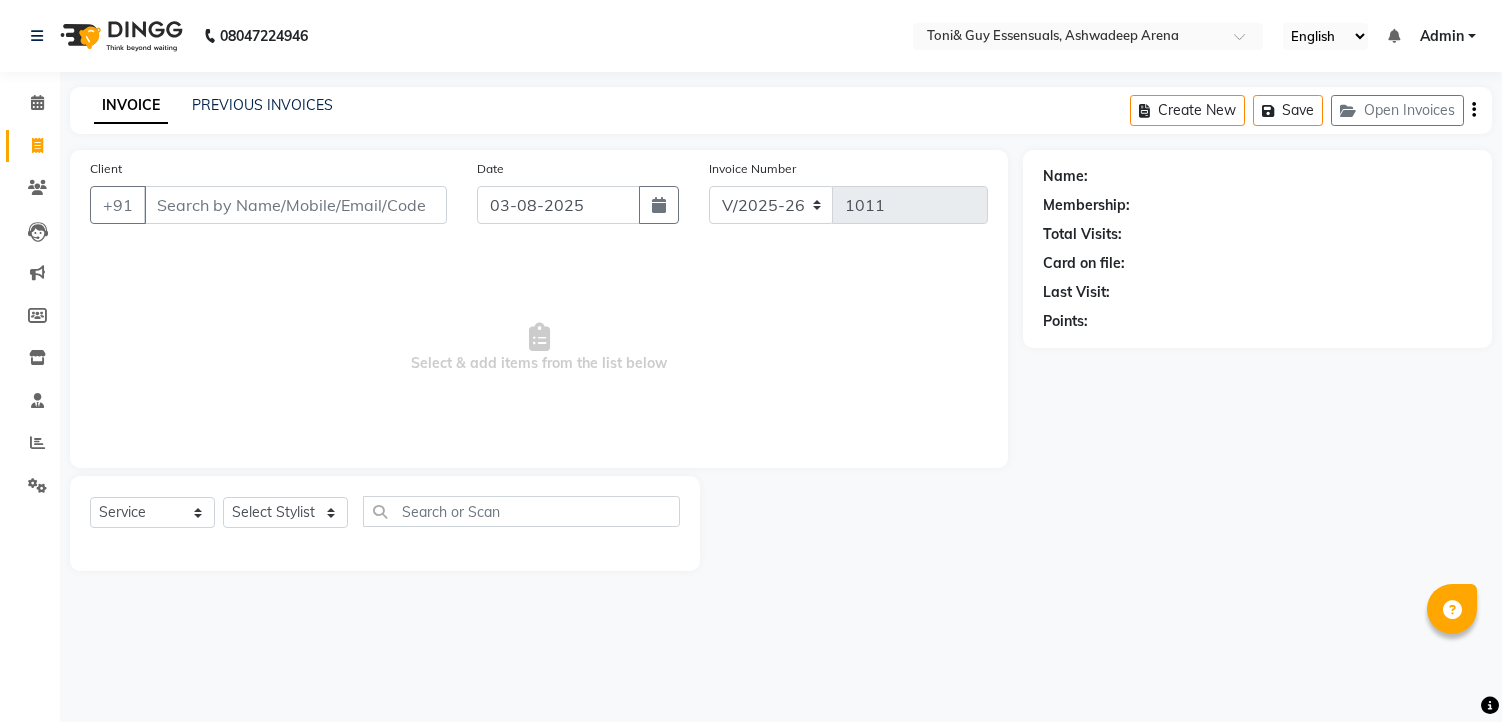 select on "7150" 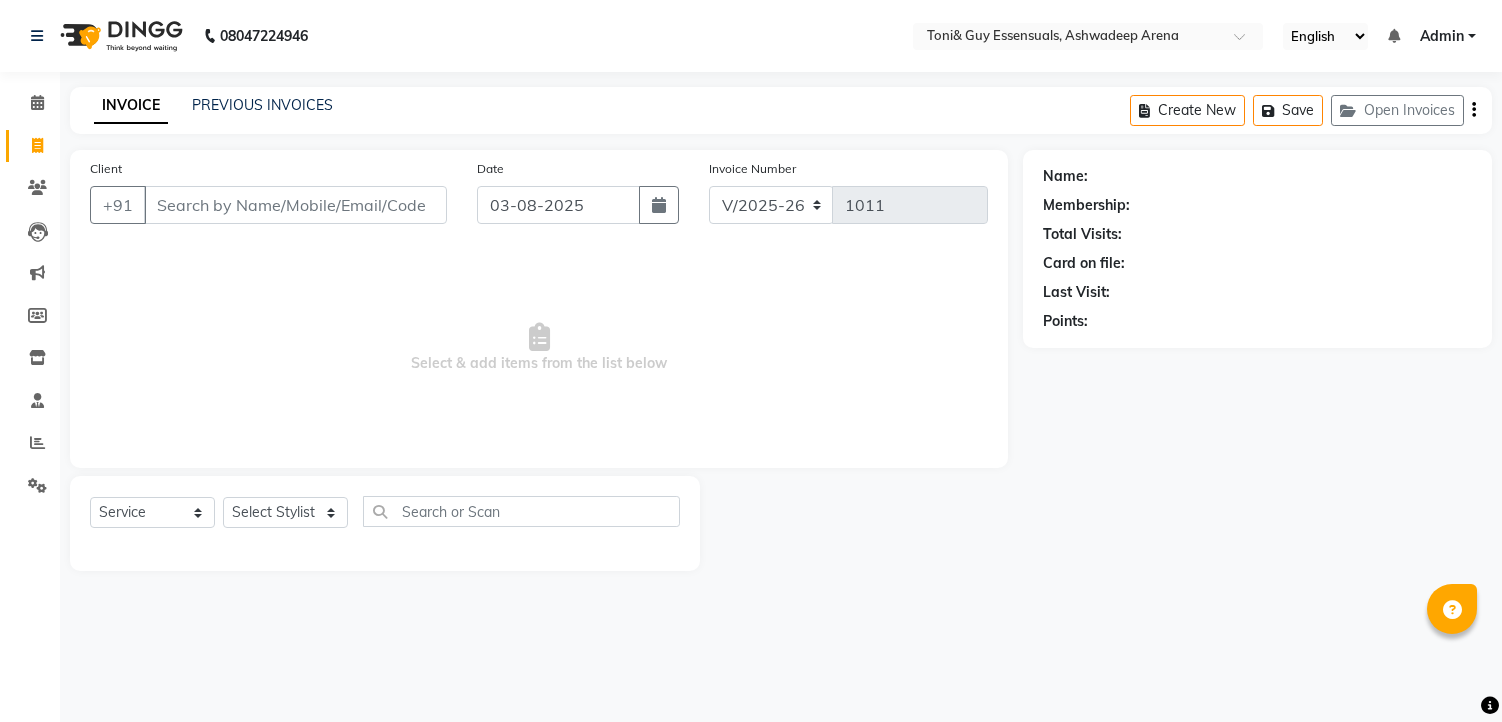 scroll, scrollTop: 0, scrollLeft: 0, axis: both 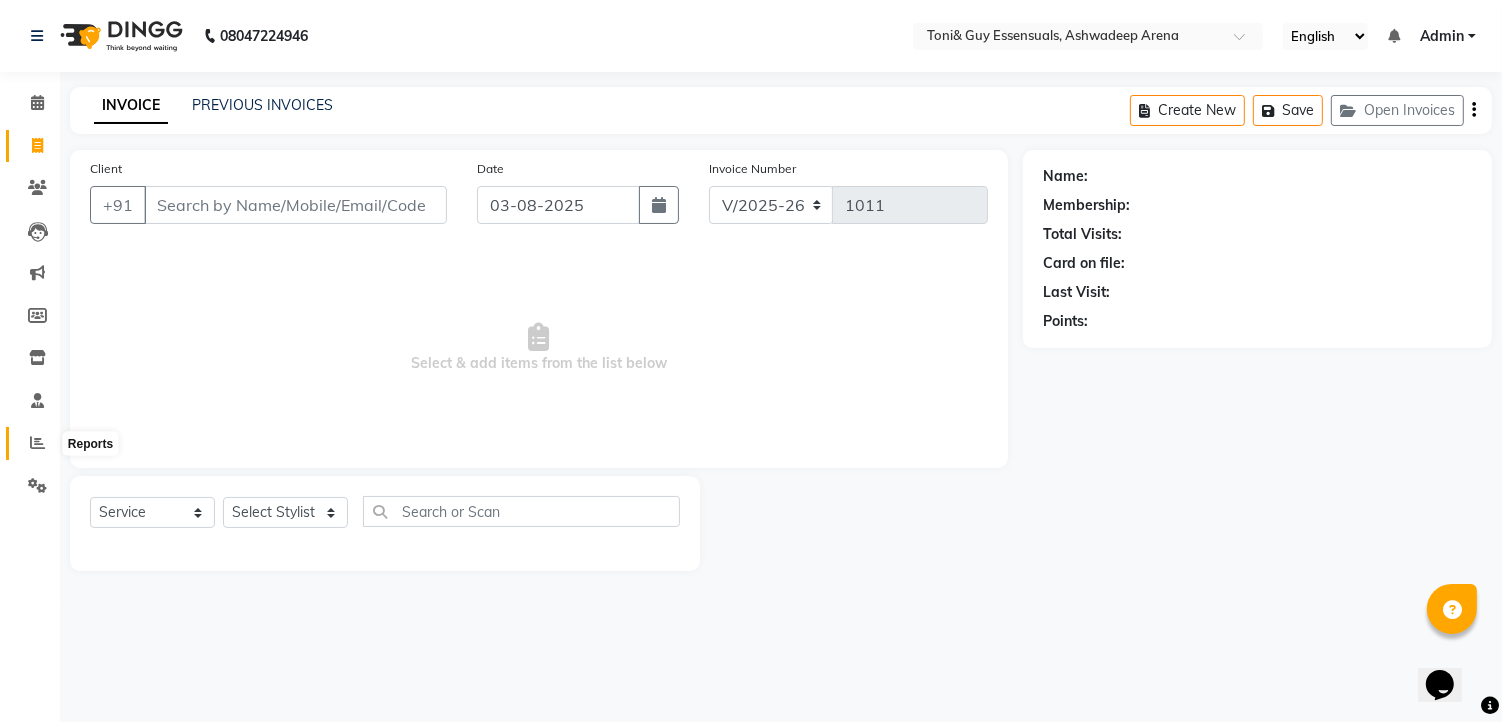 click 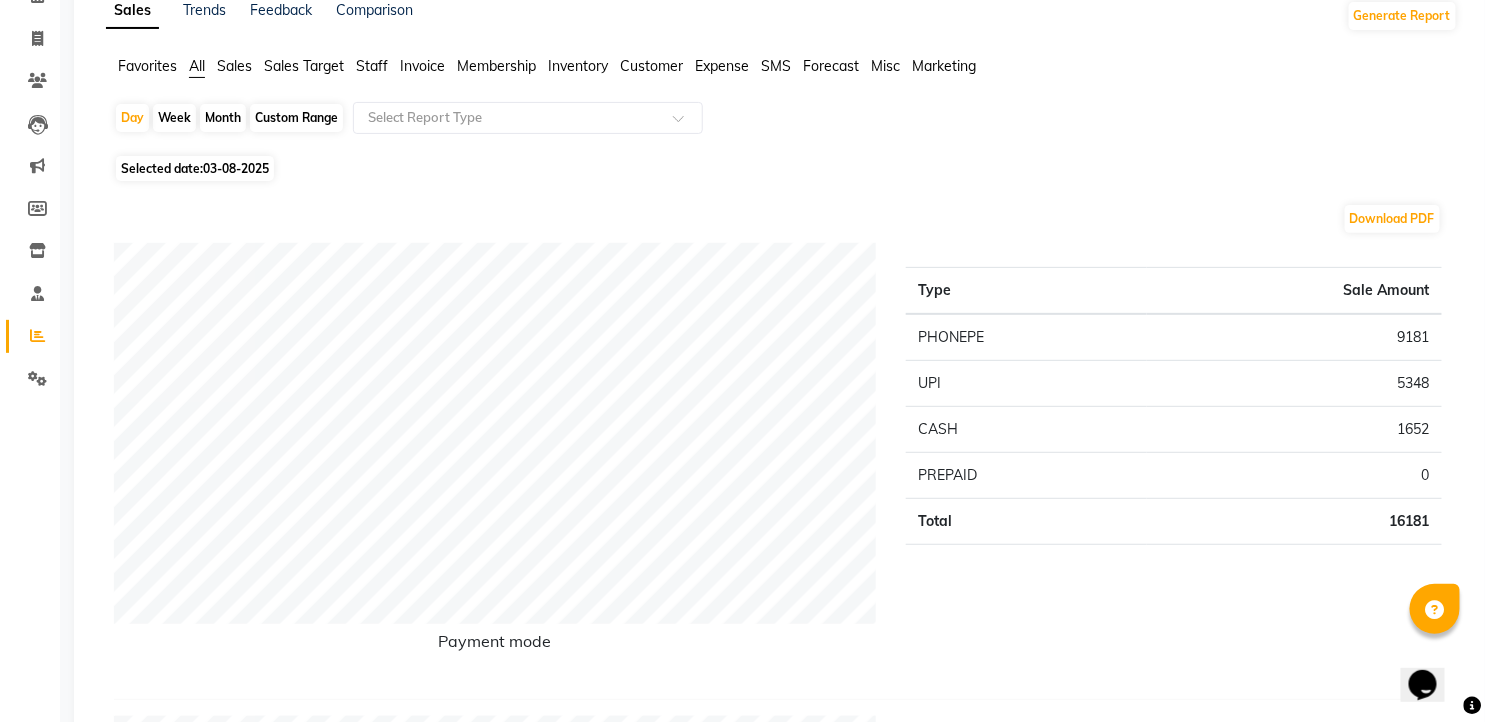 scroll, scrollTop: 0, scrollLeft: 0, axis: both 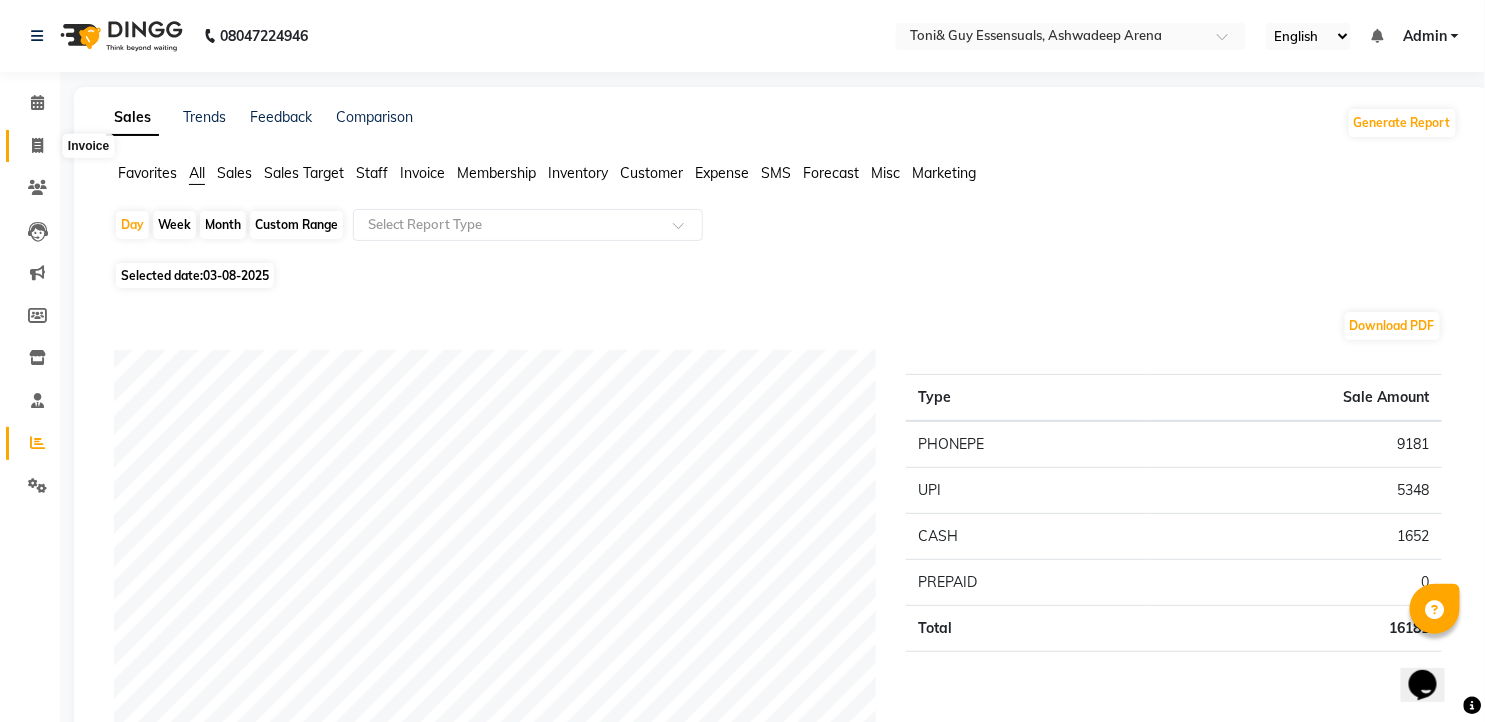 click 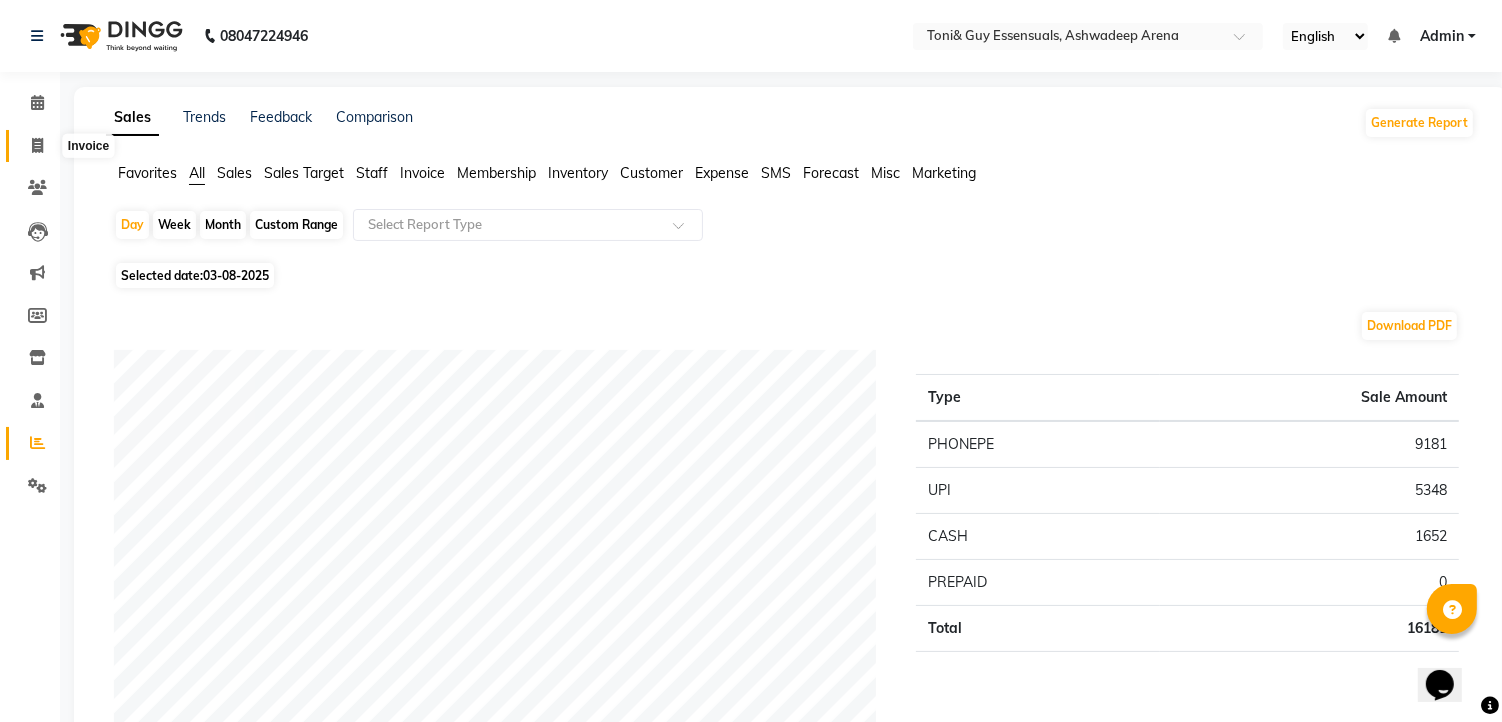 select on "7150" 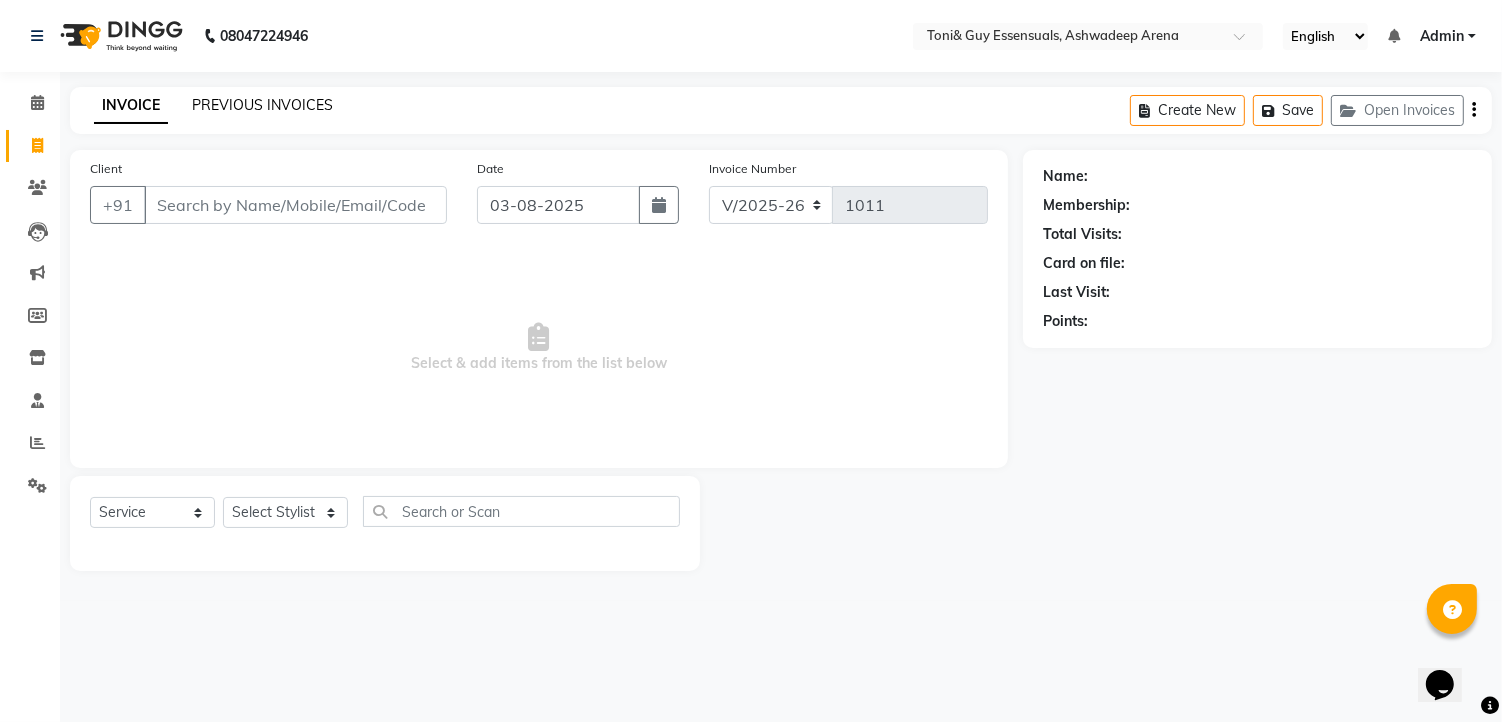 click on "PREVIOUS INVOICES" 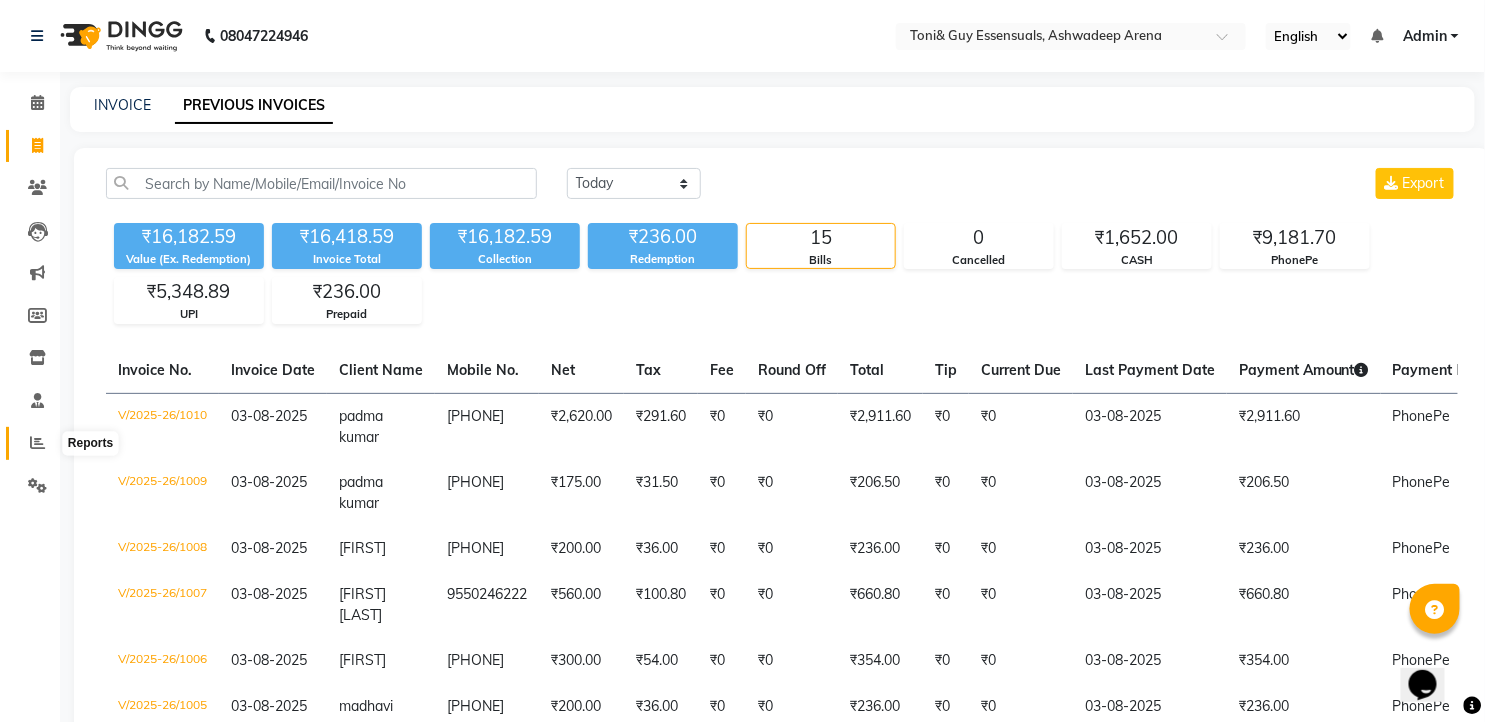 click 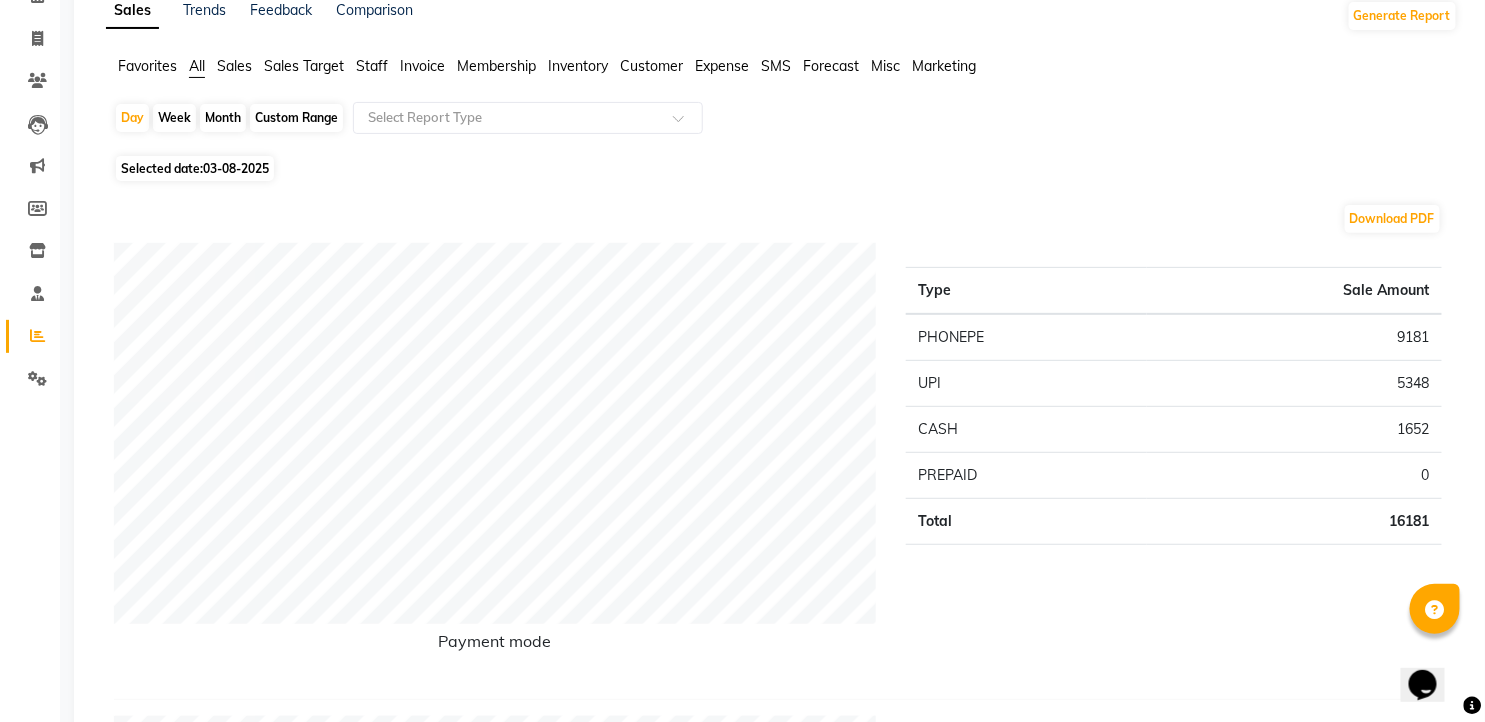 scroll, scrollTop: 0, scrollLeft: 0, axis: both 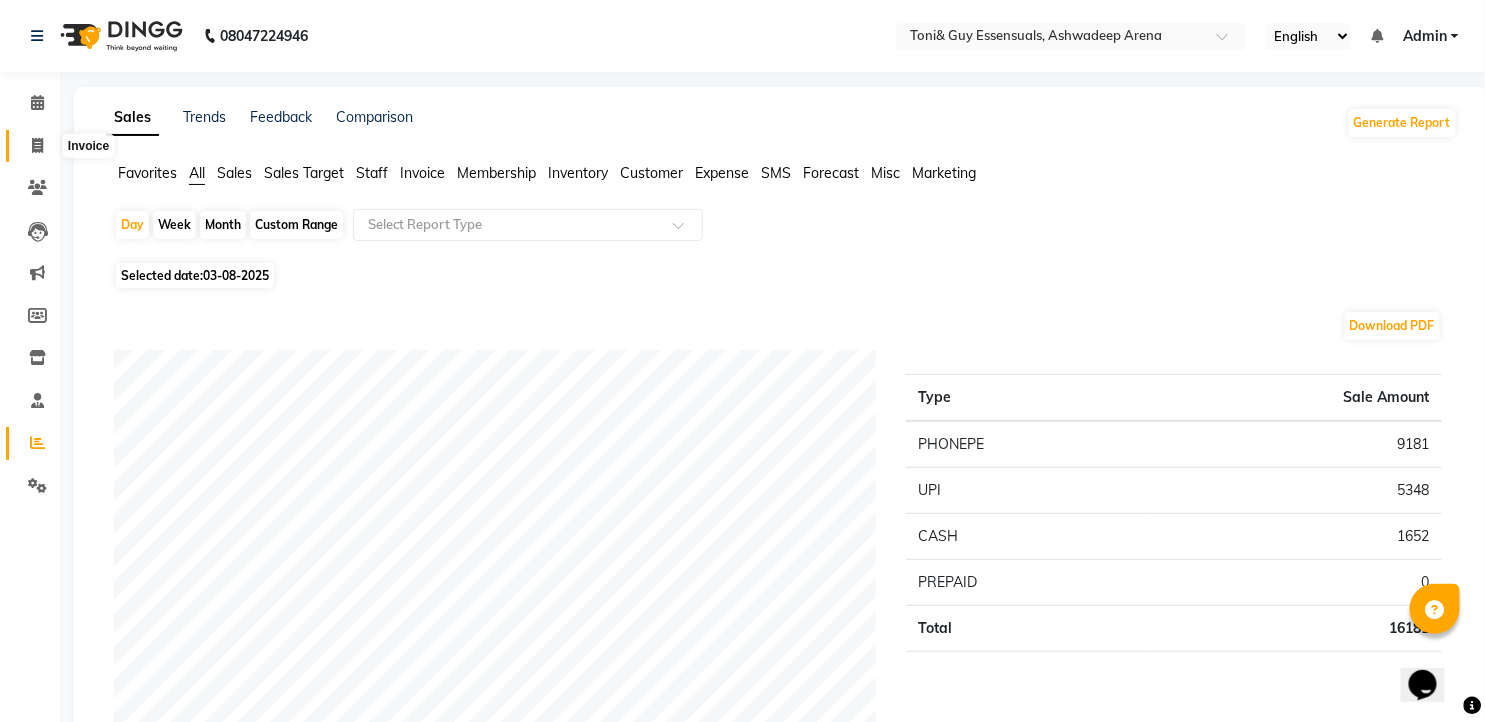 click 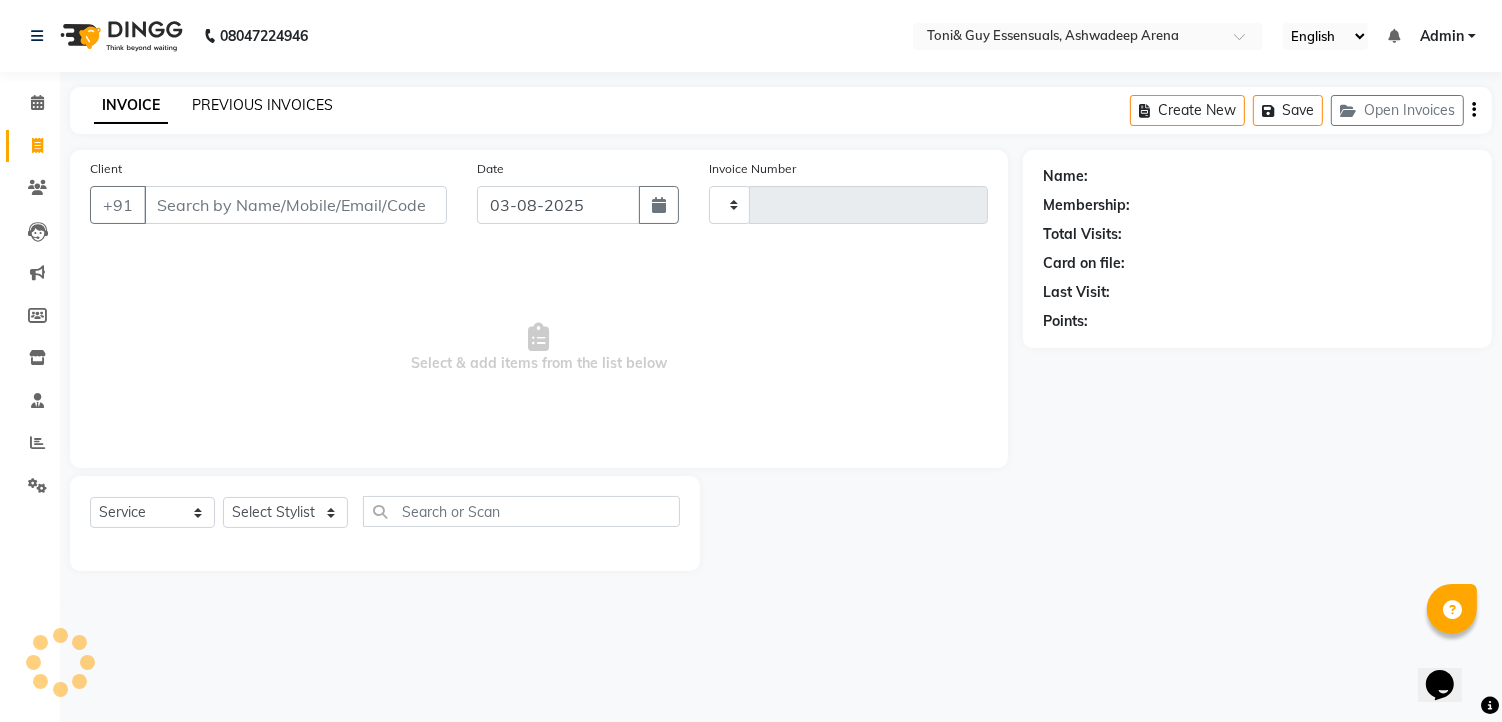 type on "1011" 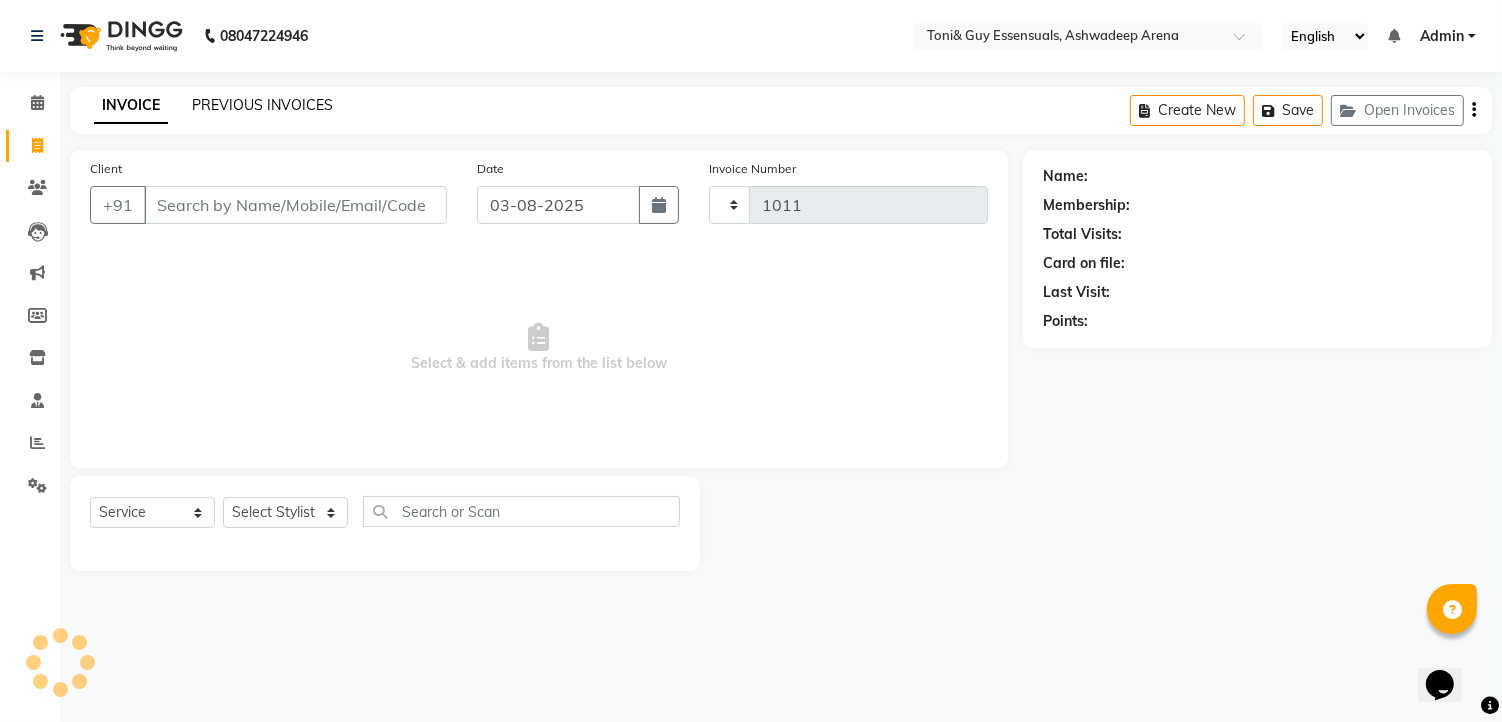select on "7150" 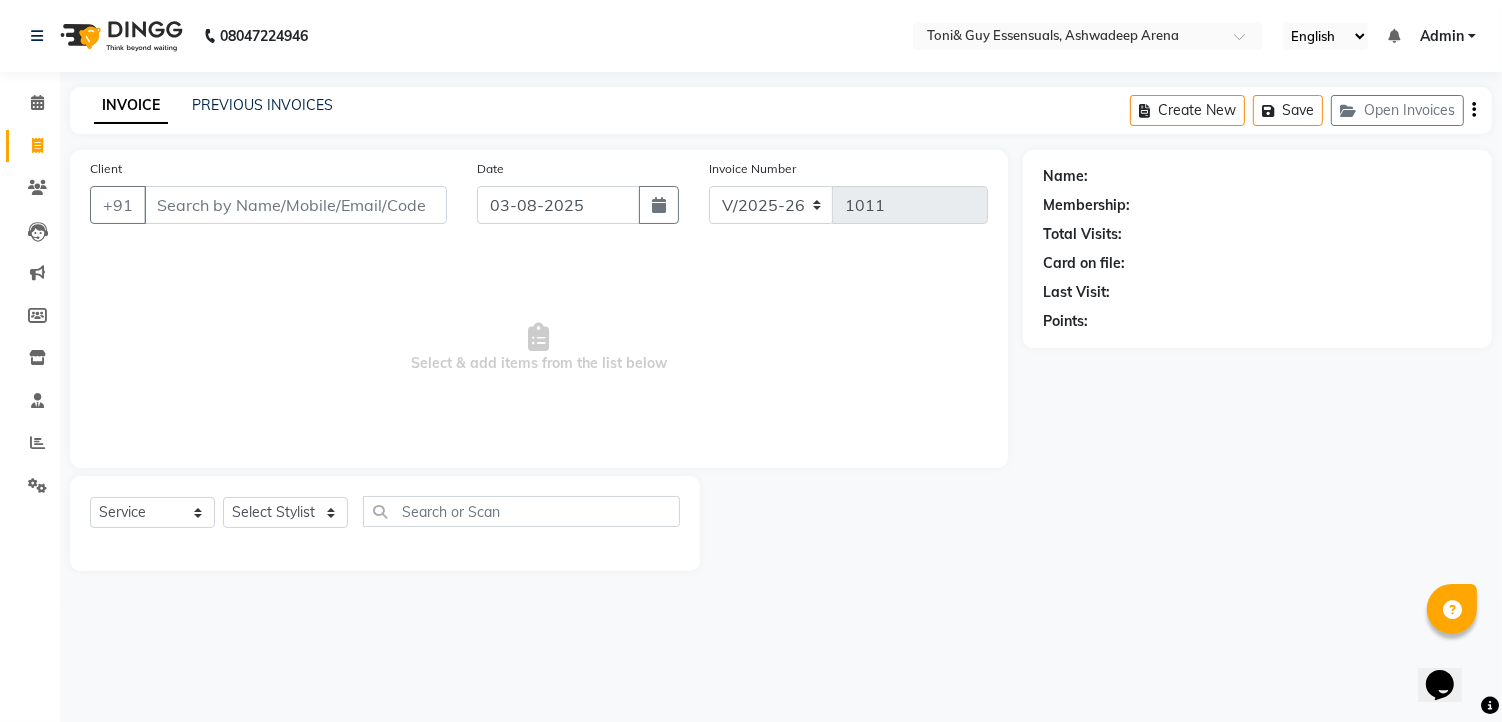 click on "INVOICE" 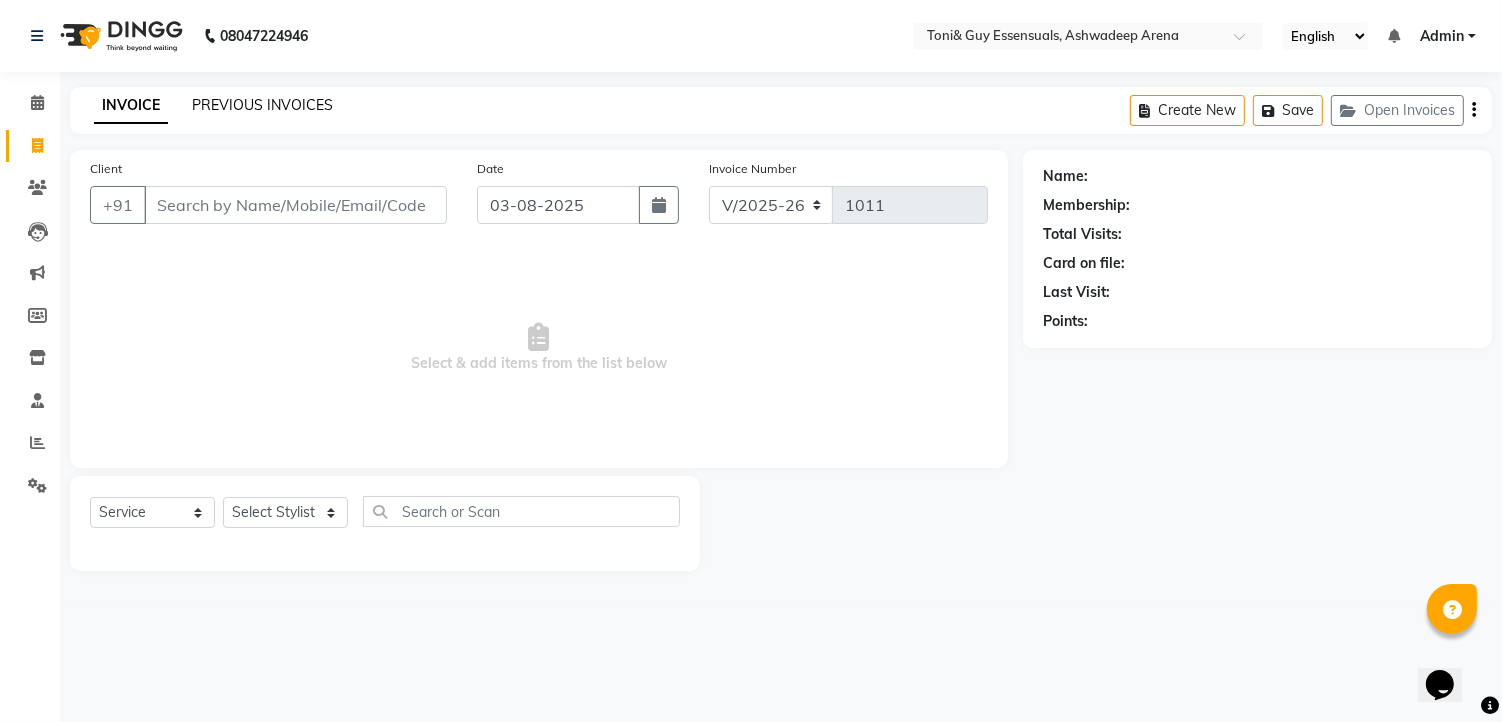 click on "PREVIOUS INVOICES" 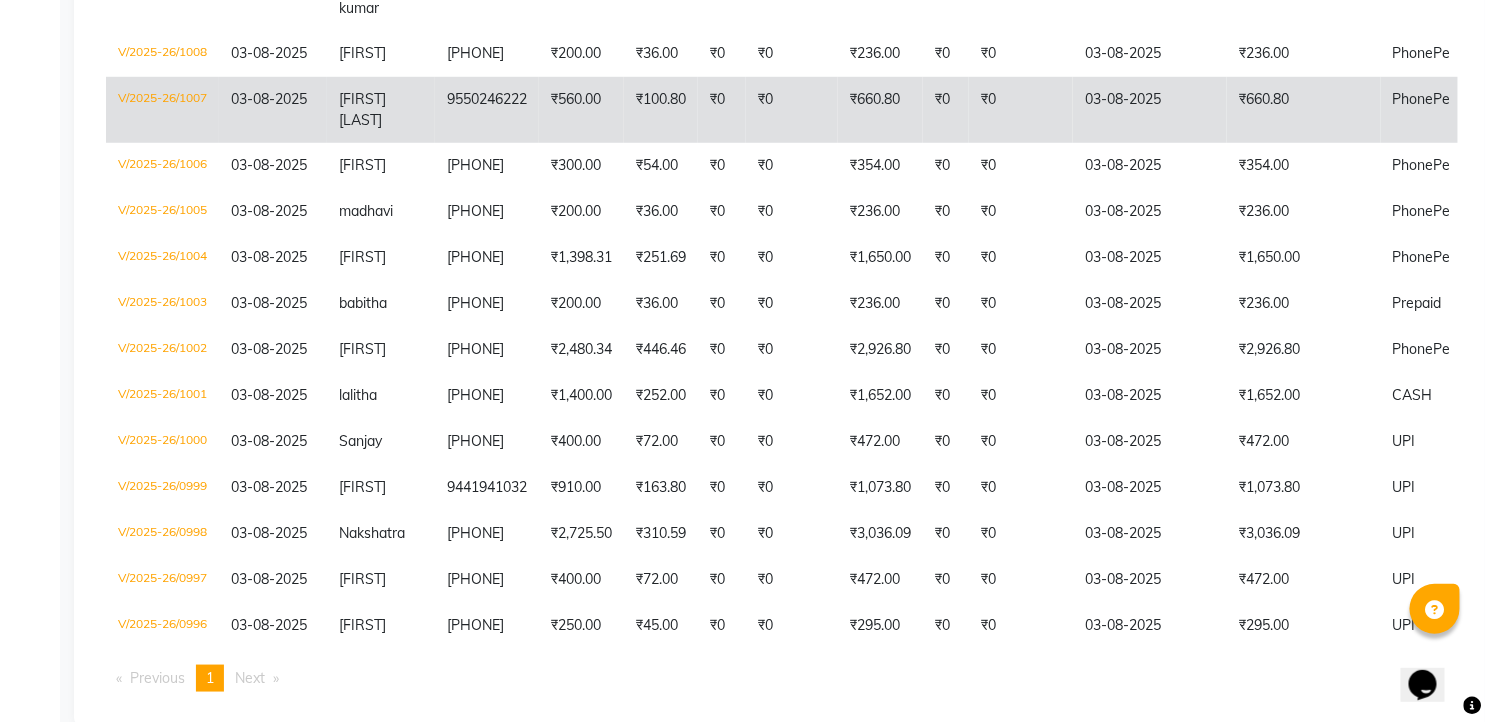 scroll, scrollTop: 523, scrollLeft: 0, axis: vertical 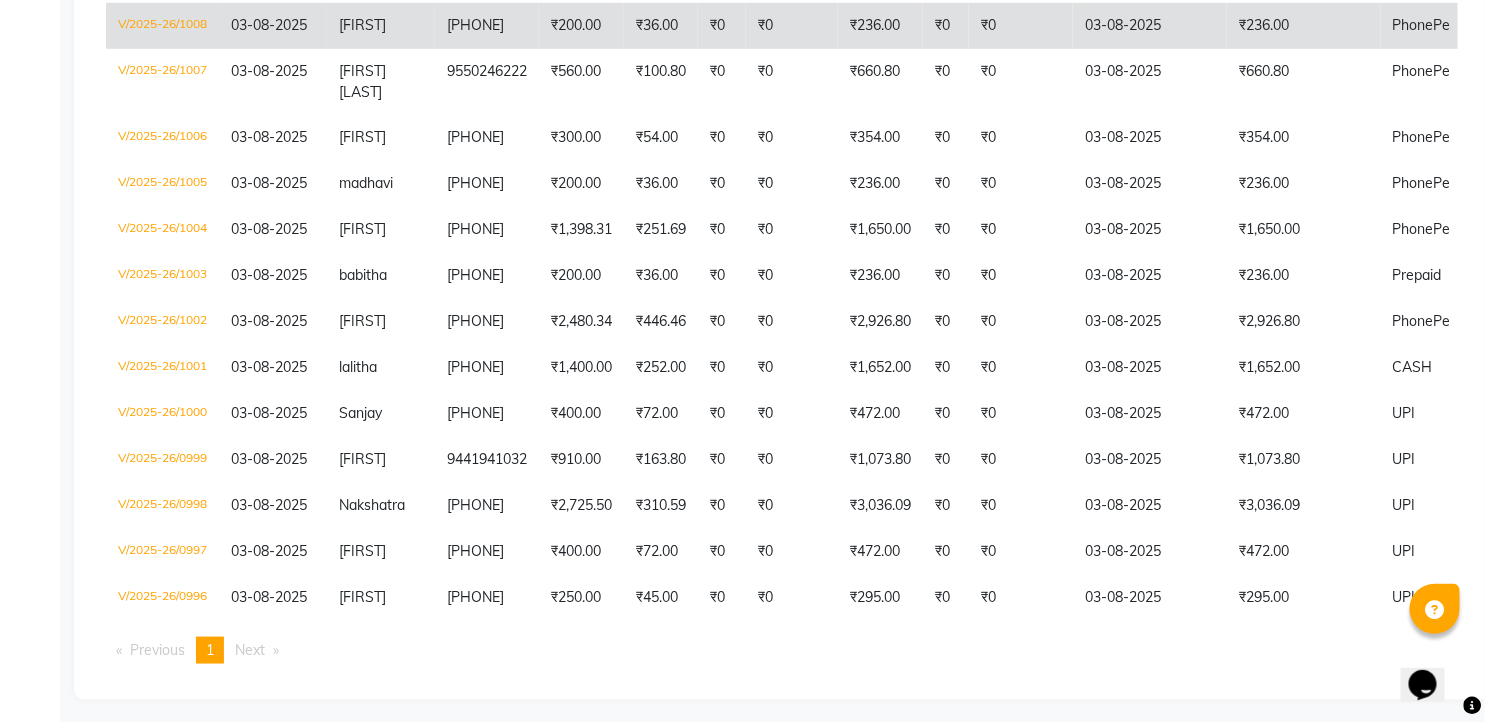select on "service" 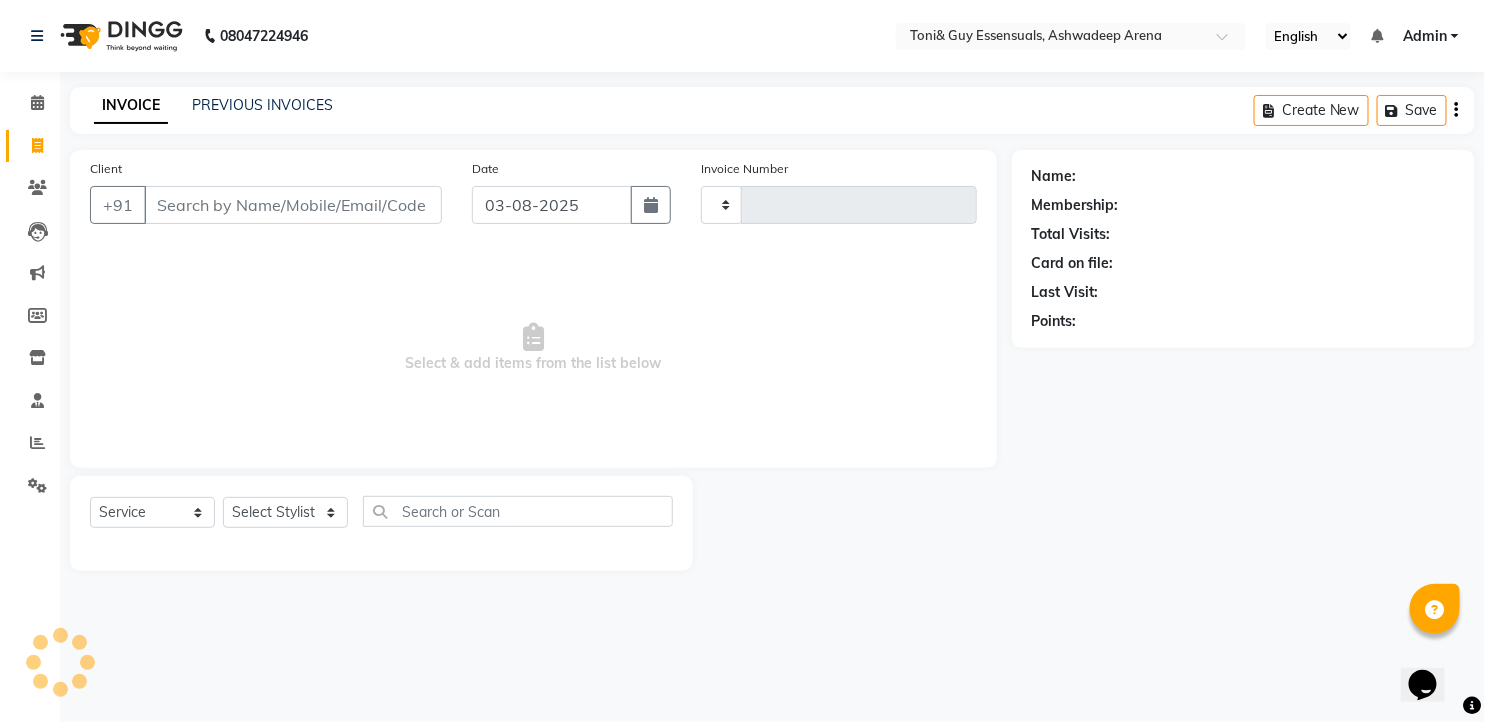 scroll, scrollTop: 0, scrollLeft: 0, axis: both 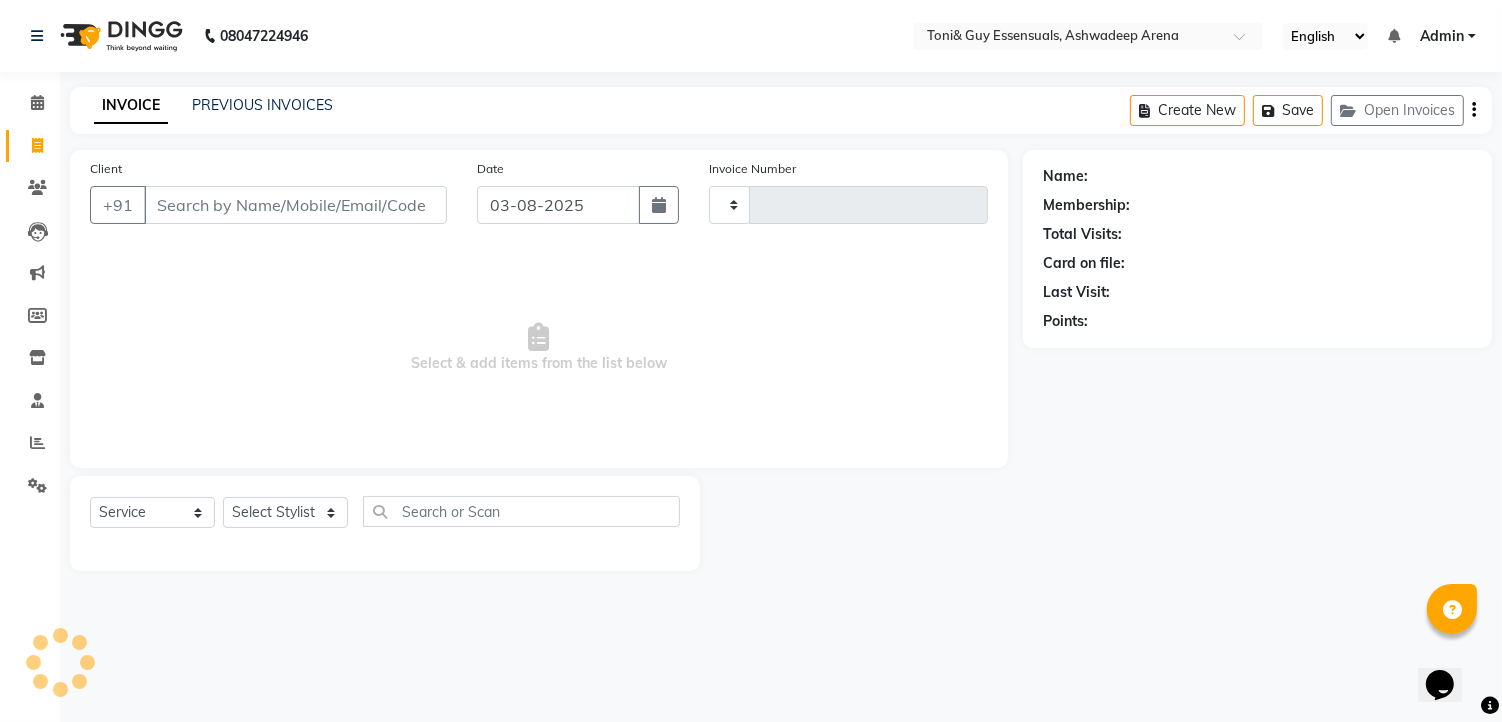 type on "1011" 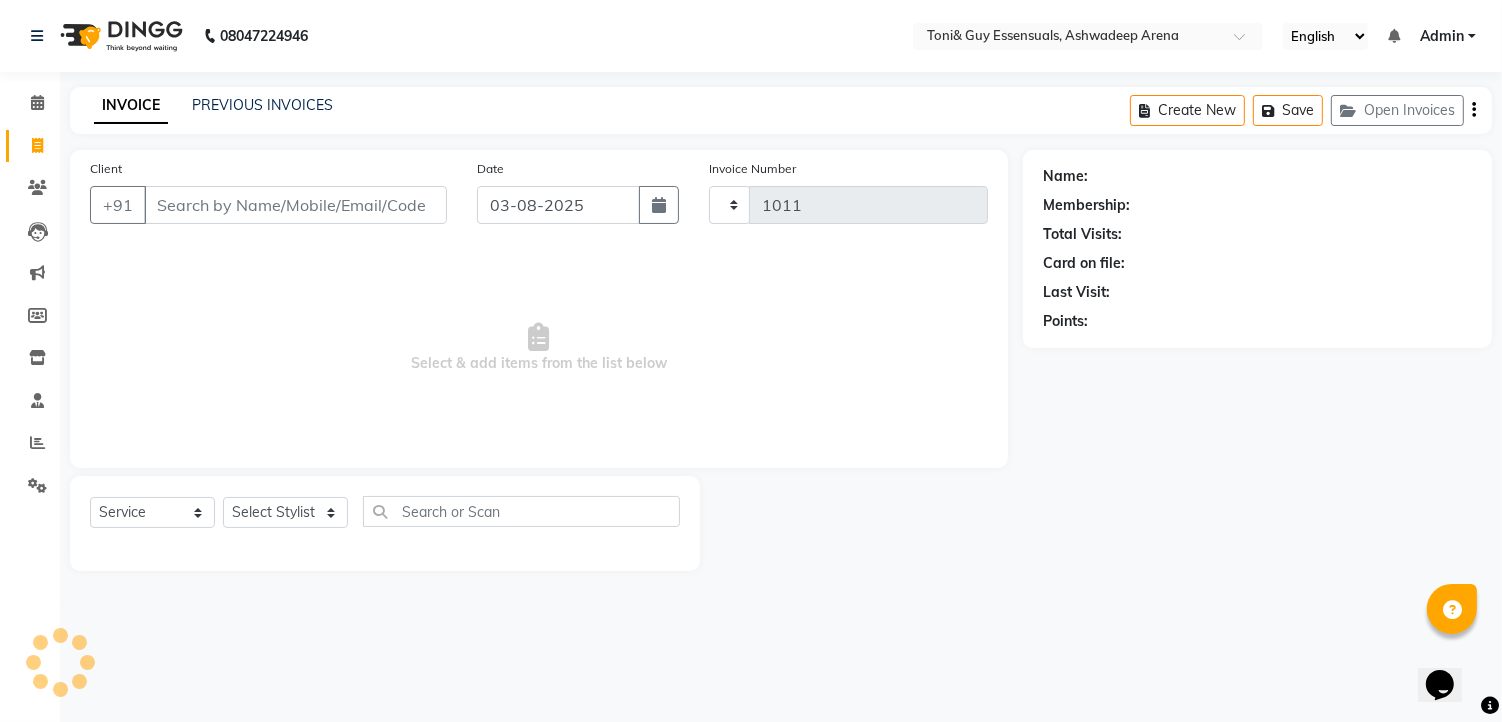 select on "7150" 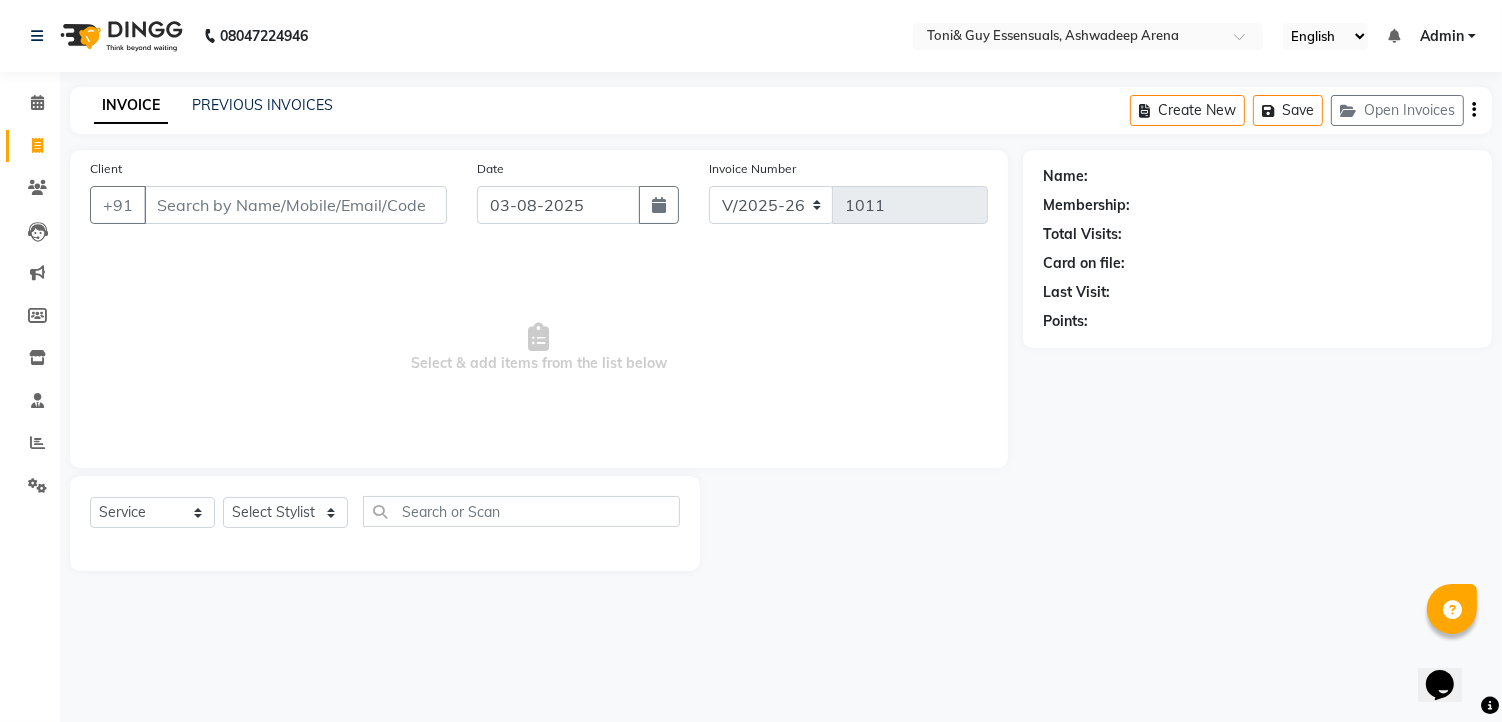 click on "INVOICE PREVIOUS INVOICES Create New   Save   Open Invoices" 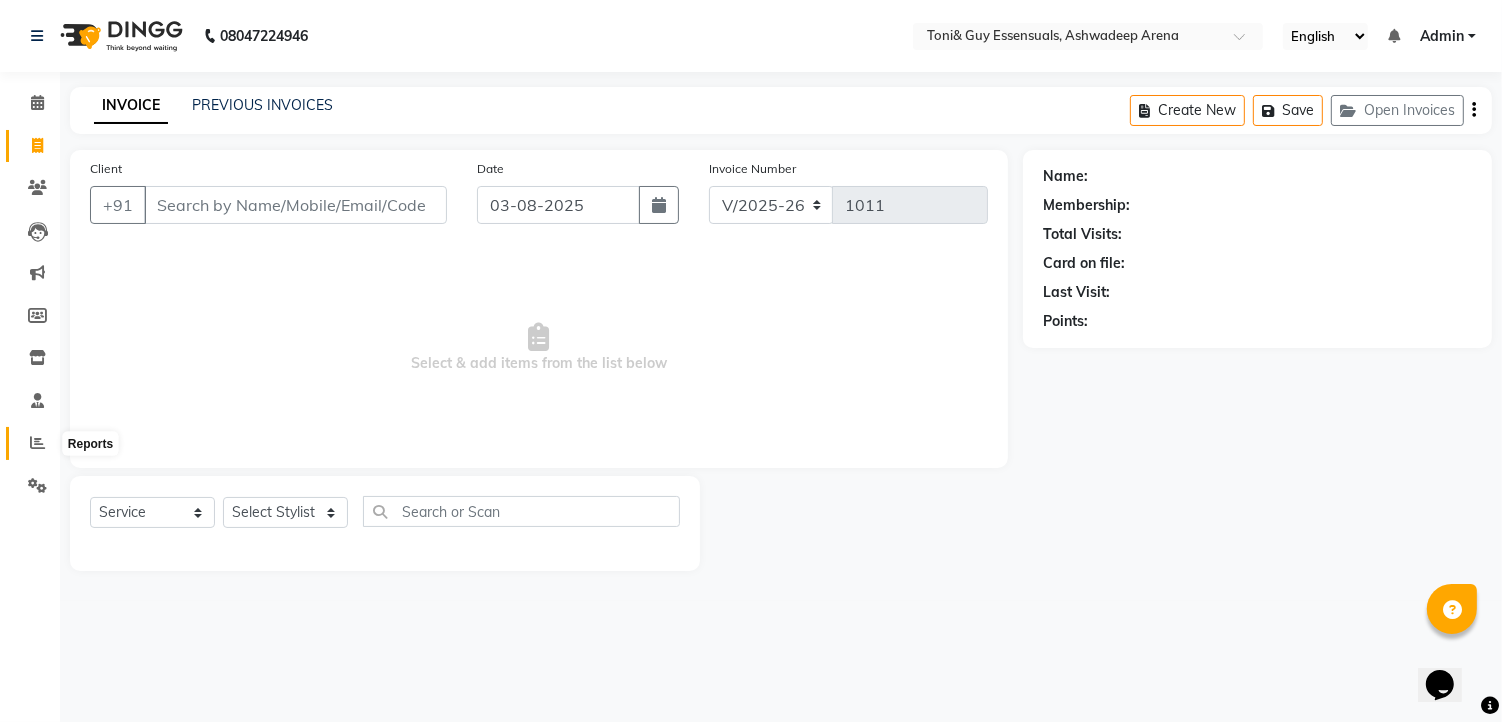 click 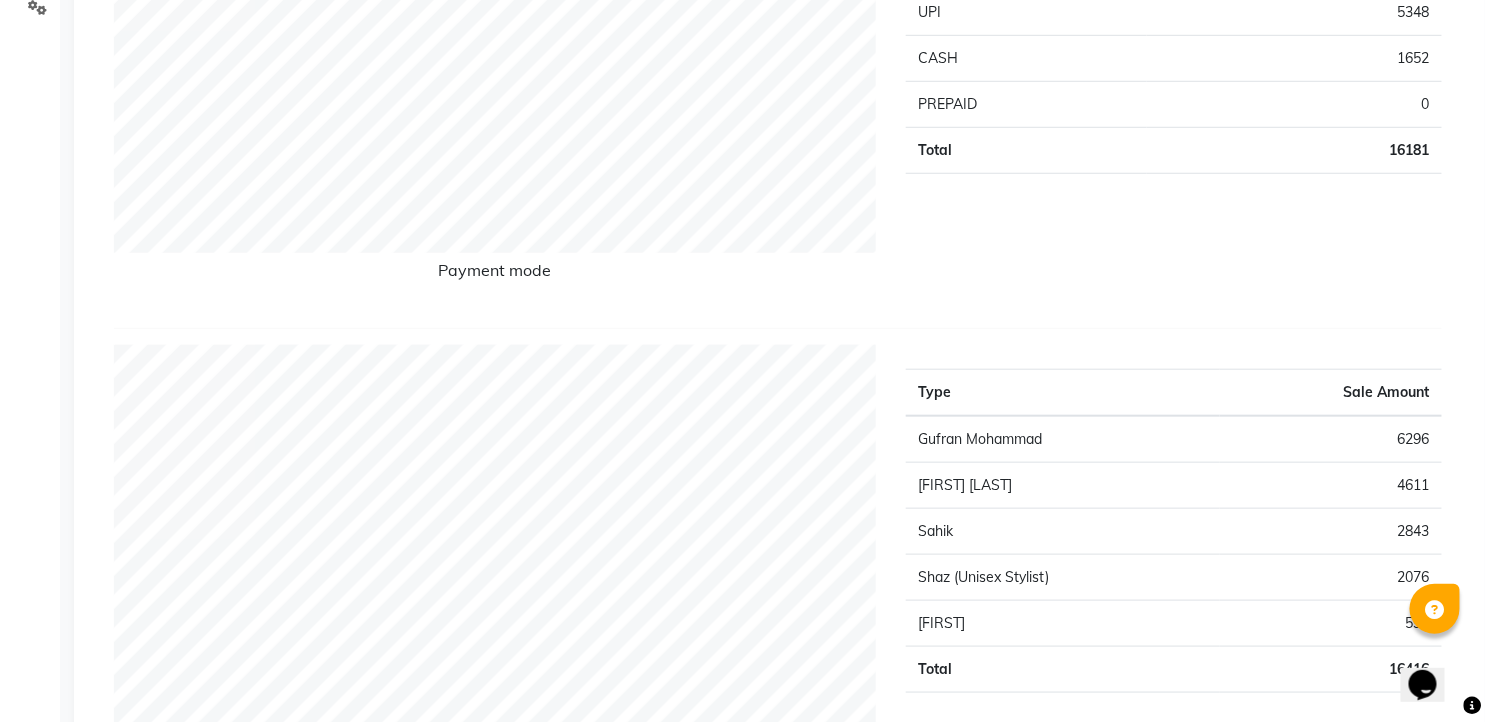 scroll, scrollTop: 666, scrollLeft: 0, axis: vertical 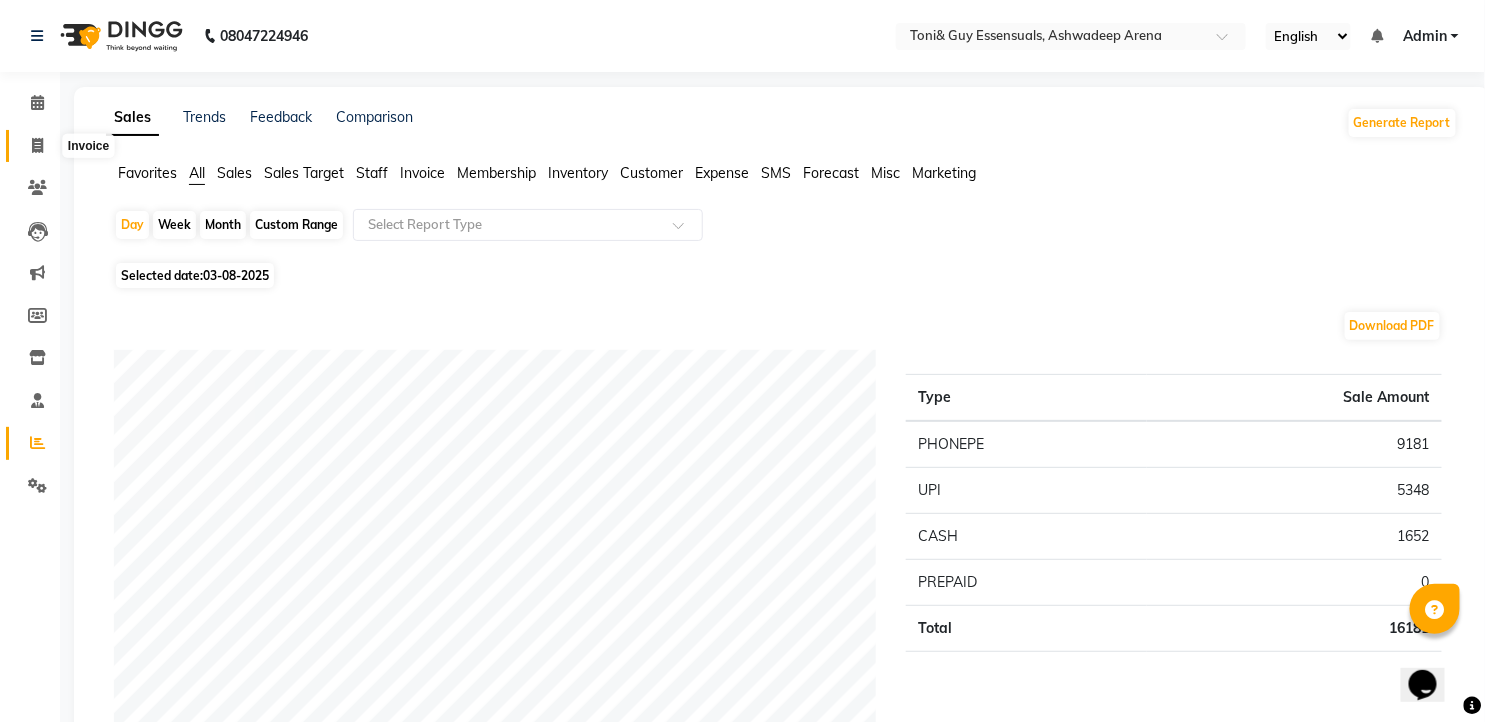 click 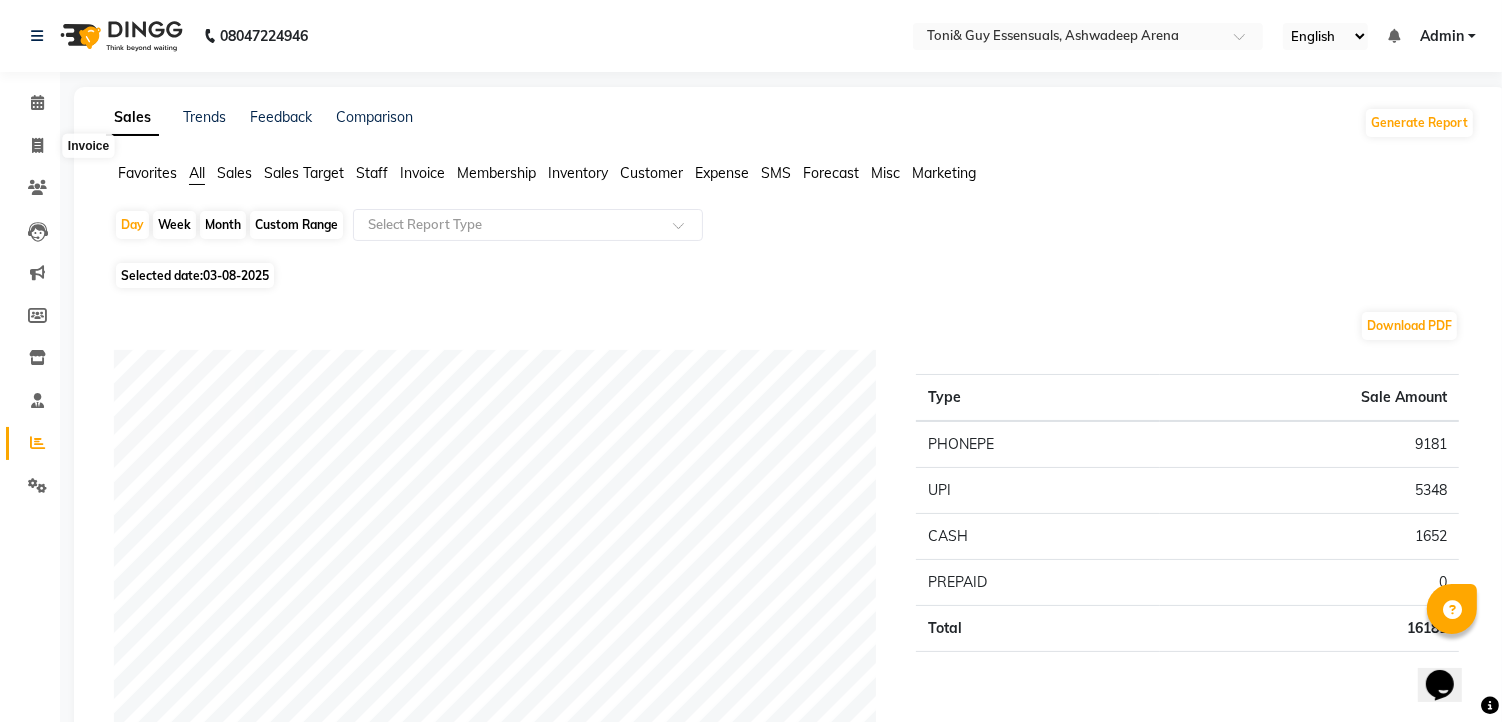 select on "7150" 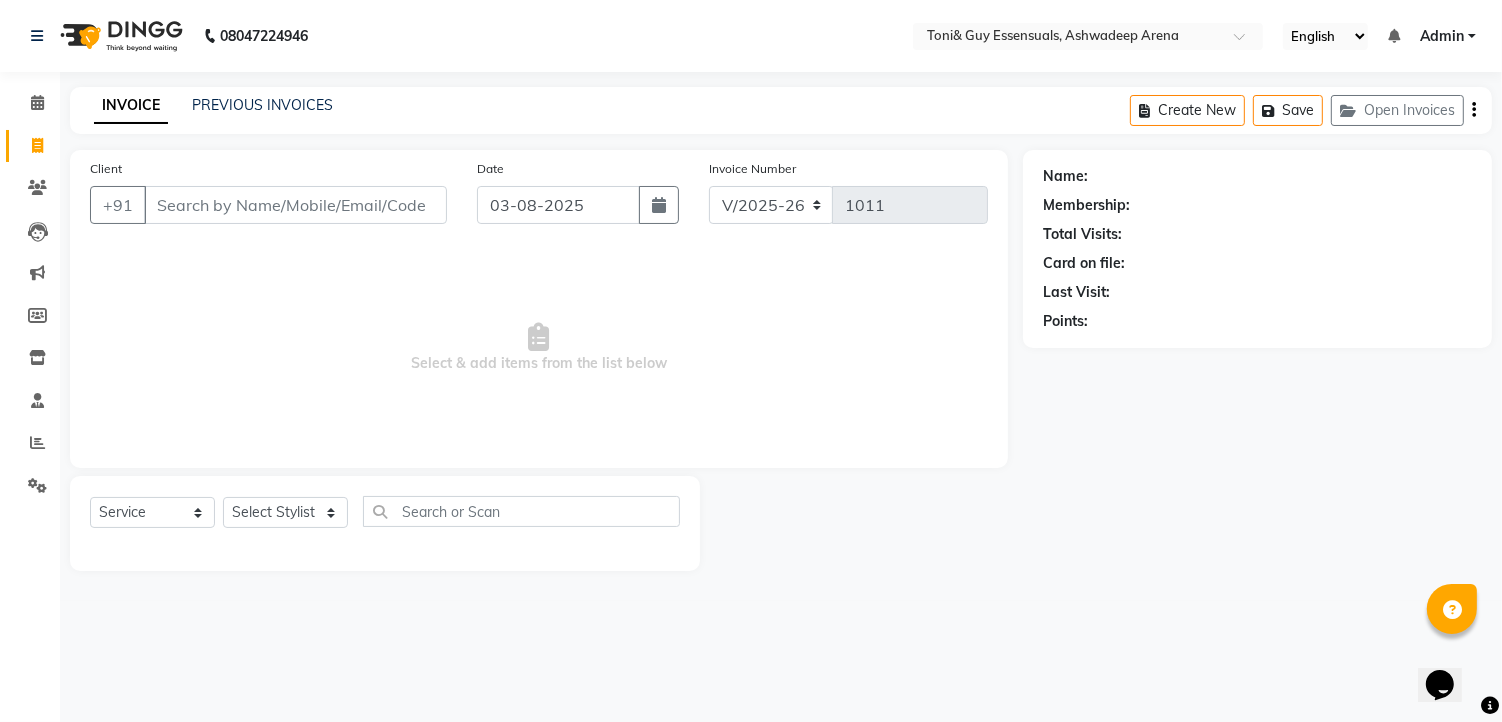 click on "Client" at bounding box center (295, 205) 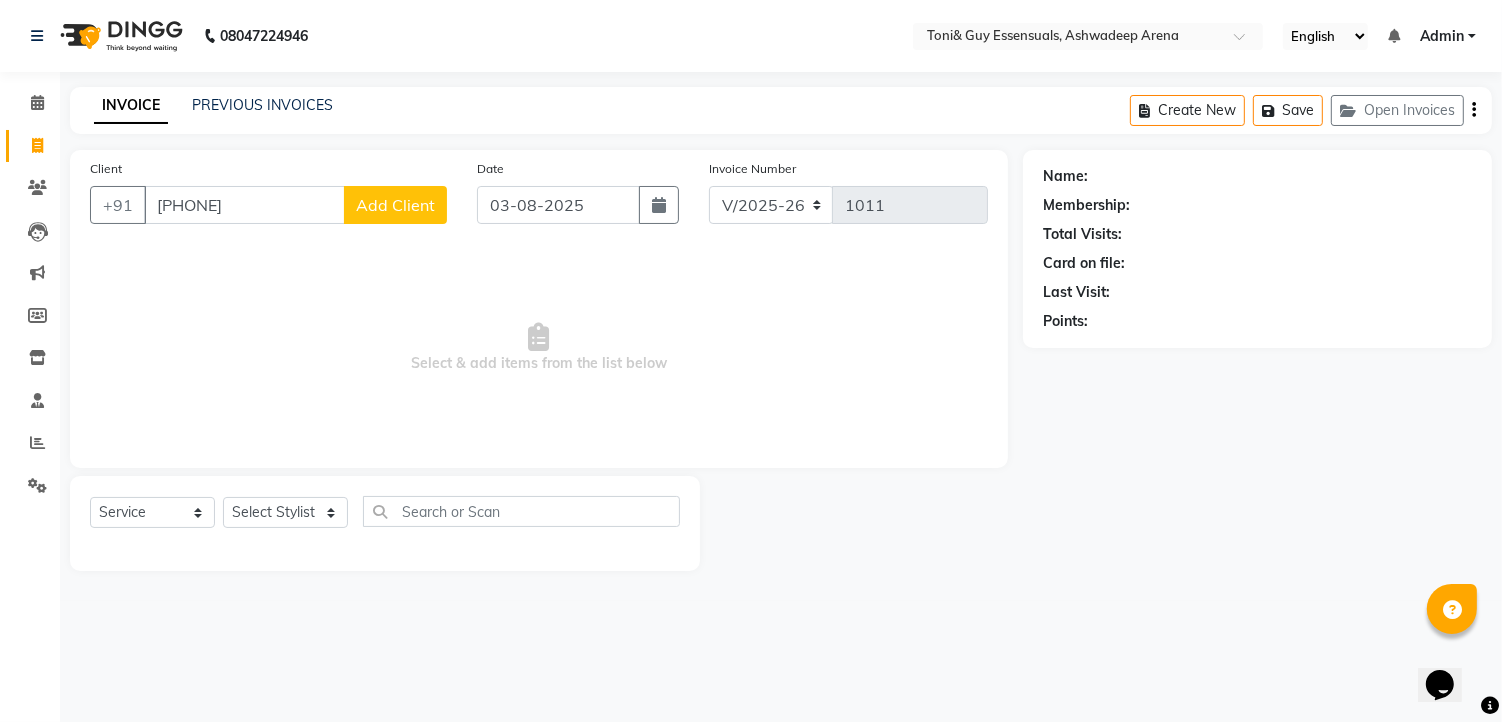 type on "[PHONE]" 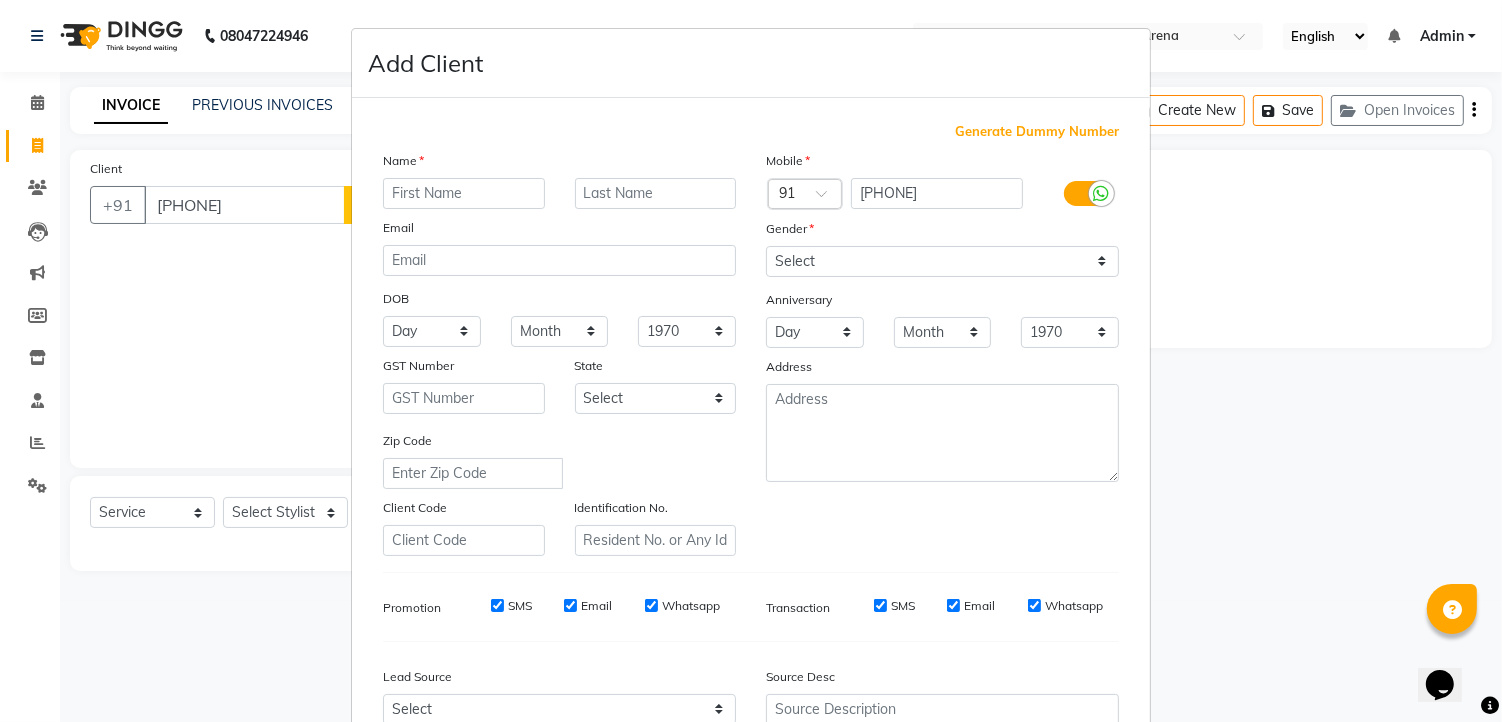 click at bounding box center [464, 193] 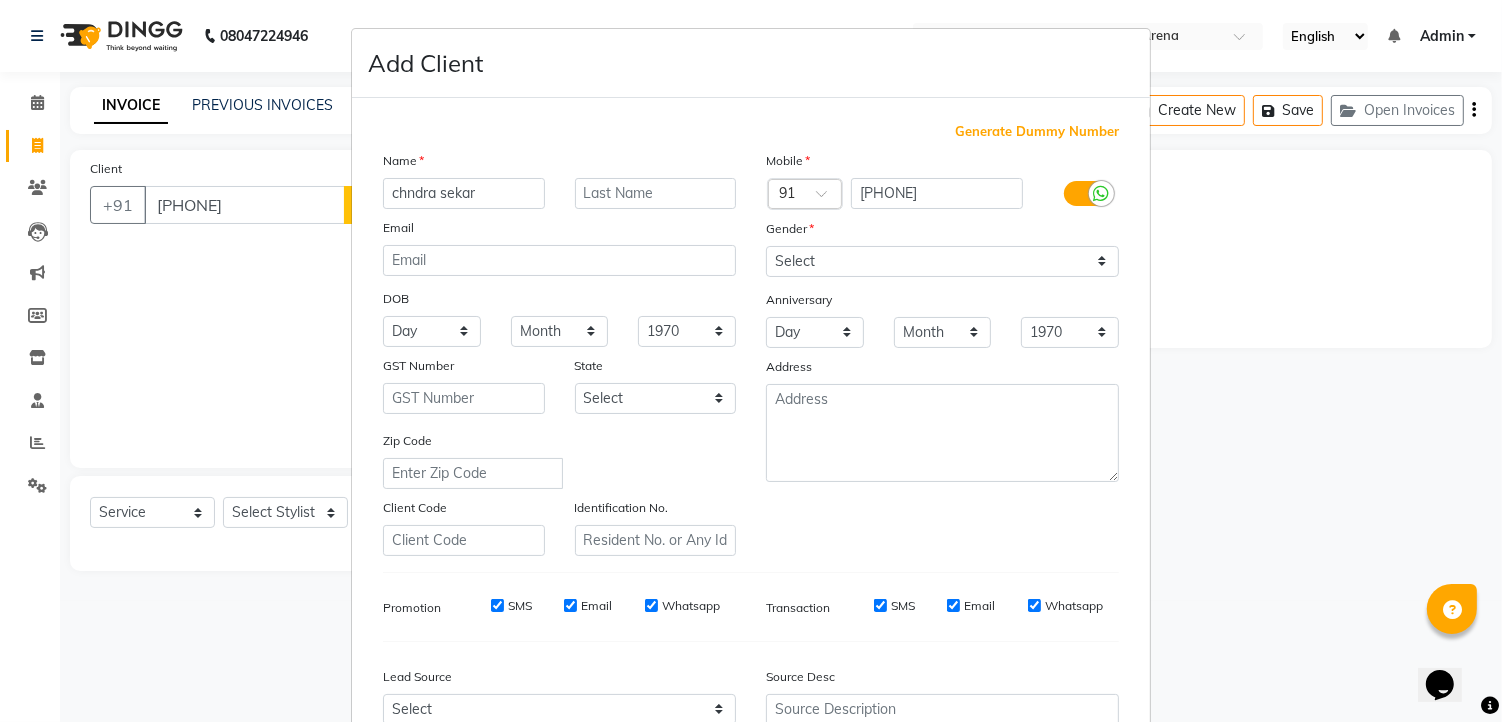 type on "chndra sekar" 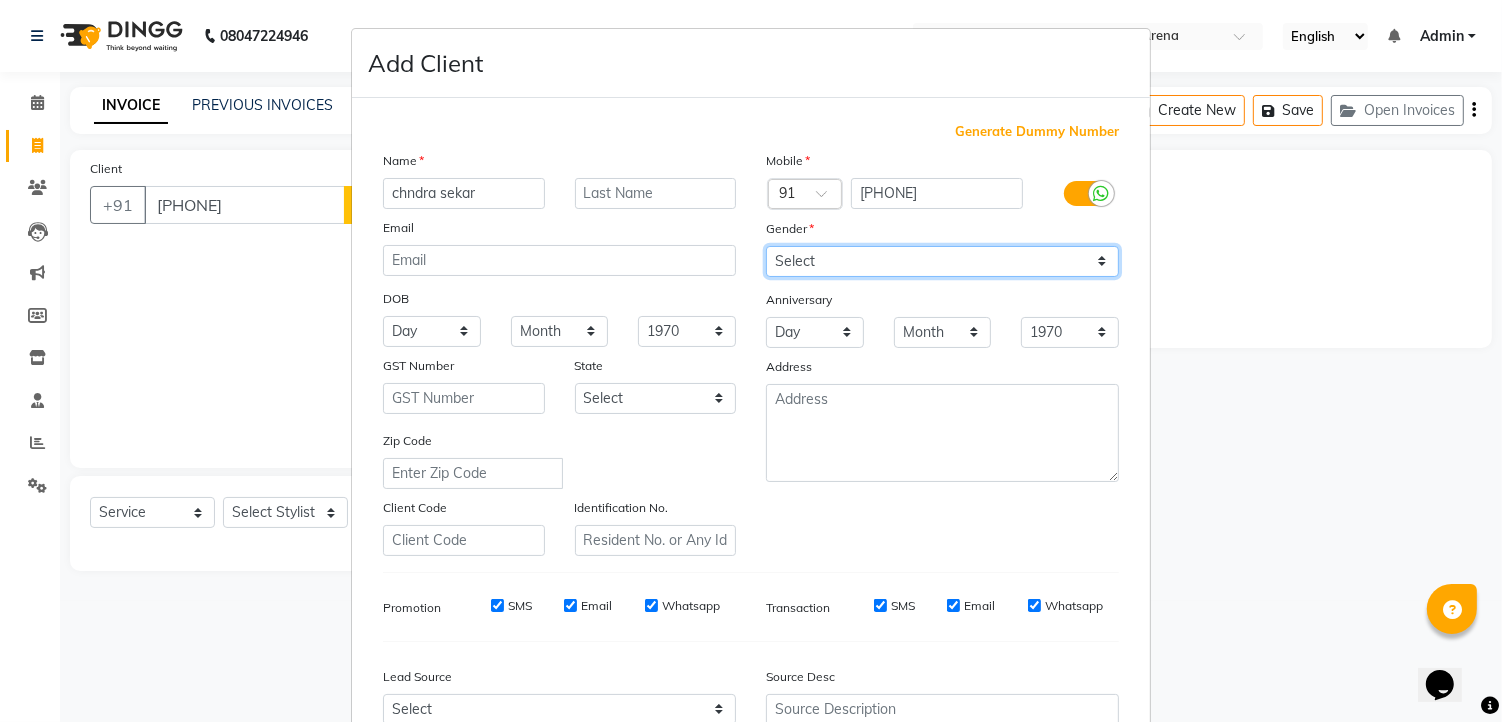 click on "Select Male Female Other Prefer Not To Say" at bounding box center (942, 261) 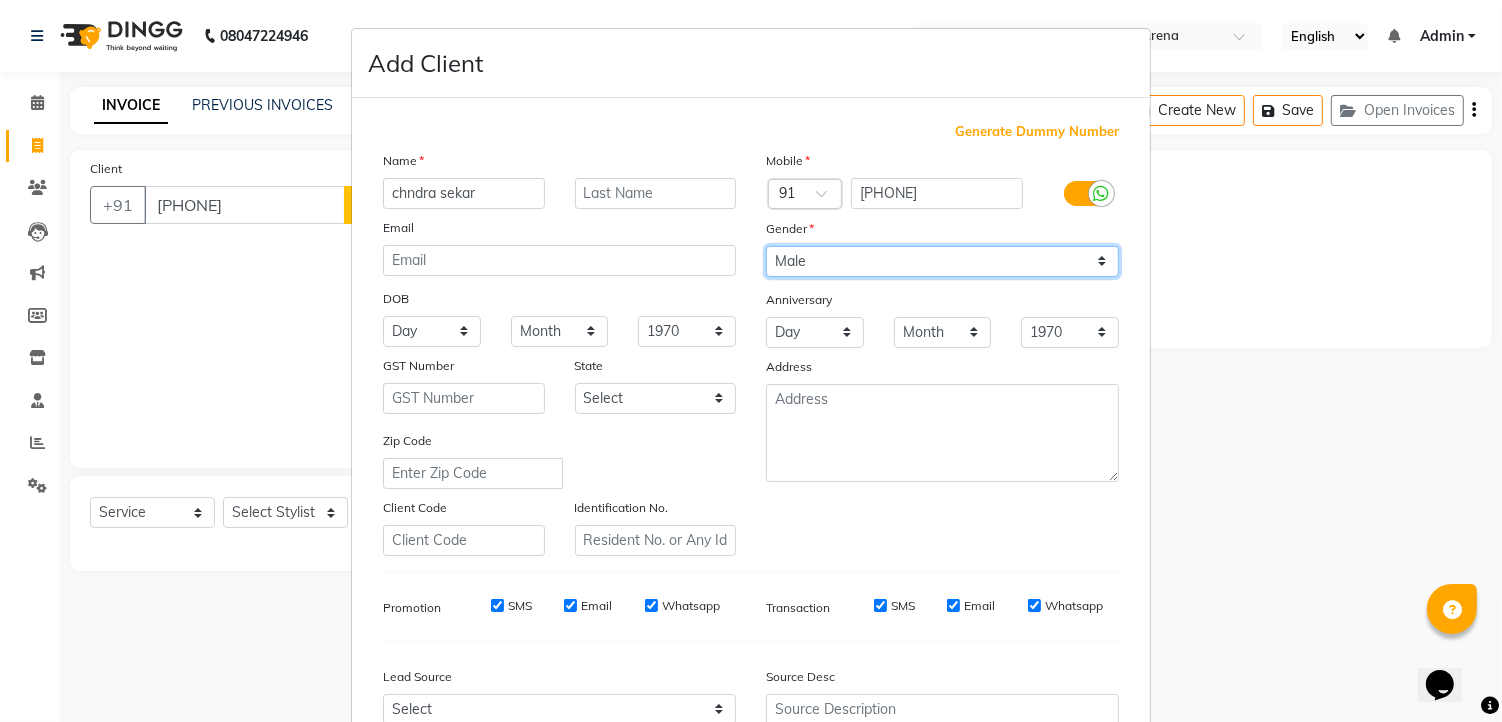 click on "Select Male Female Other Prefer Not To Say" at bounding box center [942, 261] 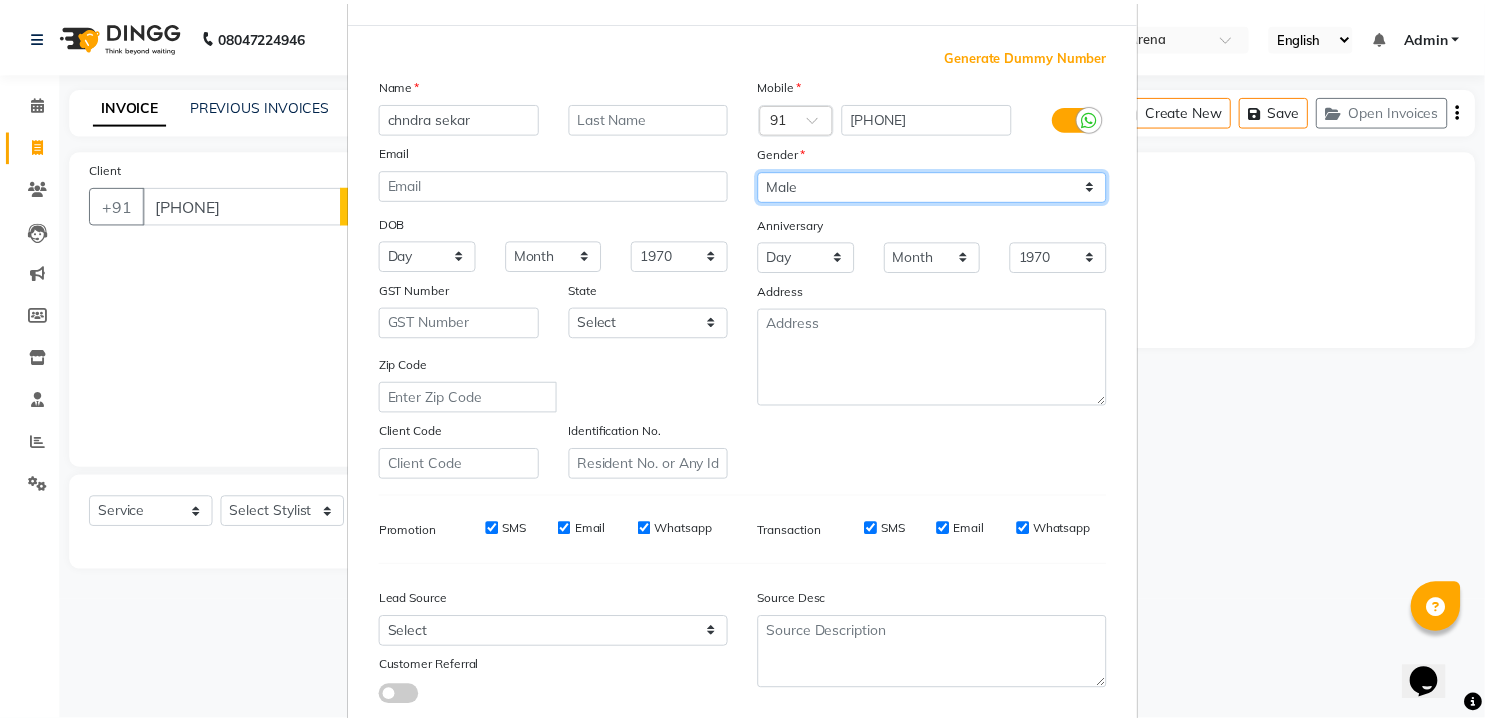 scroll, scrollTop: 202, scrollLeft: 0, axis: vertical 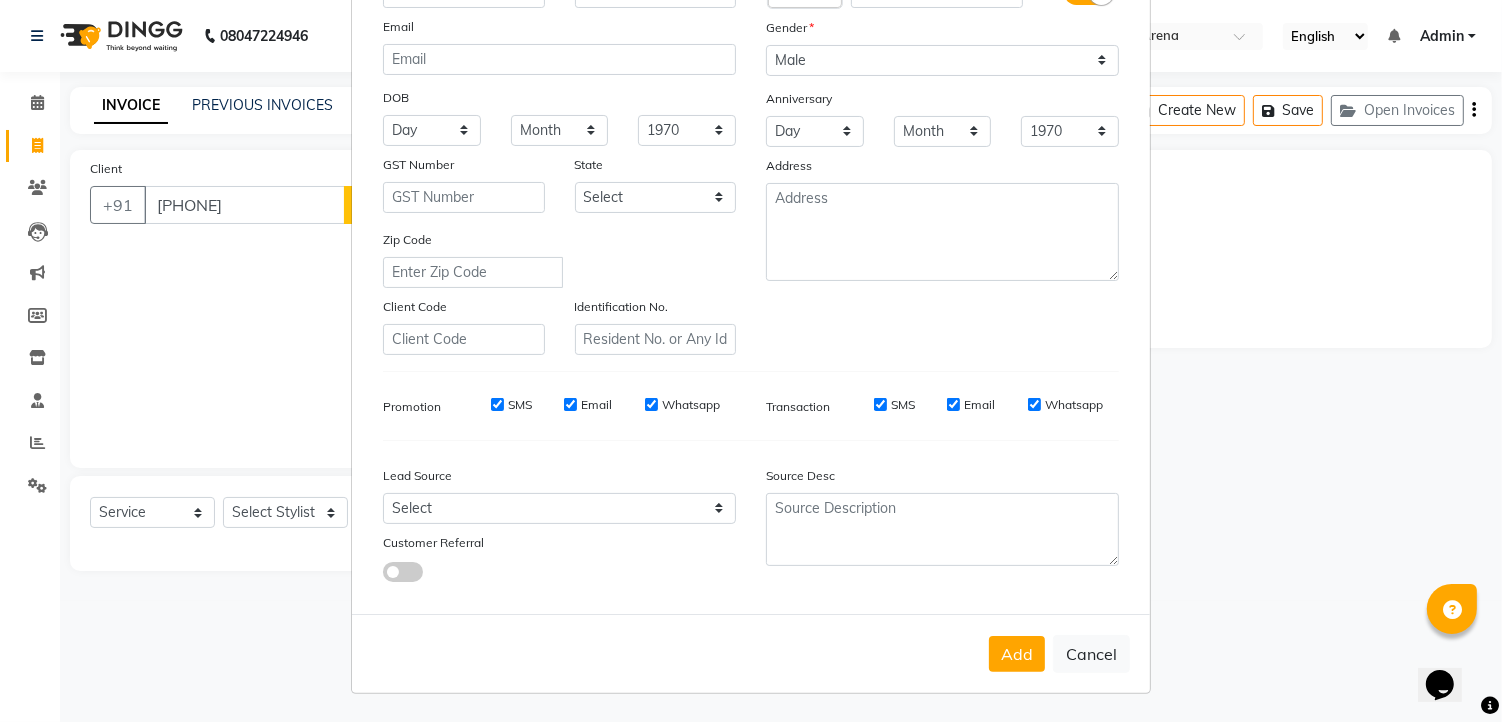 click on "SMS" at bounding box center [497, 404] 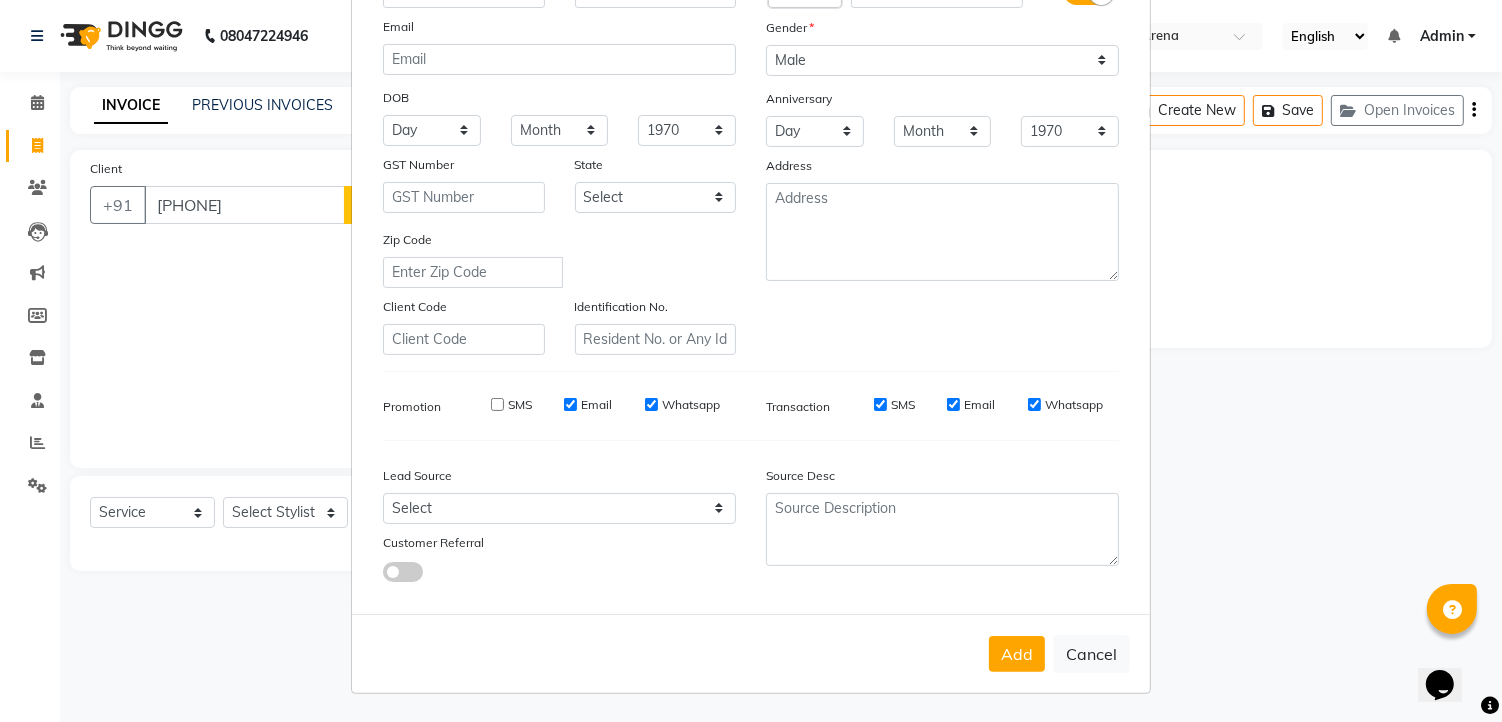 click on "Email" at bounding box center [570, 404] 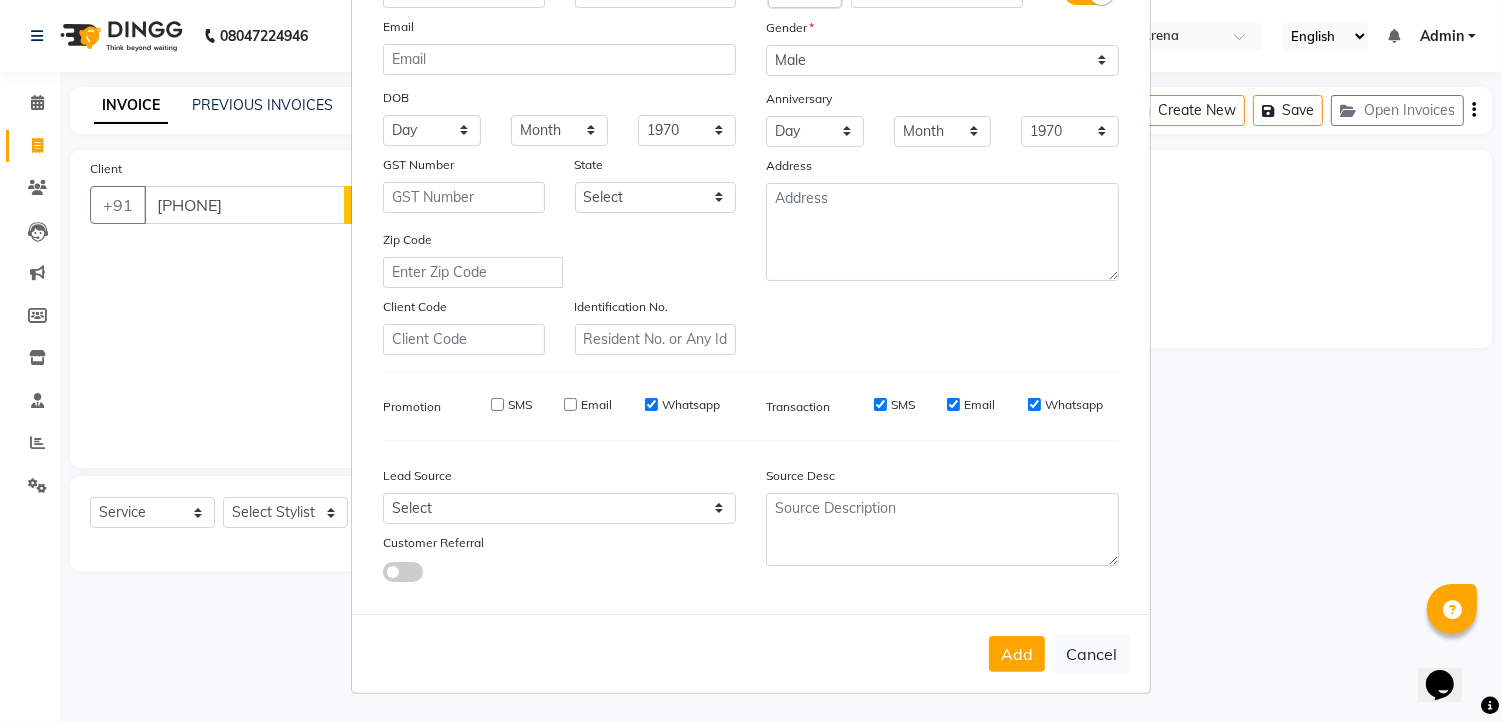 click on "Whatsapp" at bounding box center (651, 404) 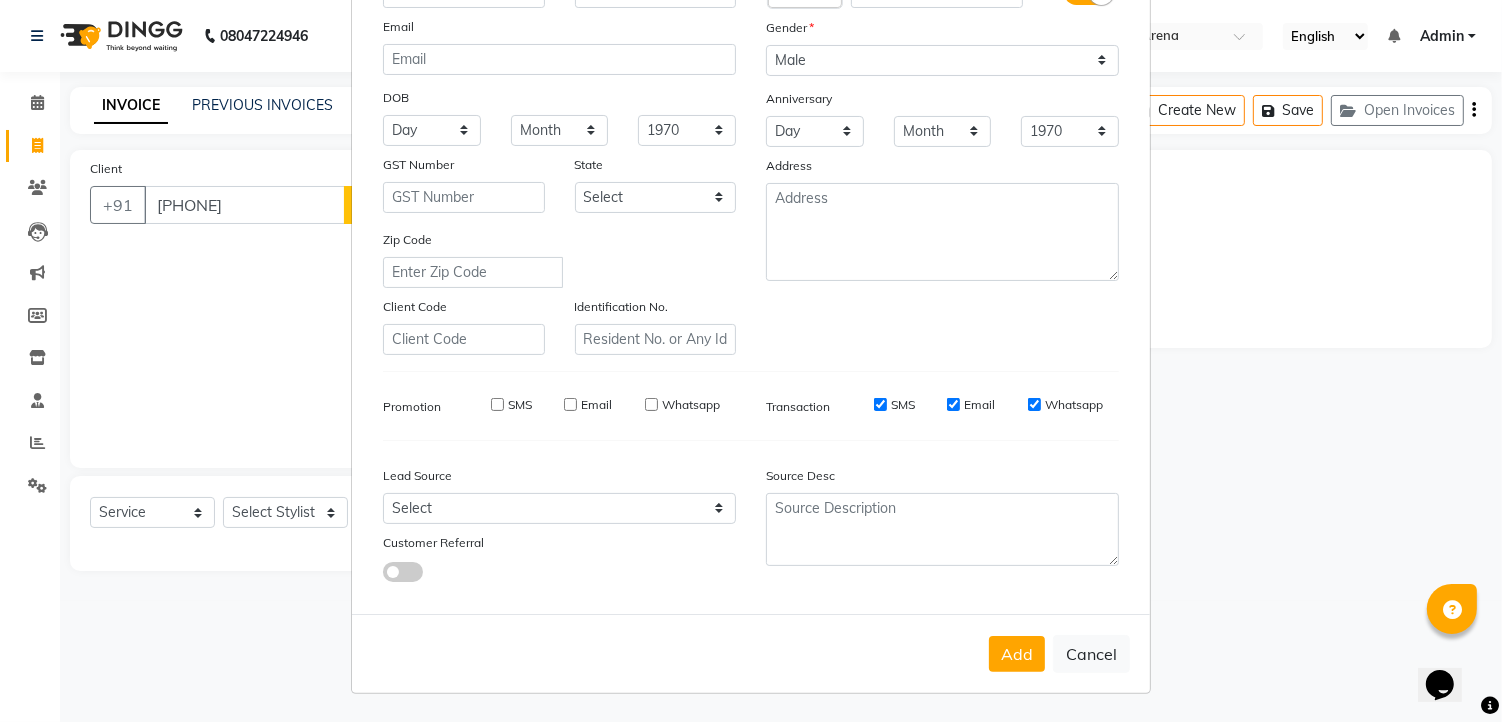 click on "SMS" at bounding box center (880, 404) 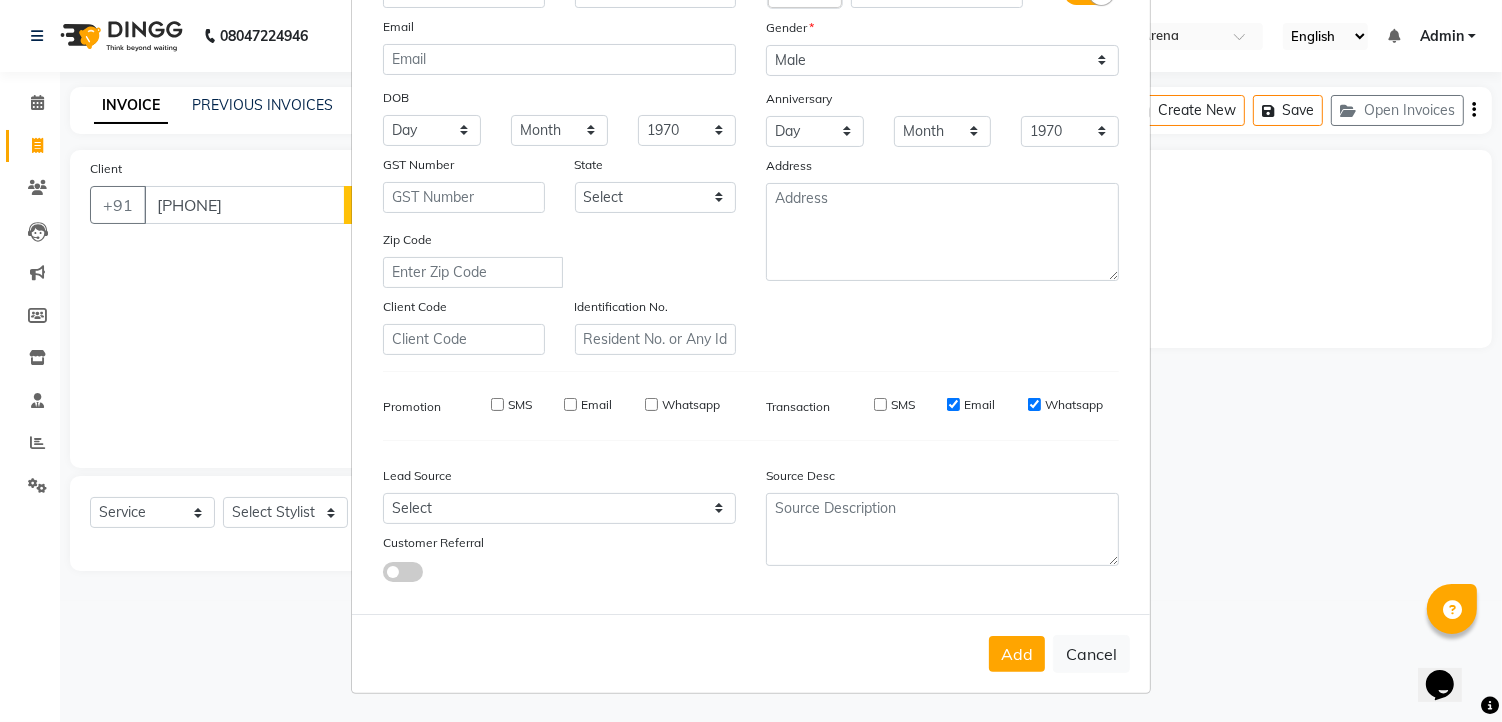 drag, startPoint x: 936, startPoint y: 402, endPoint x: 954, endPoint y: 405, distance: 18.248287 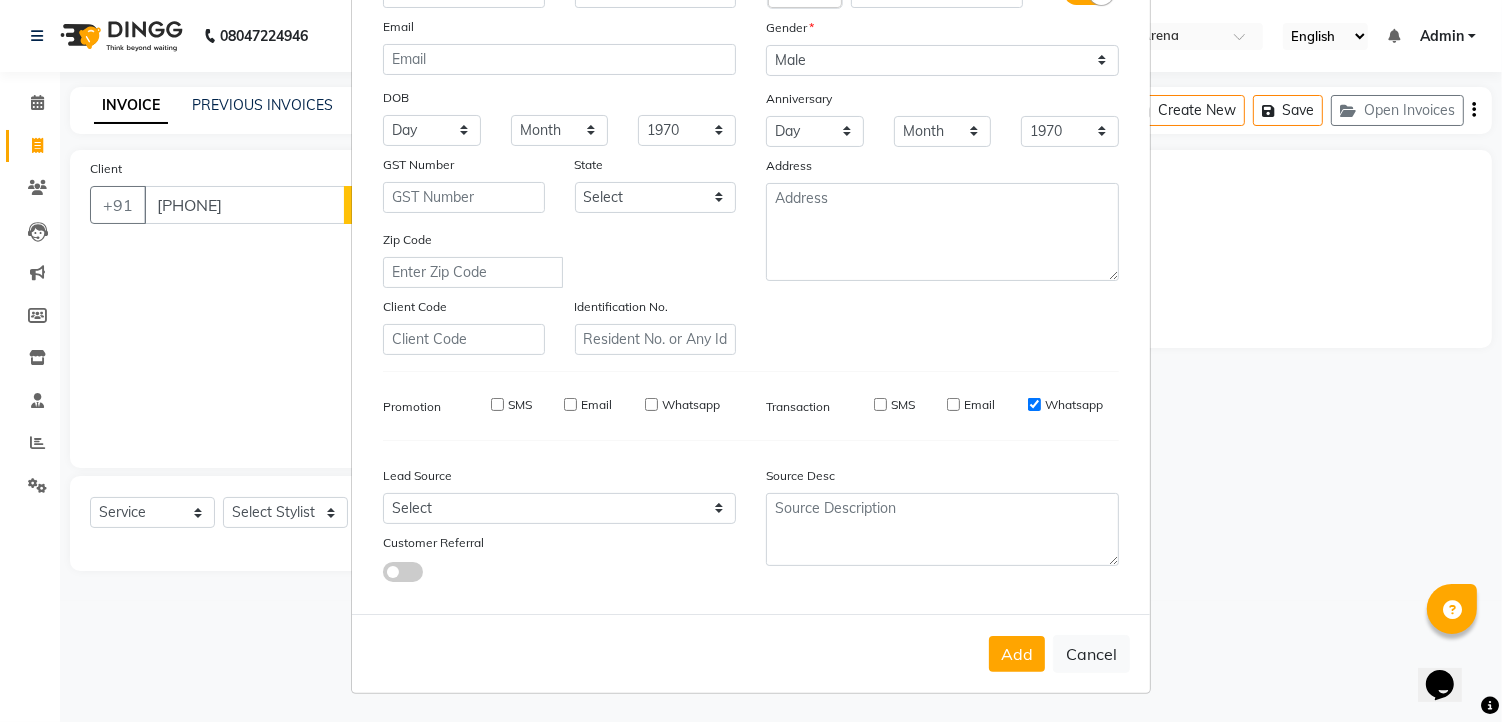 drag, startPoint x: 1028, startPoint y: 404, endPoint x: 1043, endPoint y: 557, distance: 153.73354 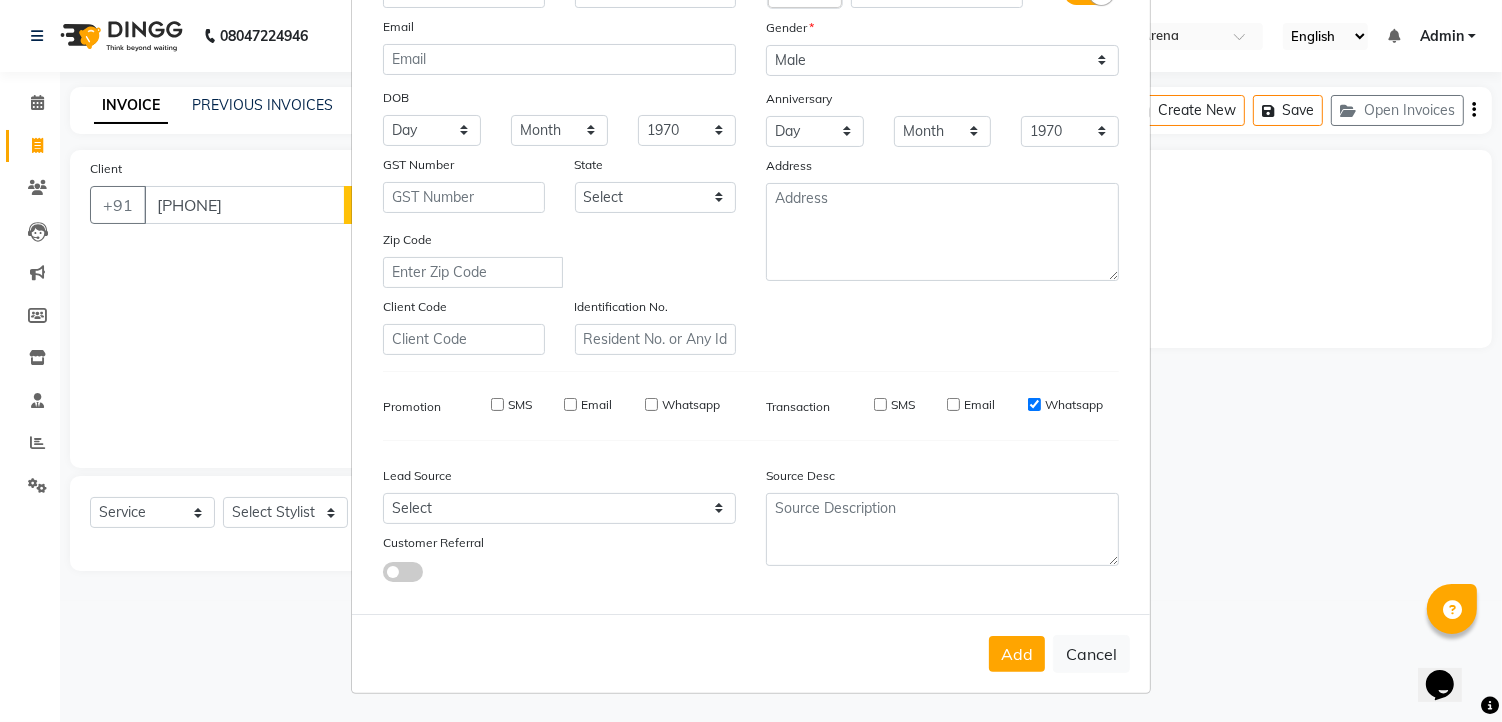 drag, startPoint x: 1021, startPoint y: 402, endPoint x: 1020, endPoint y: 418, distance: 16.03122 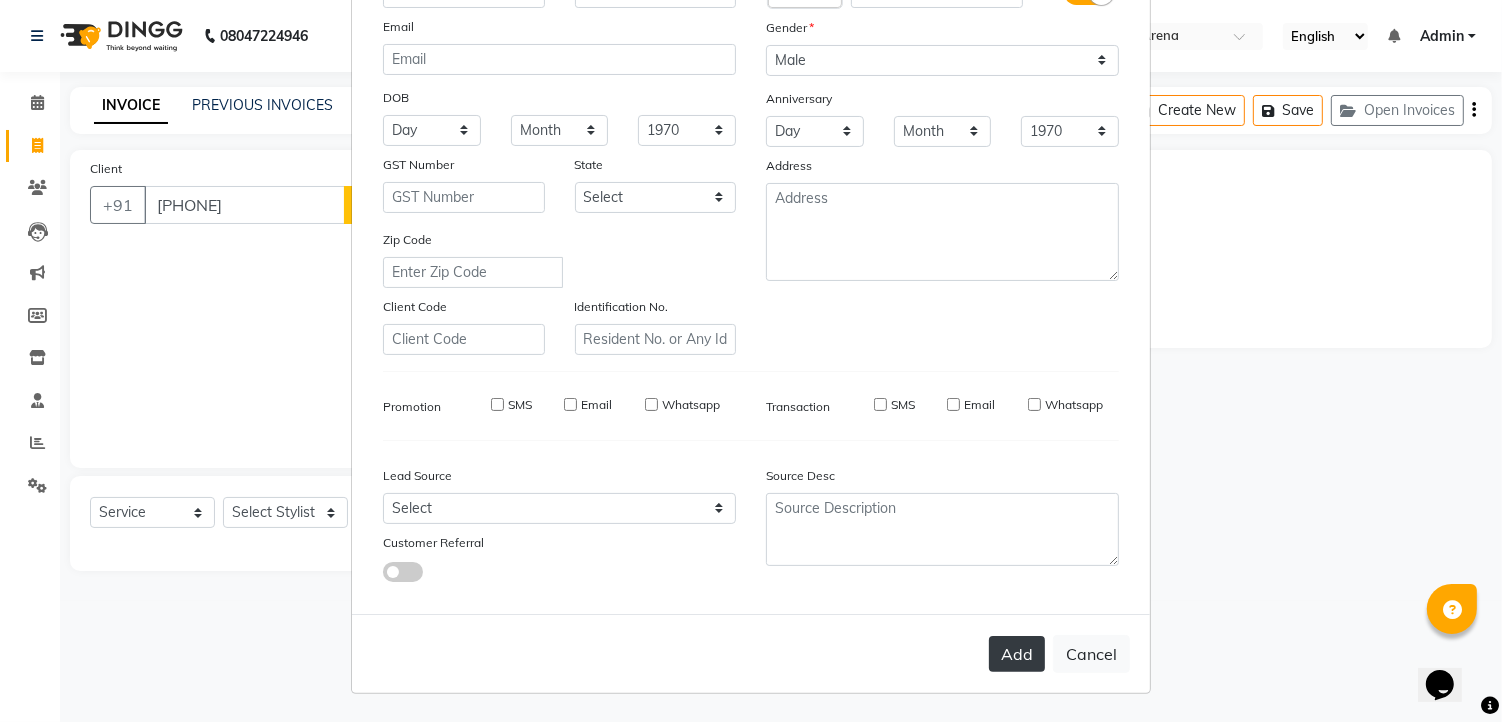 click on "Add" at bounding box center [1017, 654] 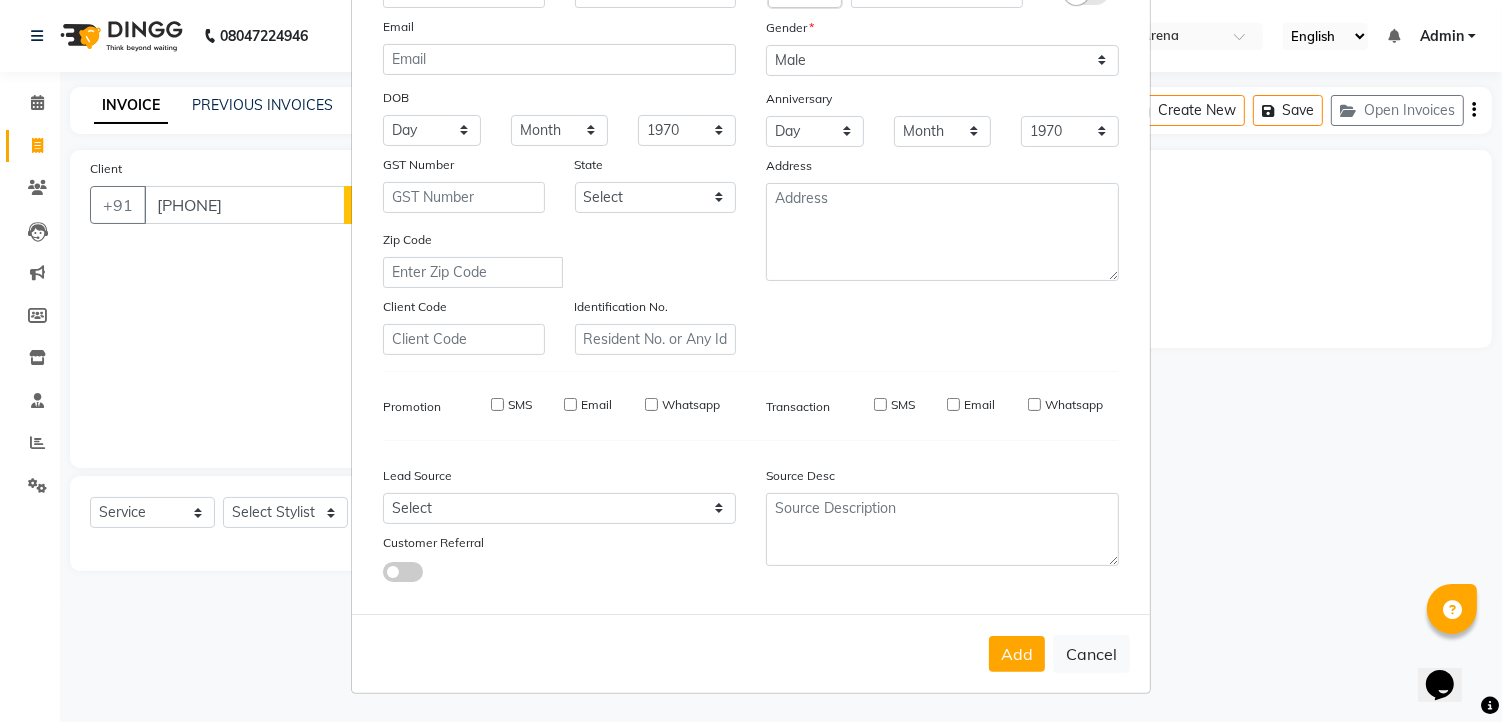 type 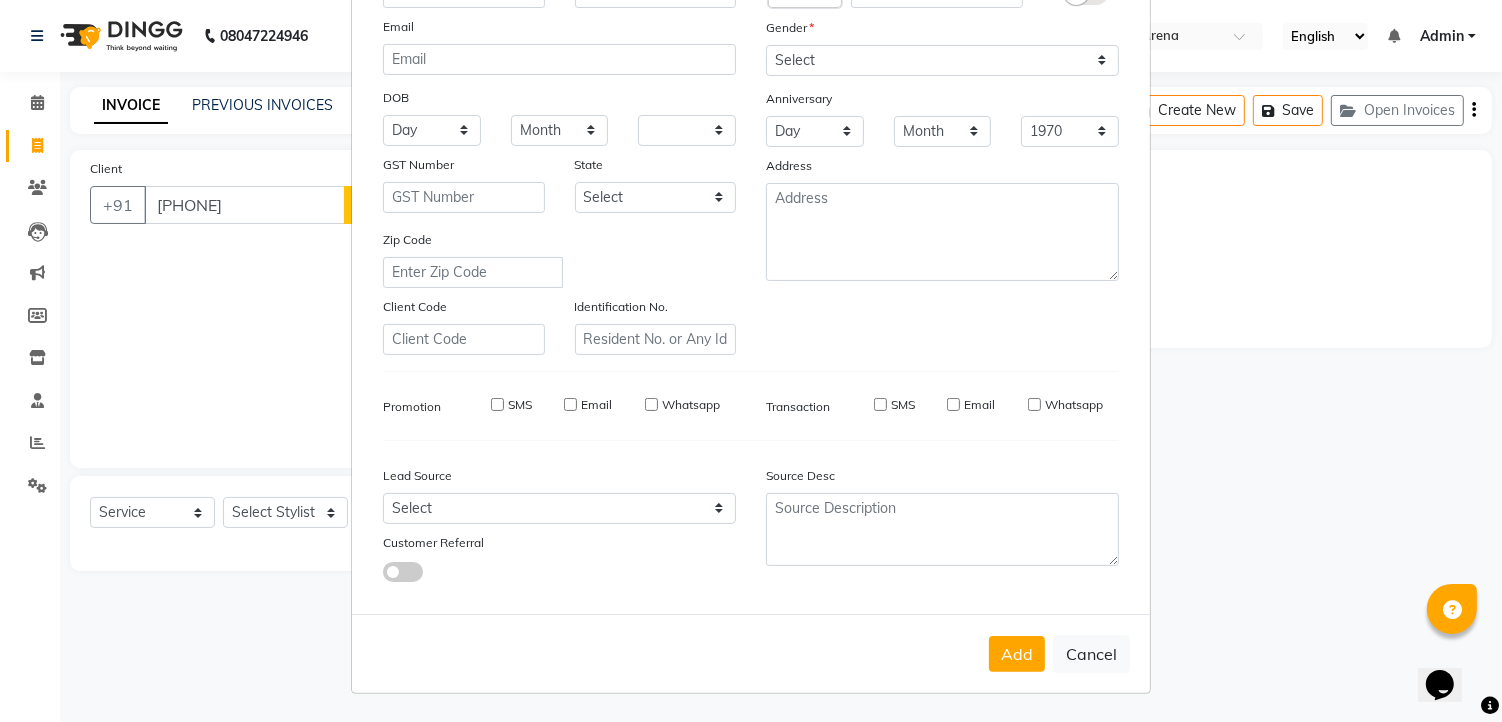 select 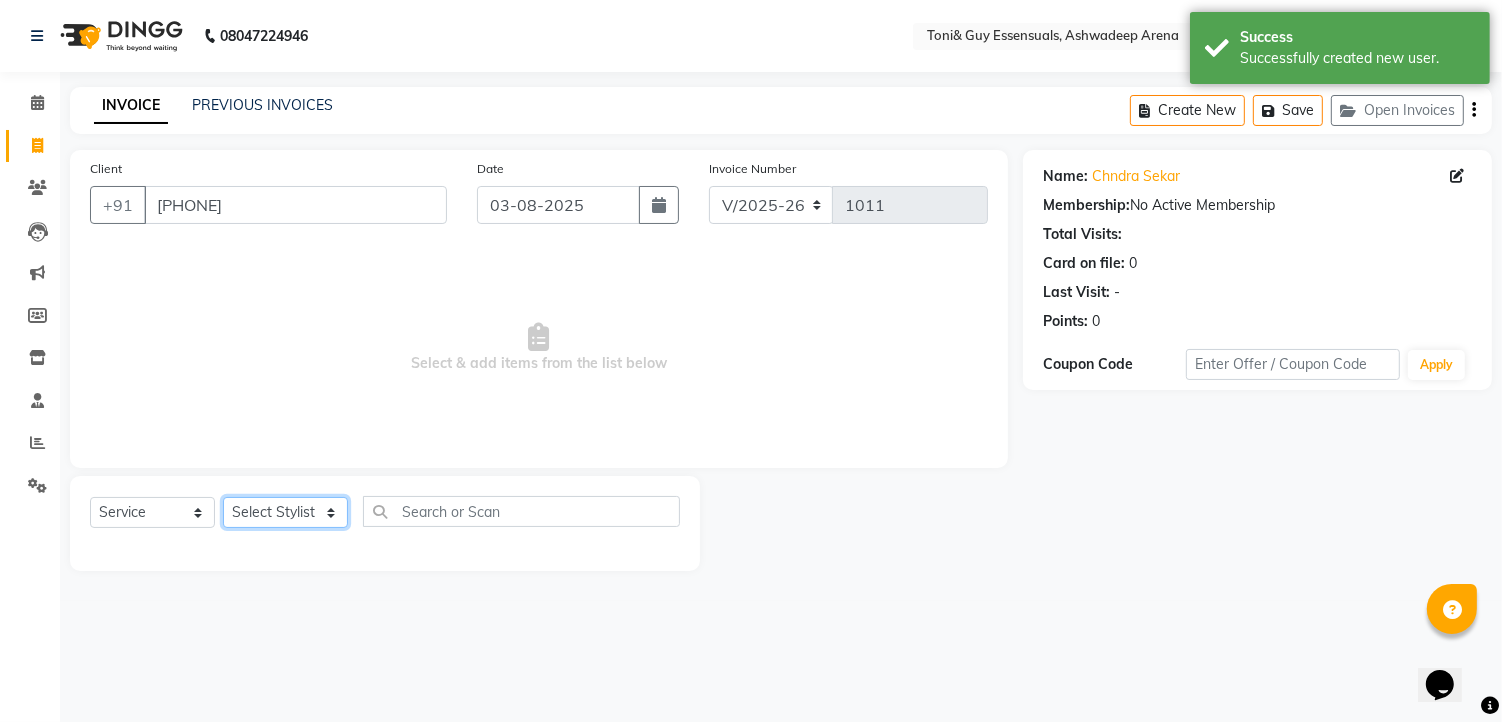click on "Select Stylist faizz gufran mohammad hyma Kumari lalitha sree Manager Riya roy sahik shaz (Unisex Stylist)" 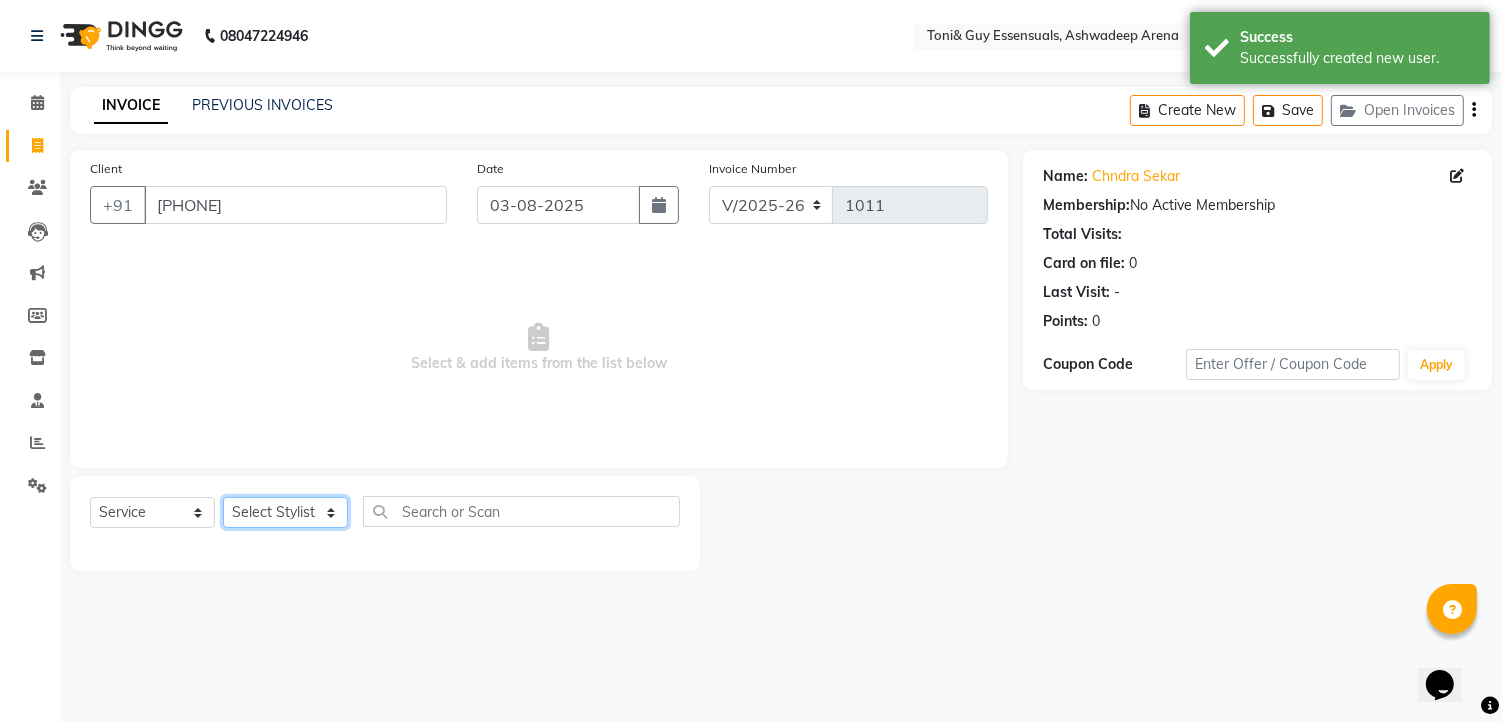 select on "60477" 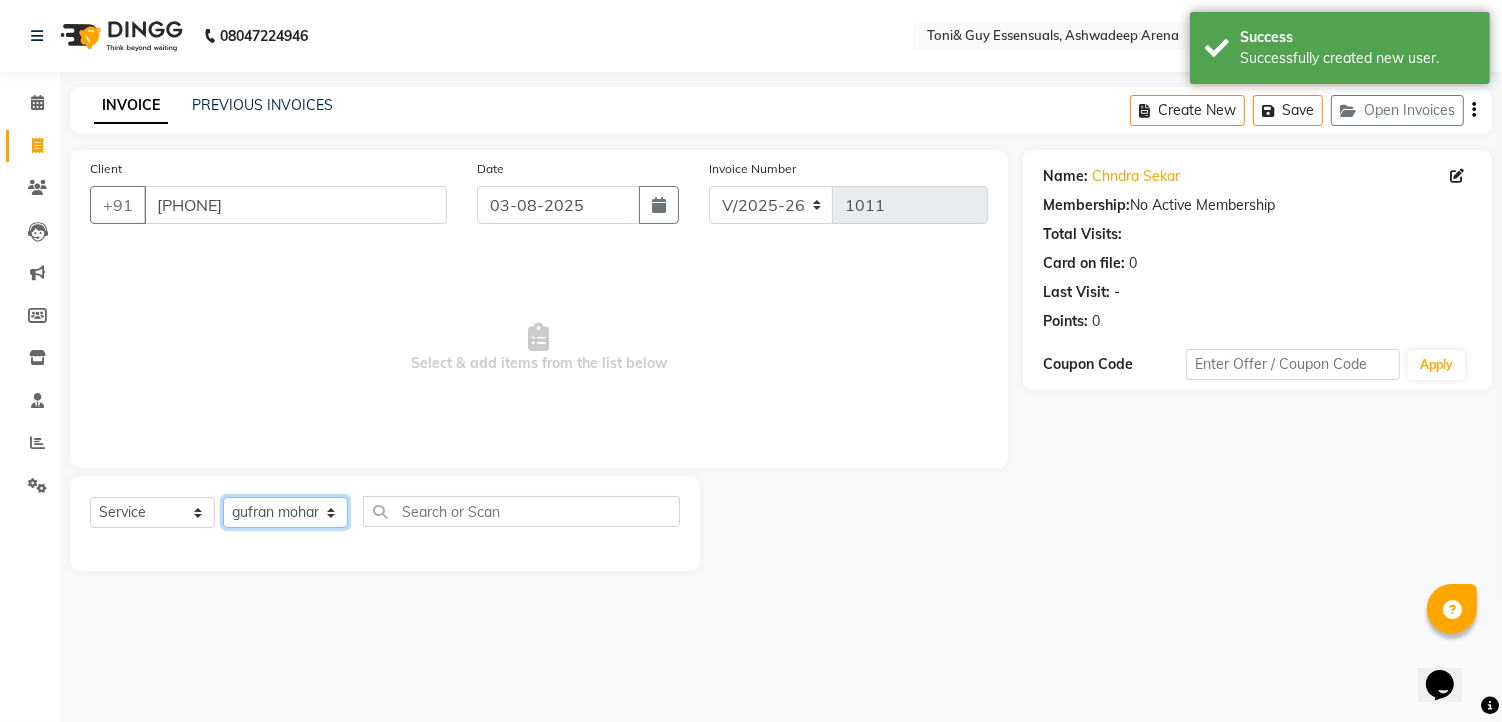 click on "Select Stylist faizz gufran mohammad hyma Kumari lalitha sree Manager Riya roy sahik shaz (Unisex Stylist)" 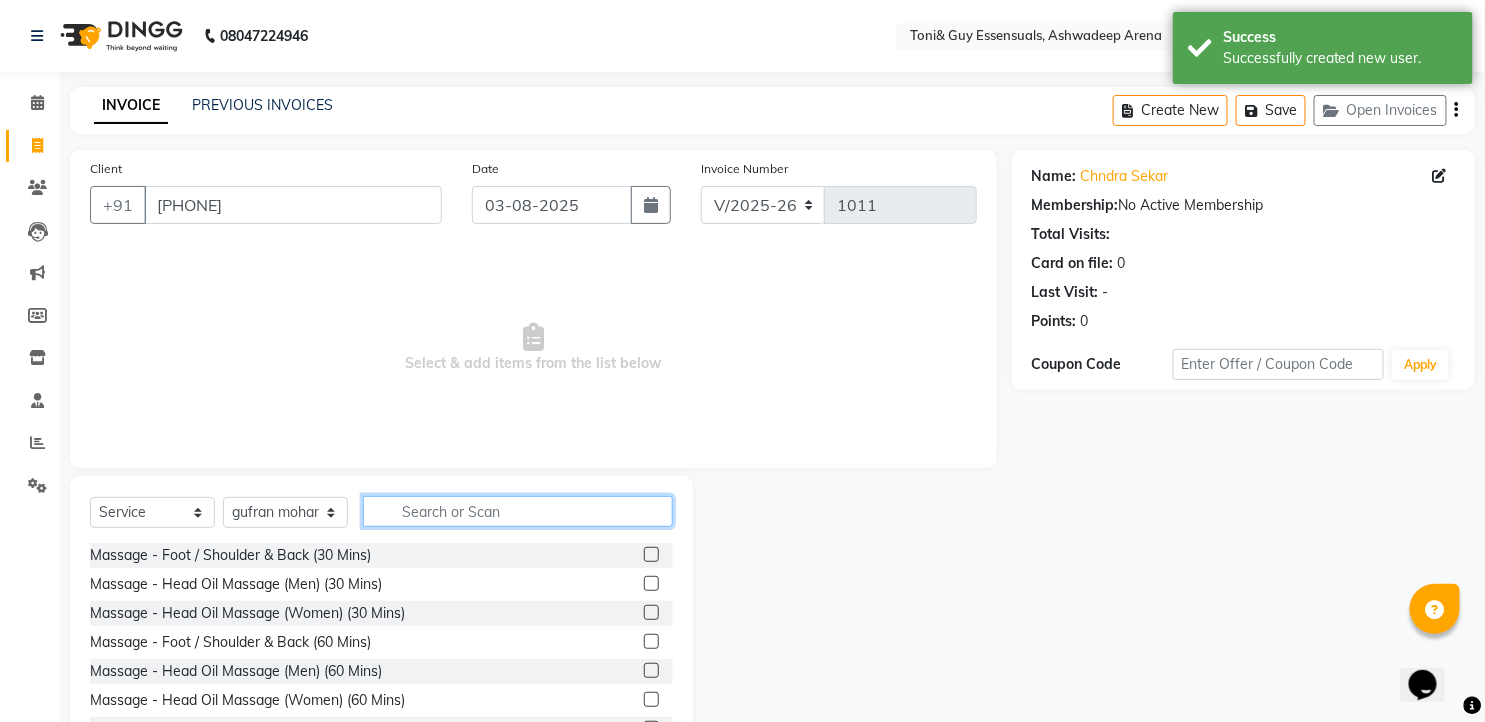 click 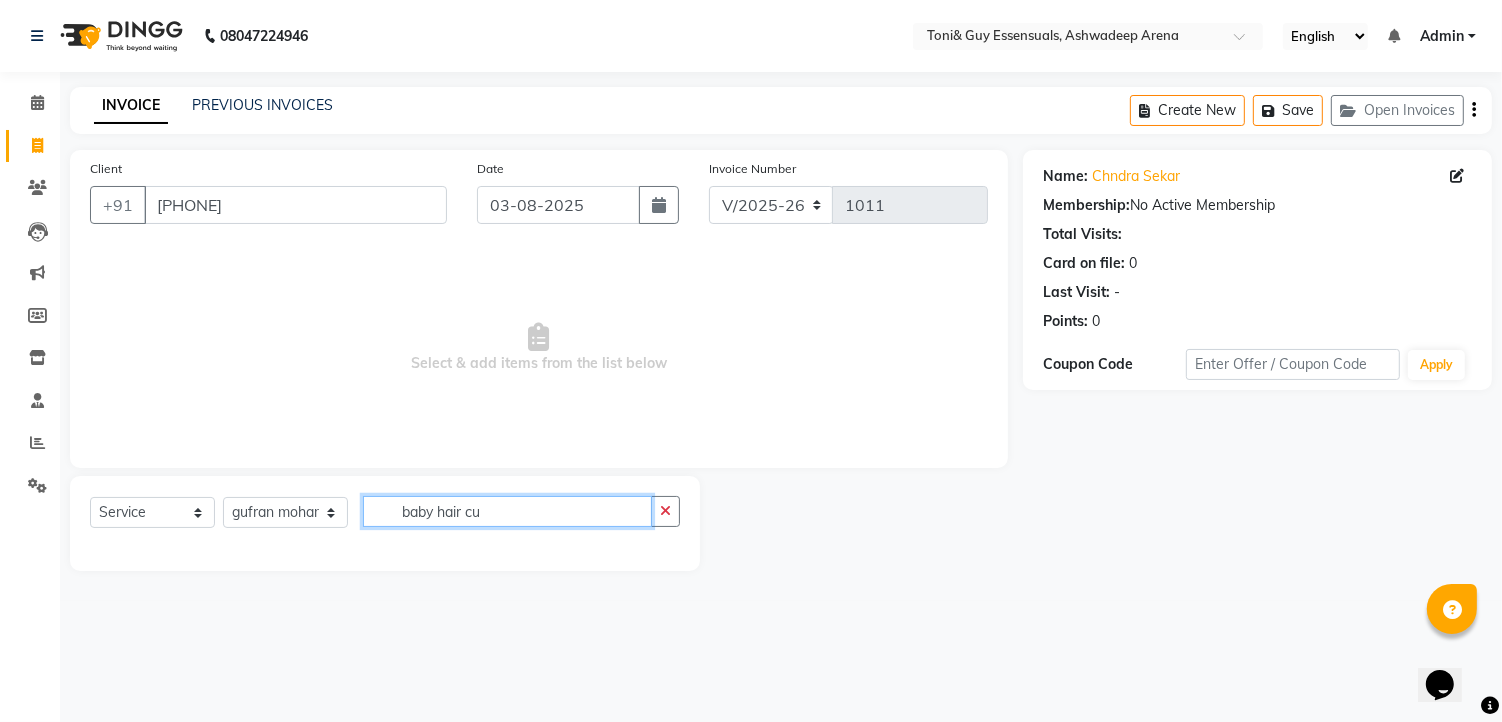 type on "baby hair cut" 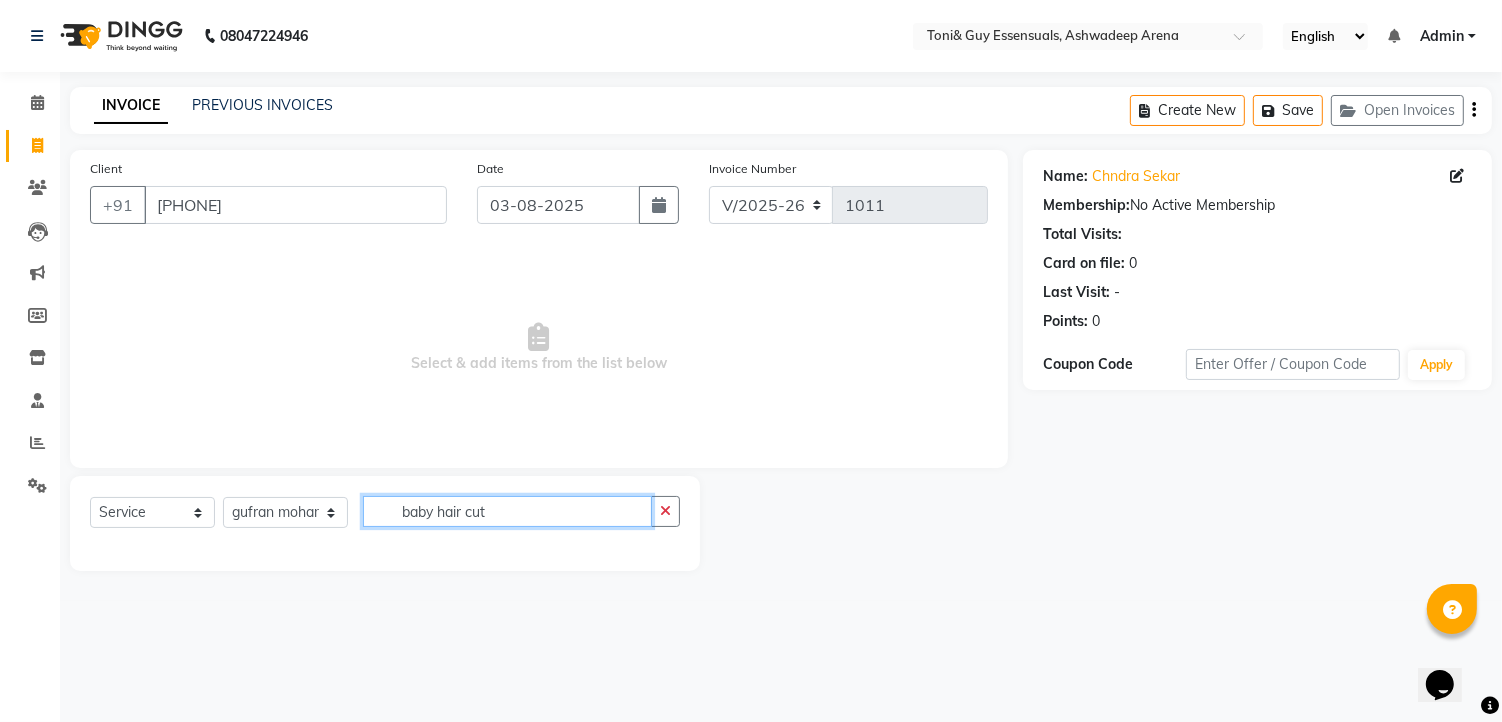 drag, startPoint x: 505, startPoint y: 513, endPoint x: 373, endPoint y: 508, distance: 132.09467 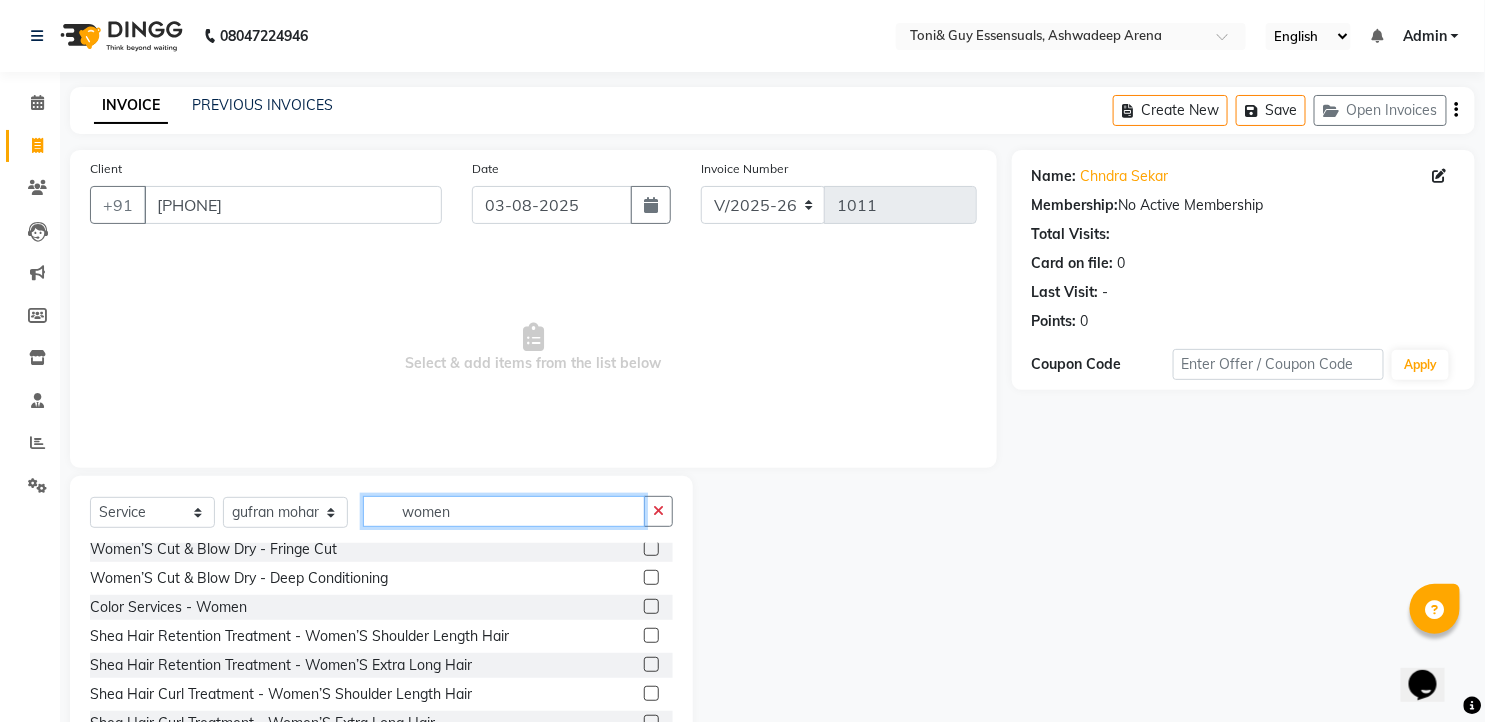 scroll, scrollTop: 127, scrollLeft: 0, axis: vertical 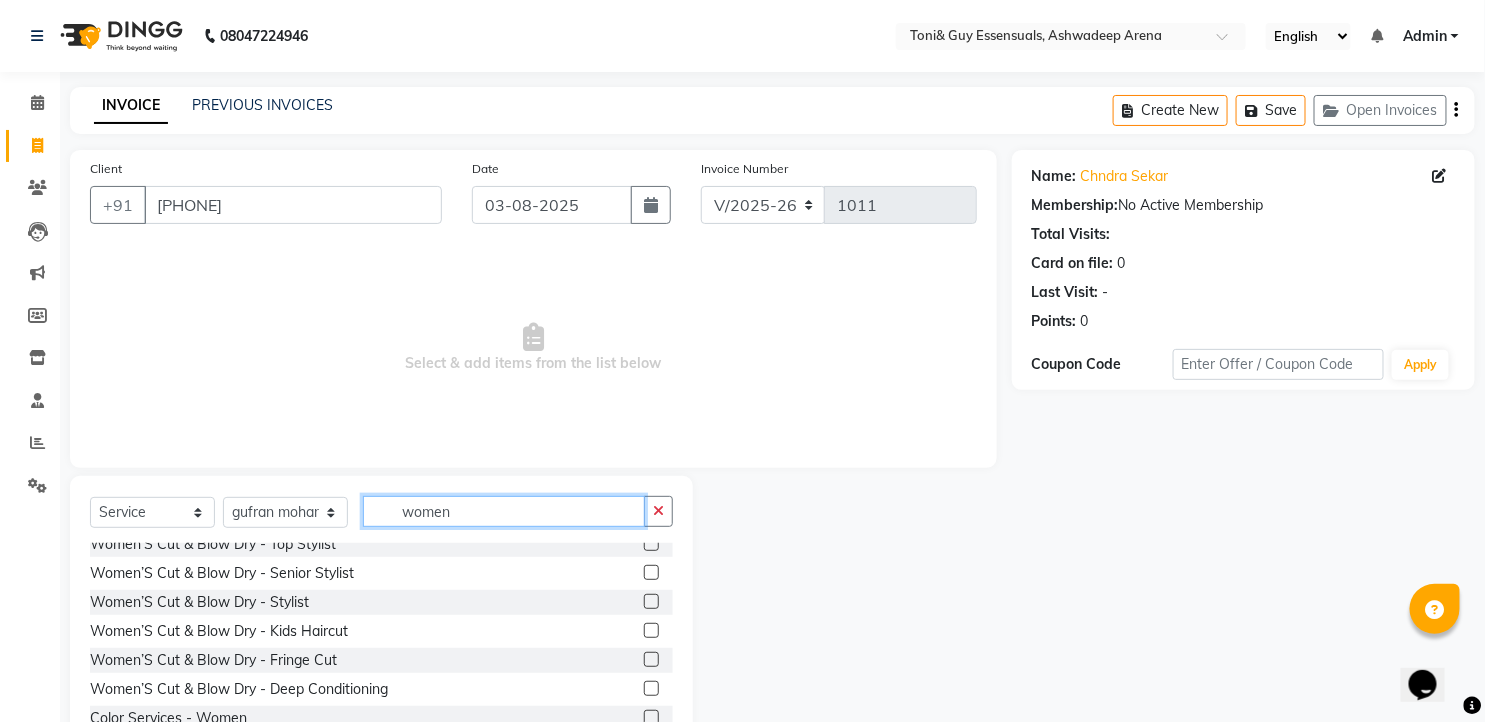 type on "women" 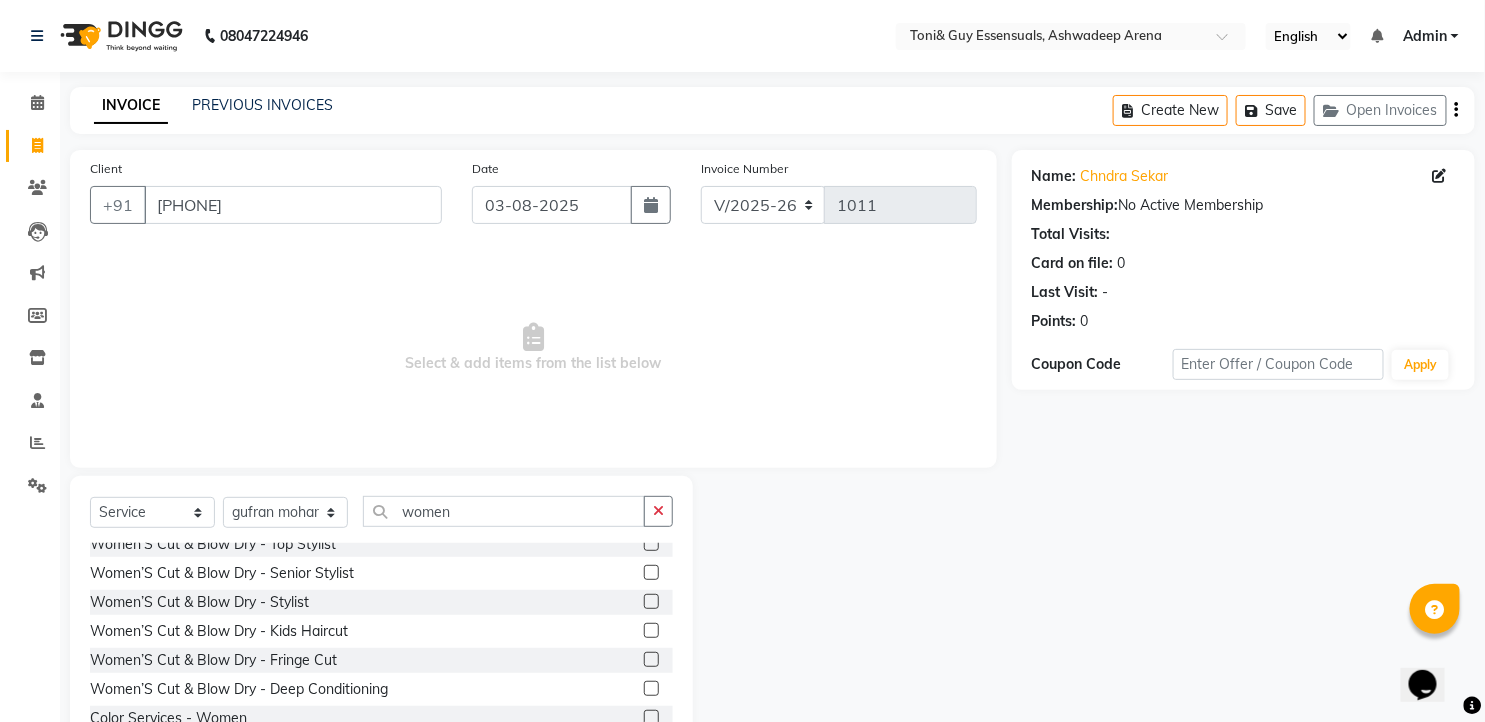 click 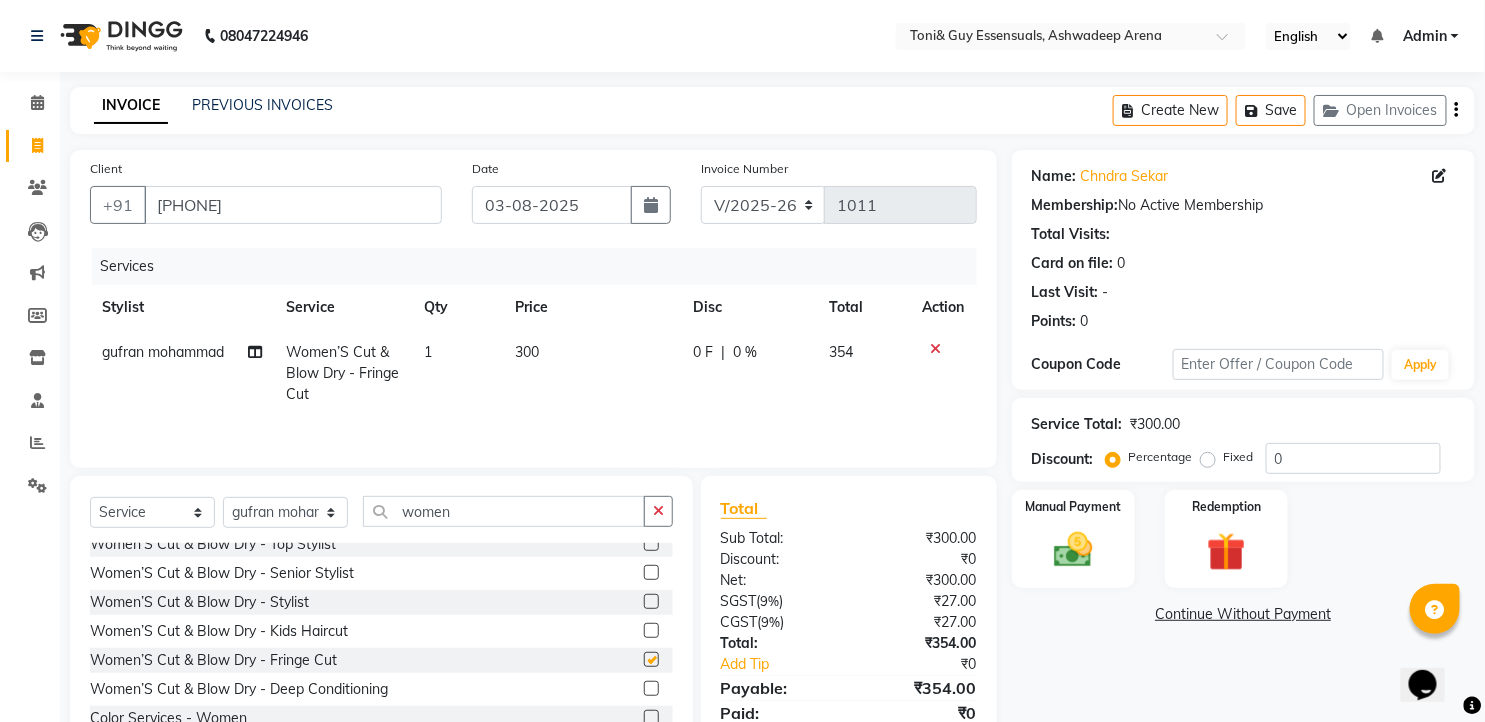 checkbox on "false" 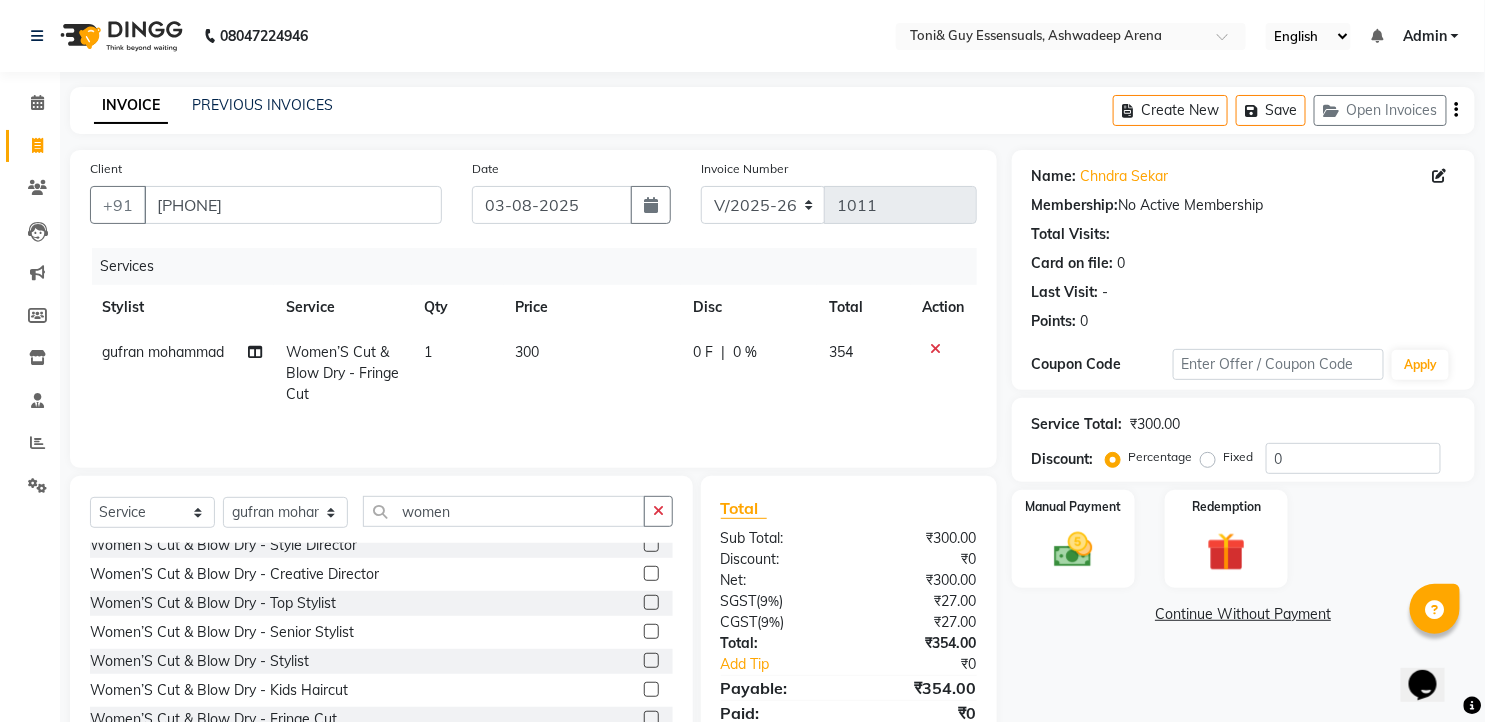 scroll, scrollTop: 16, scrollLeft: 0, axis: vertical 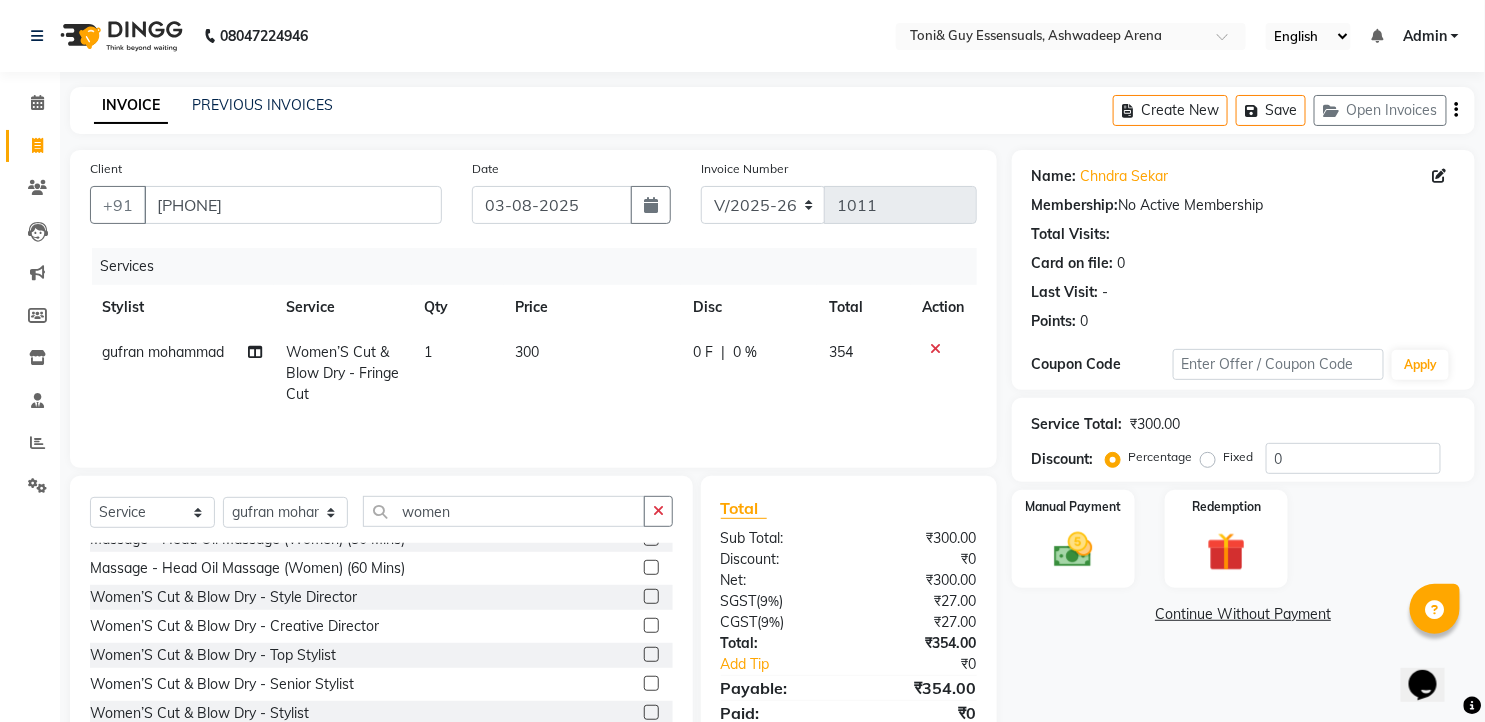 click 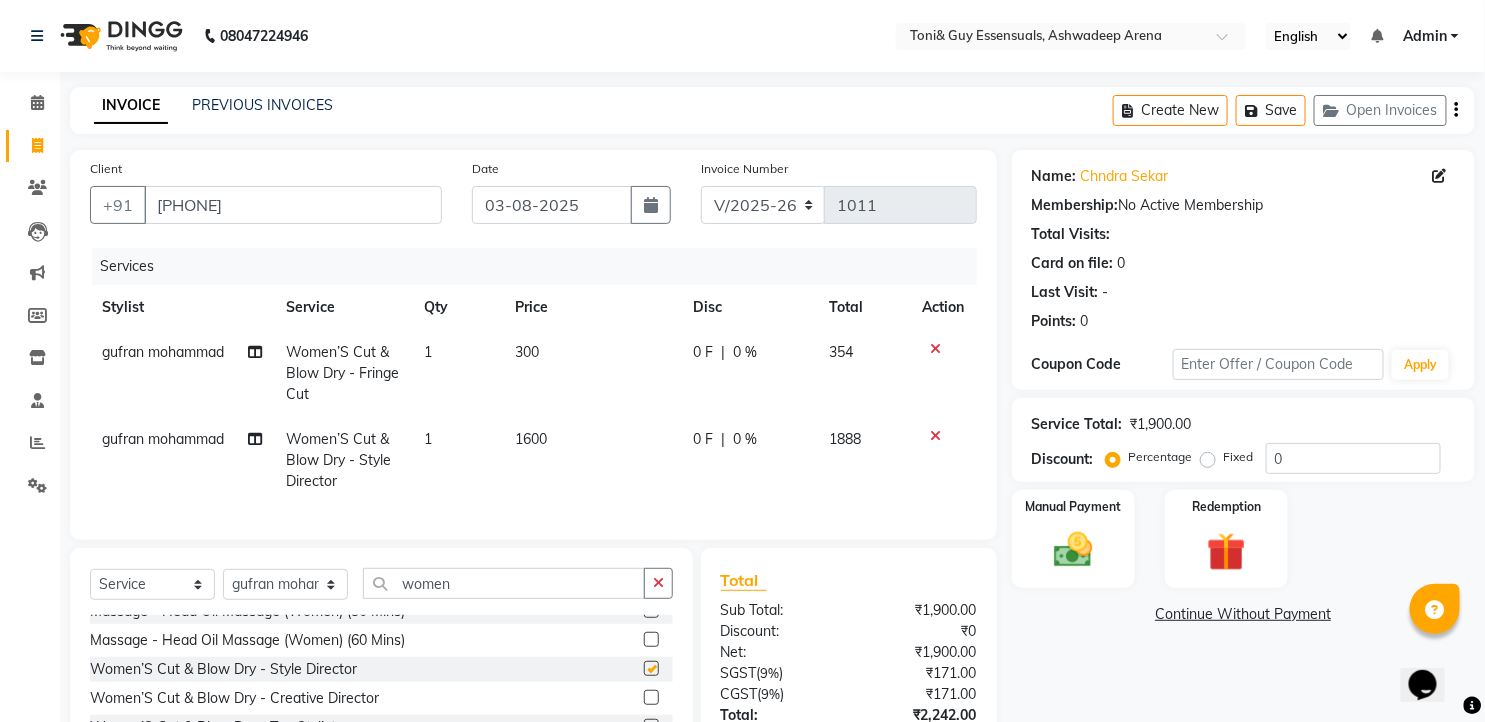checkbox on "false" 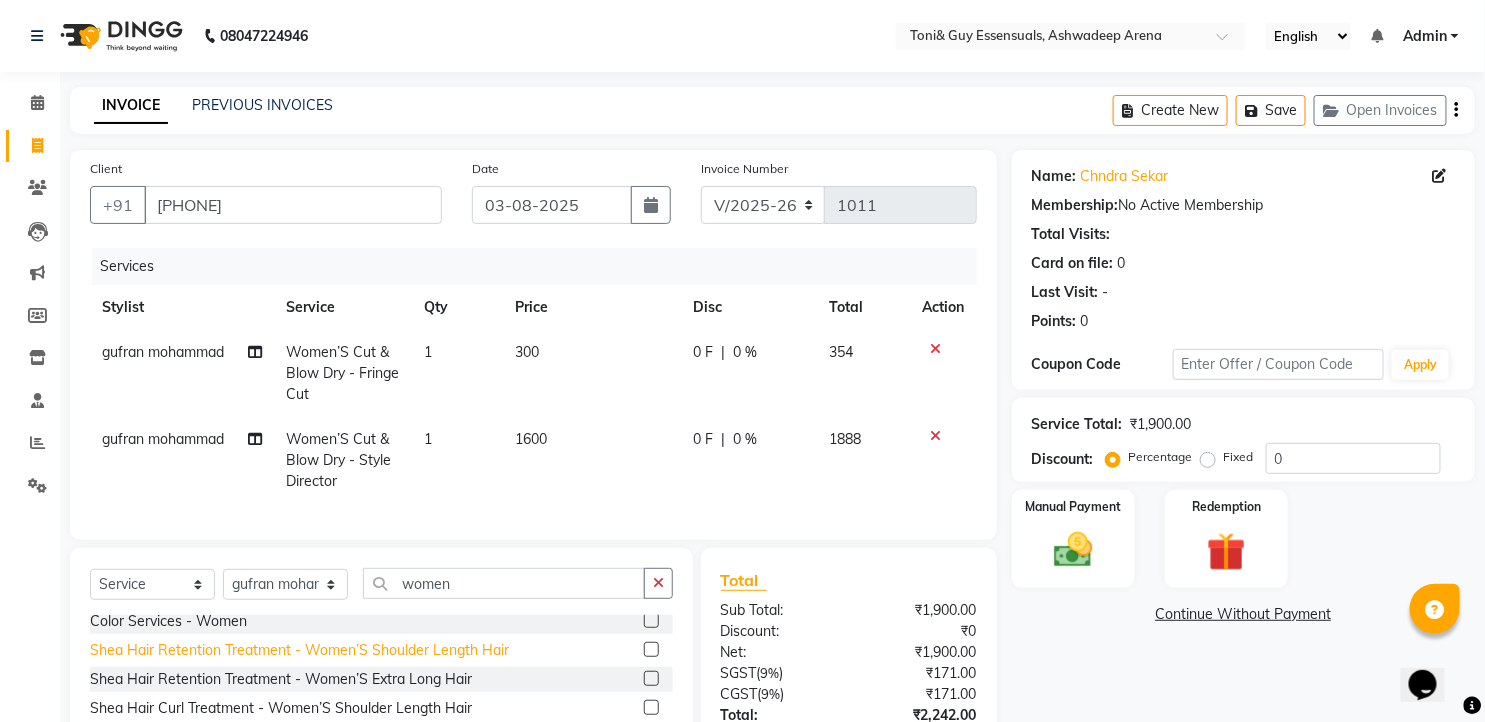 scroll, scrollTop: 350, scrollLeft: 0, axis: vertical 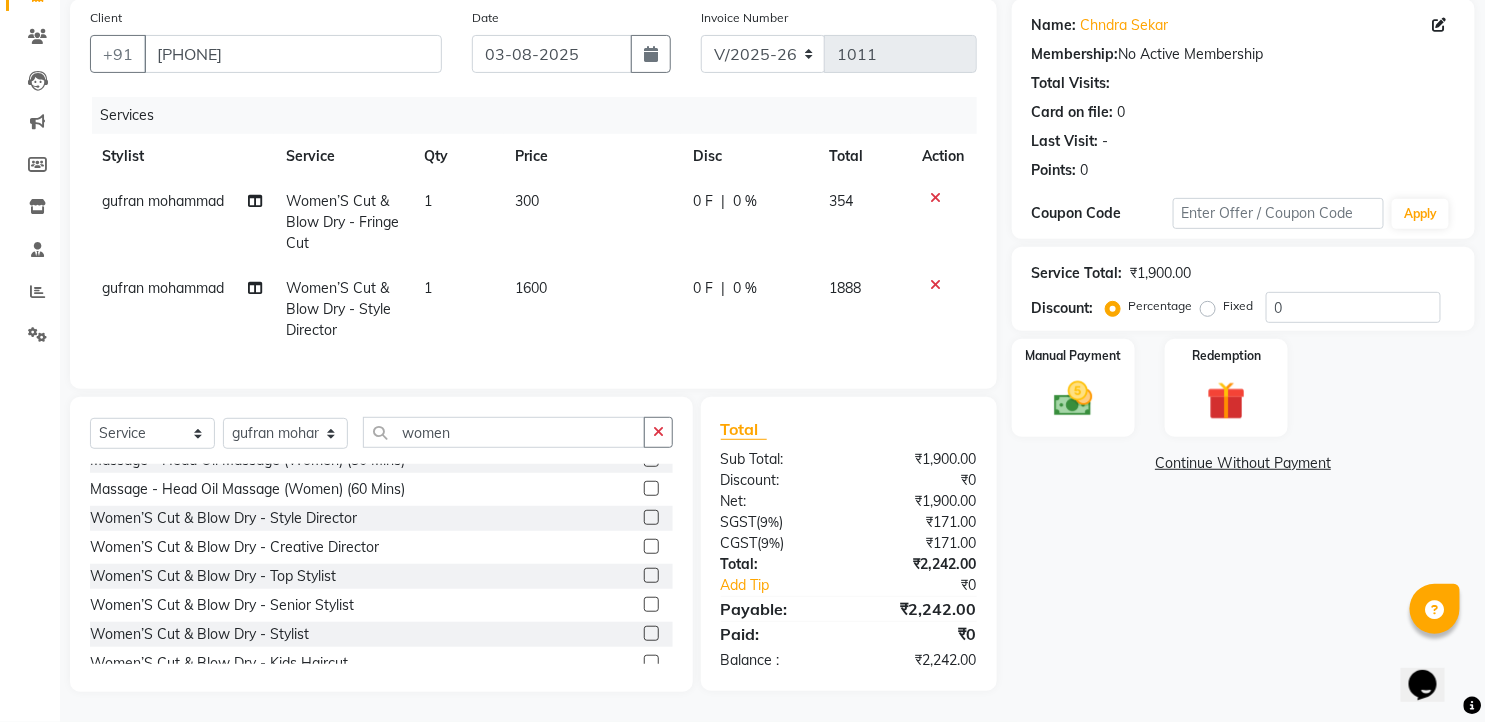 click 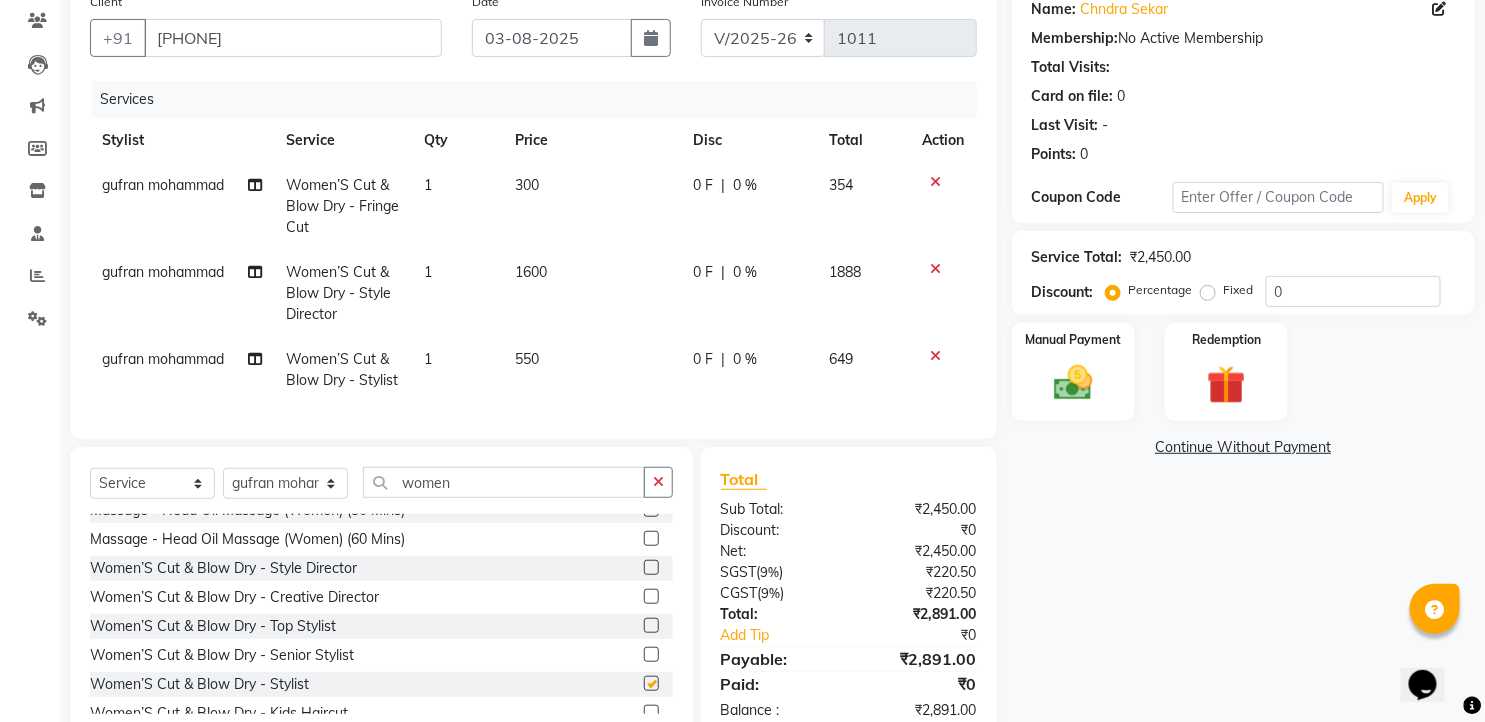checkbox on "false" 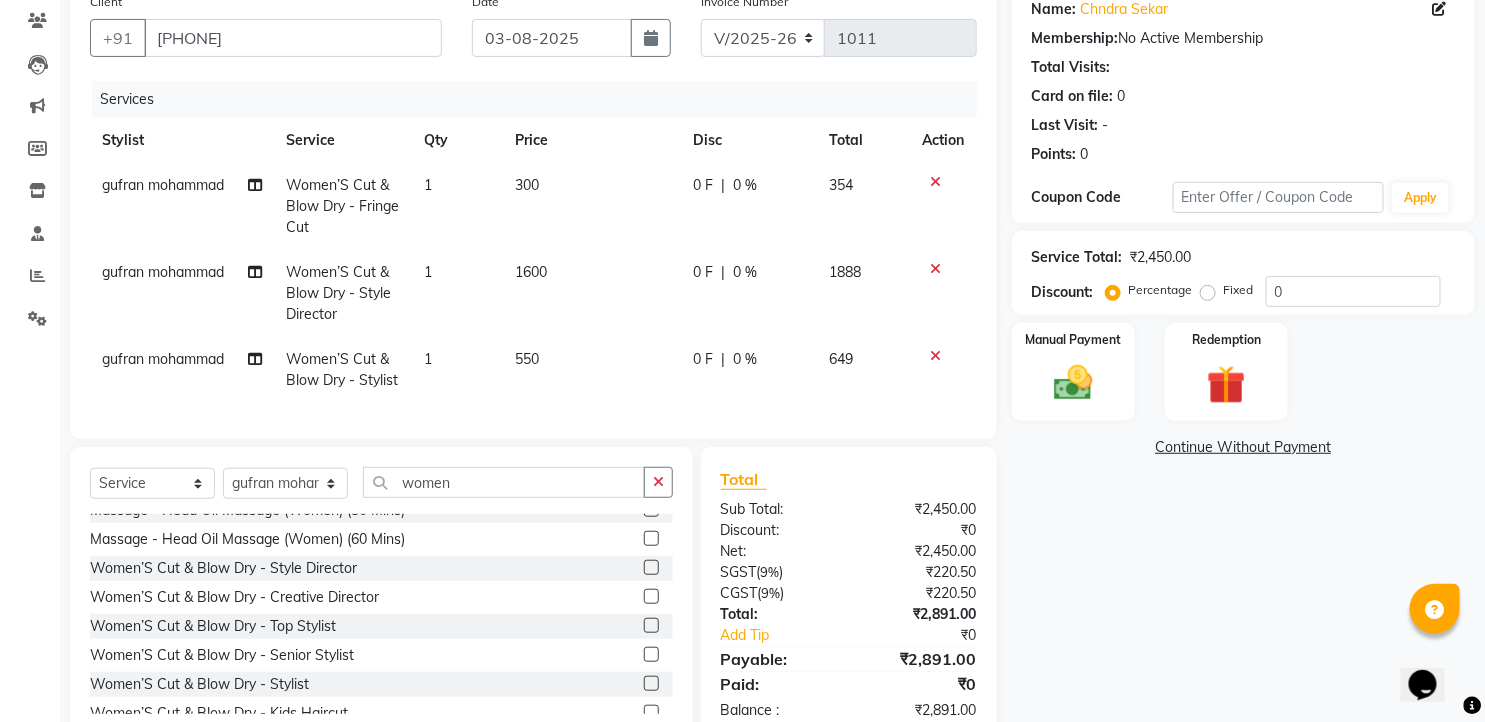 click 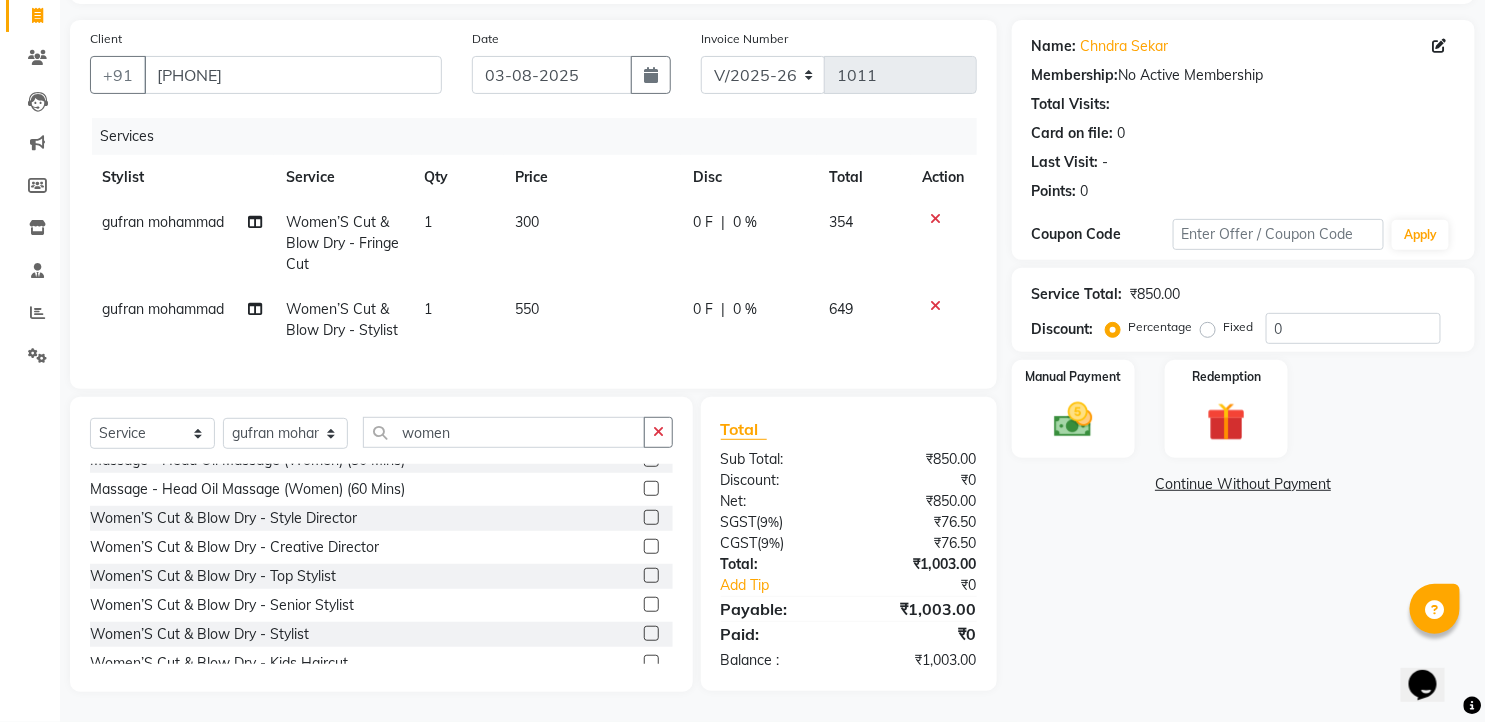 scroll, scrollTop: 146, scrollLeft: 0, axis: vertical 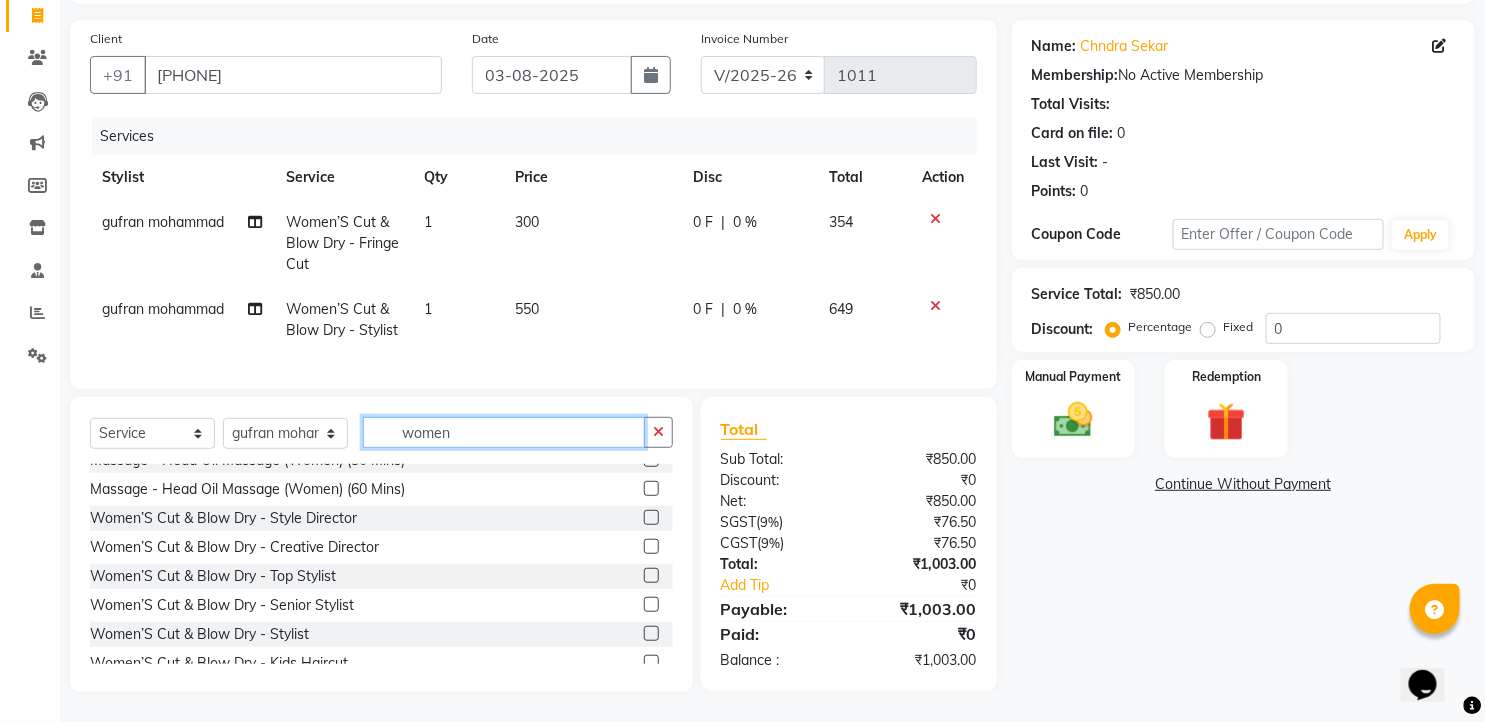 drag, startPoint x: 457, startPoint y: 438, endPoint x: 376, endPoint y: 437, distance: 81.00617 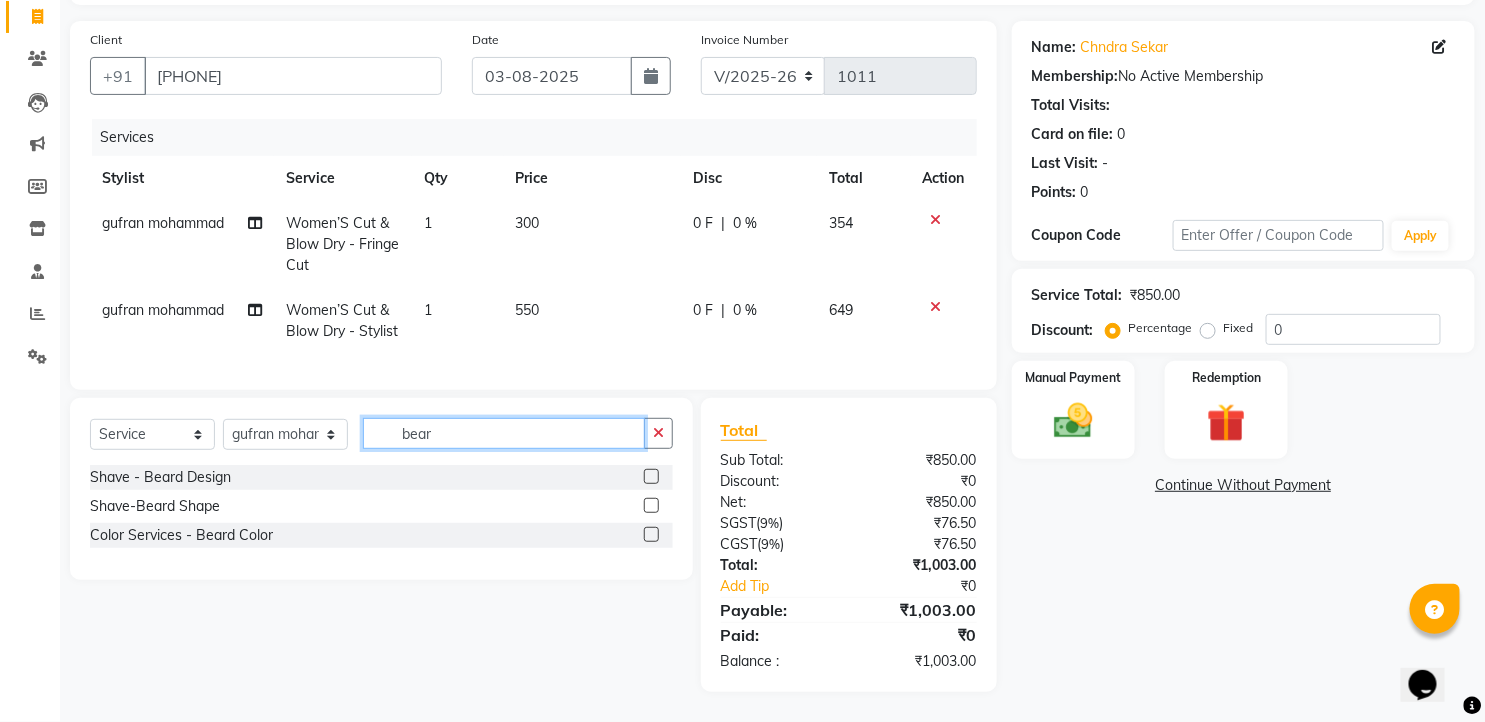 scroll, scrollTop: 0, scrollLeft: 0, axis: both 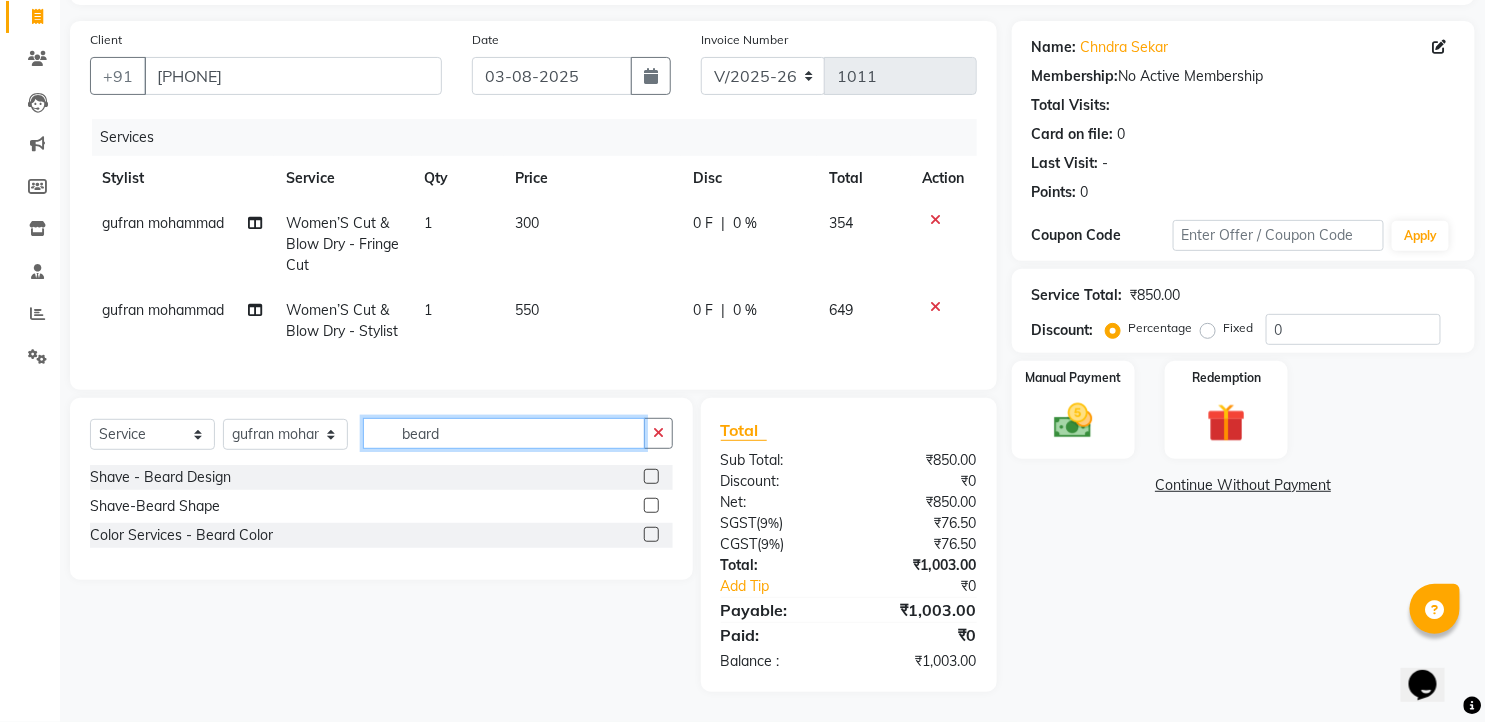 type on "beard" 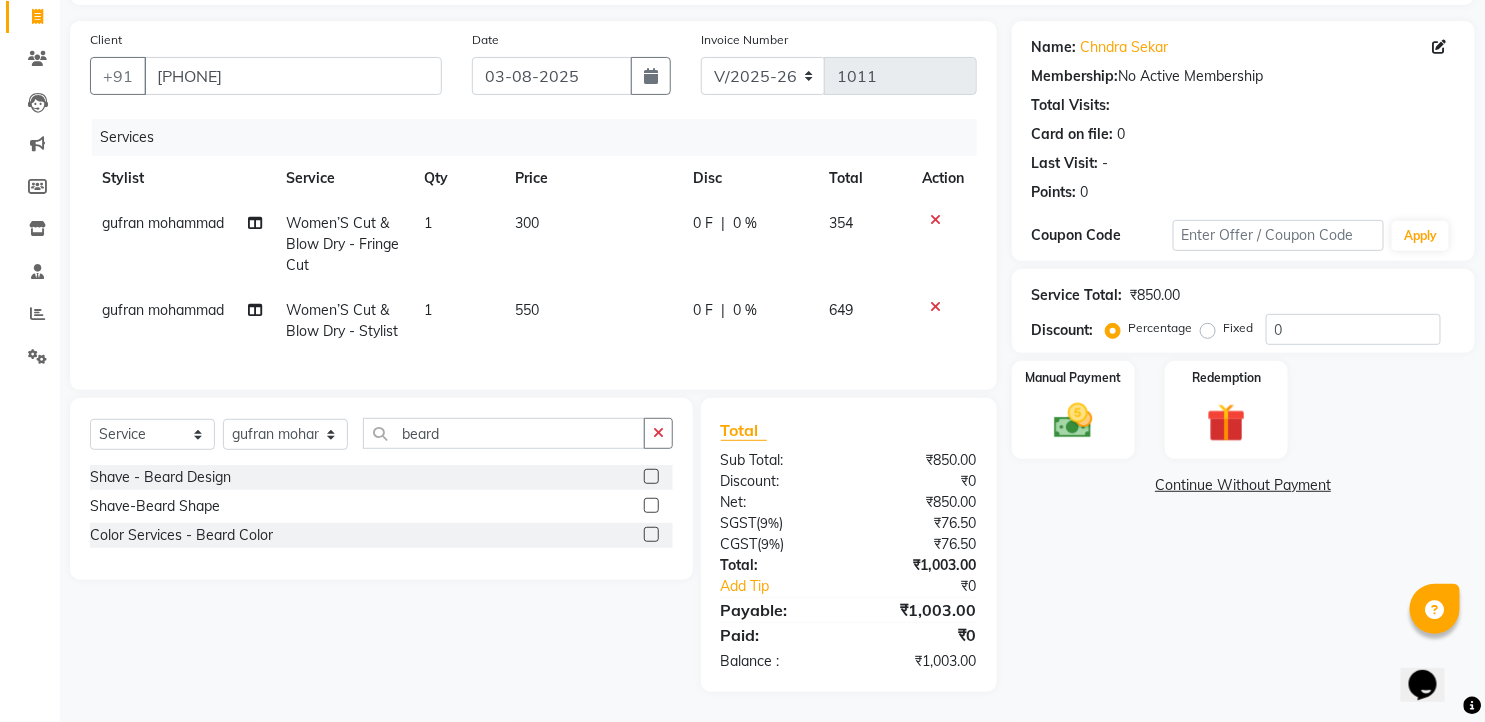 click 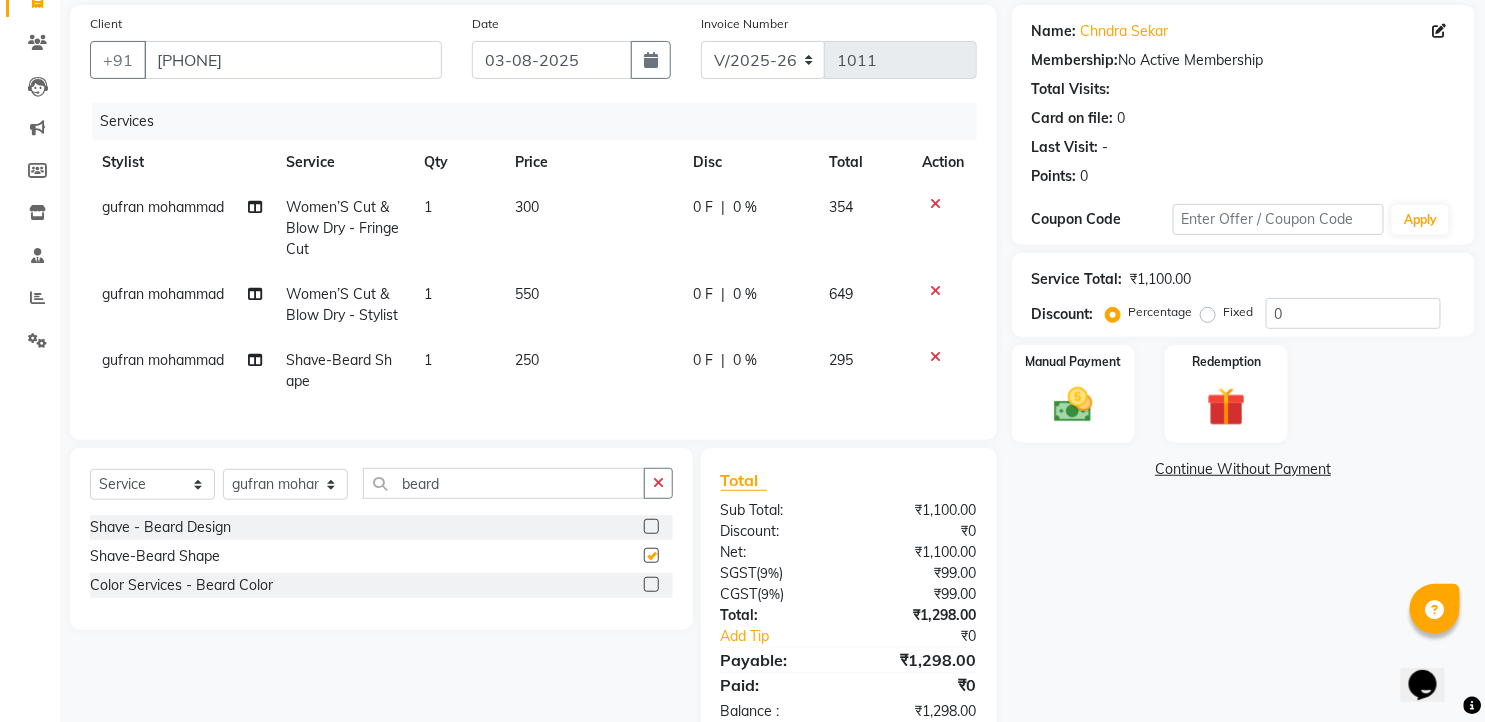 checkbox on "false" 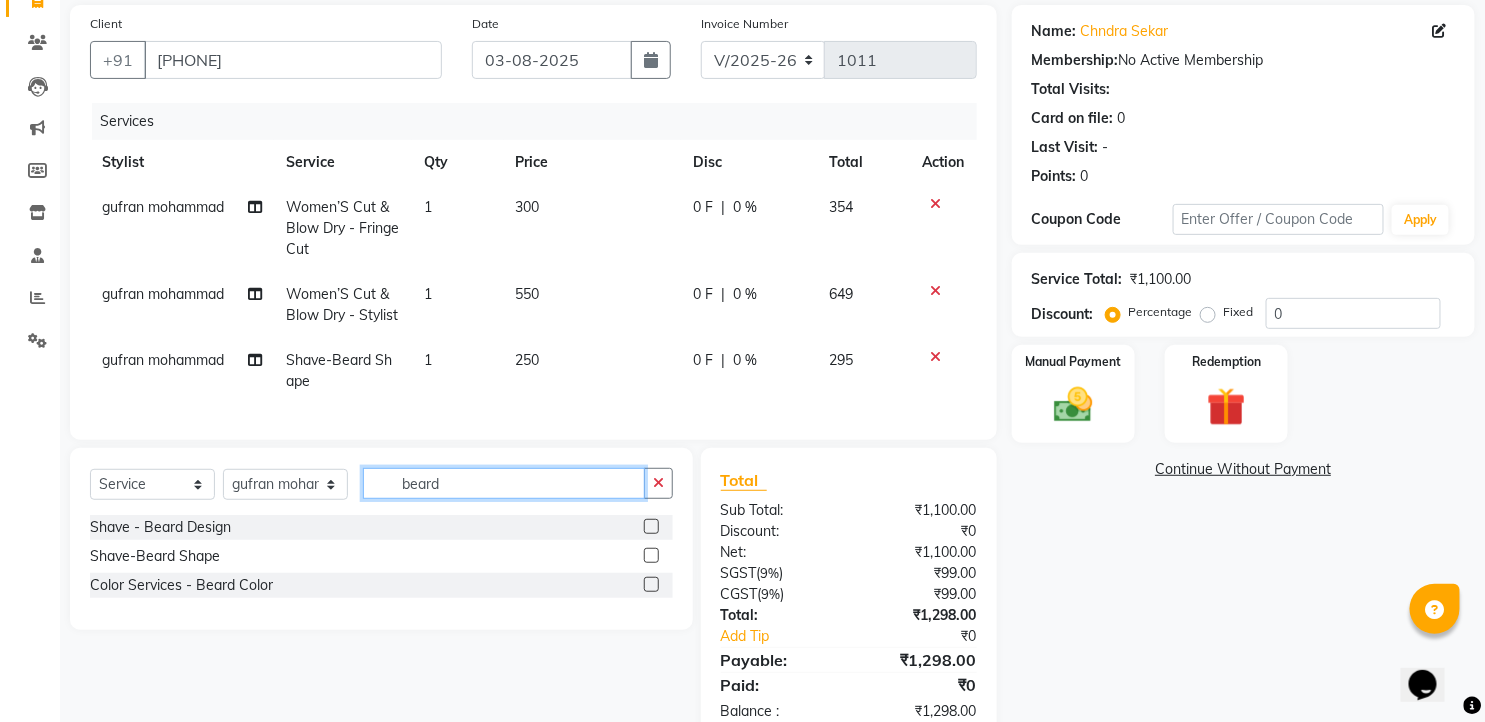click on "beard" 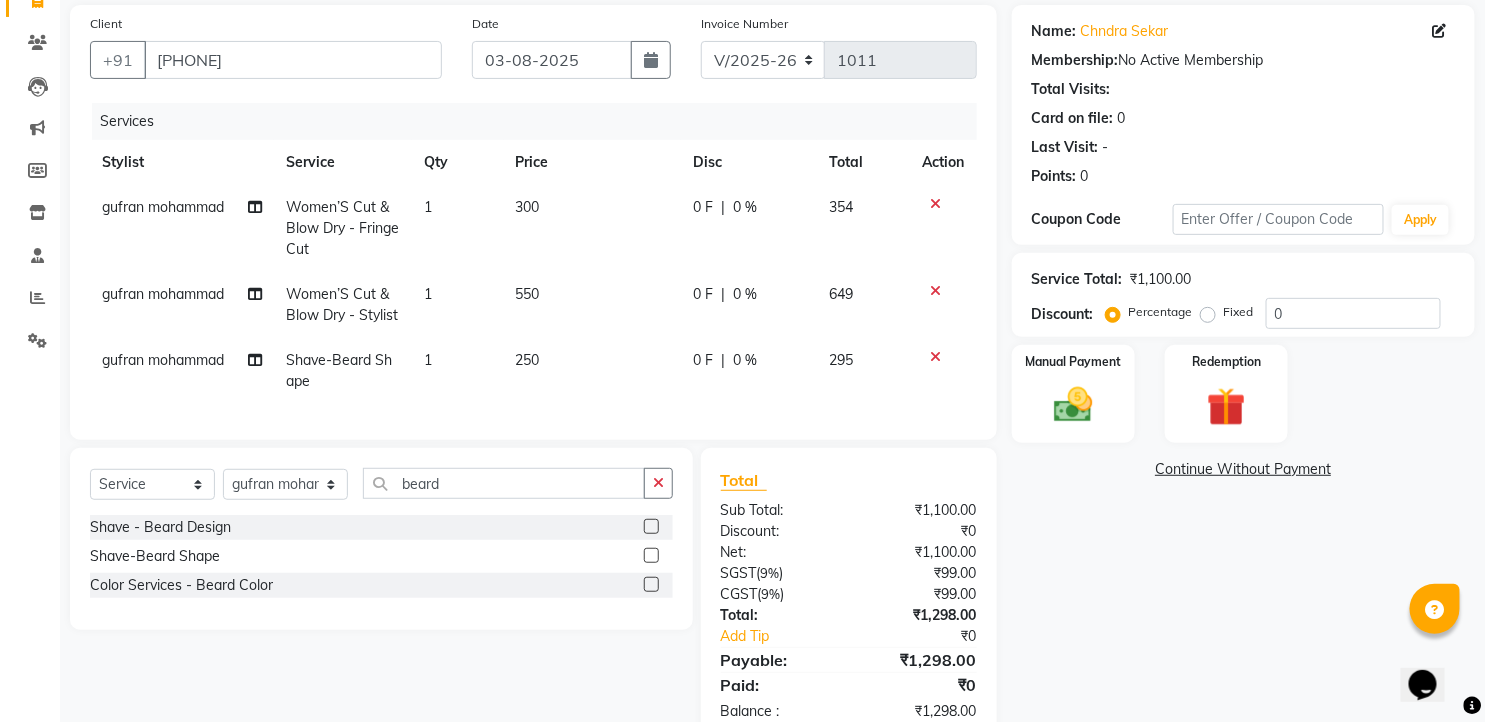 drag, startPoint x: 651, startPoint y: 598, endPoint x: 637, endPoint y: 583, distance: 20.518284 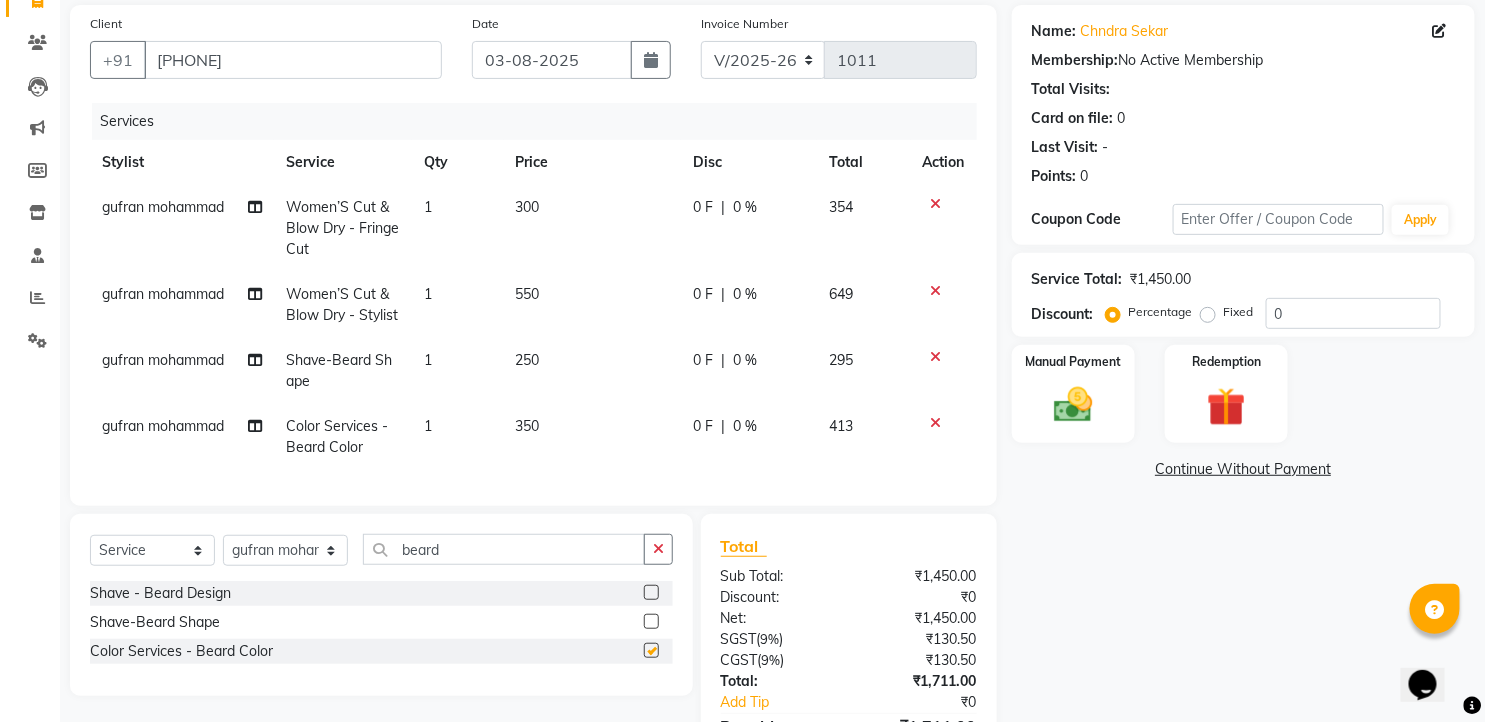 checkbox on "false" 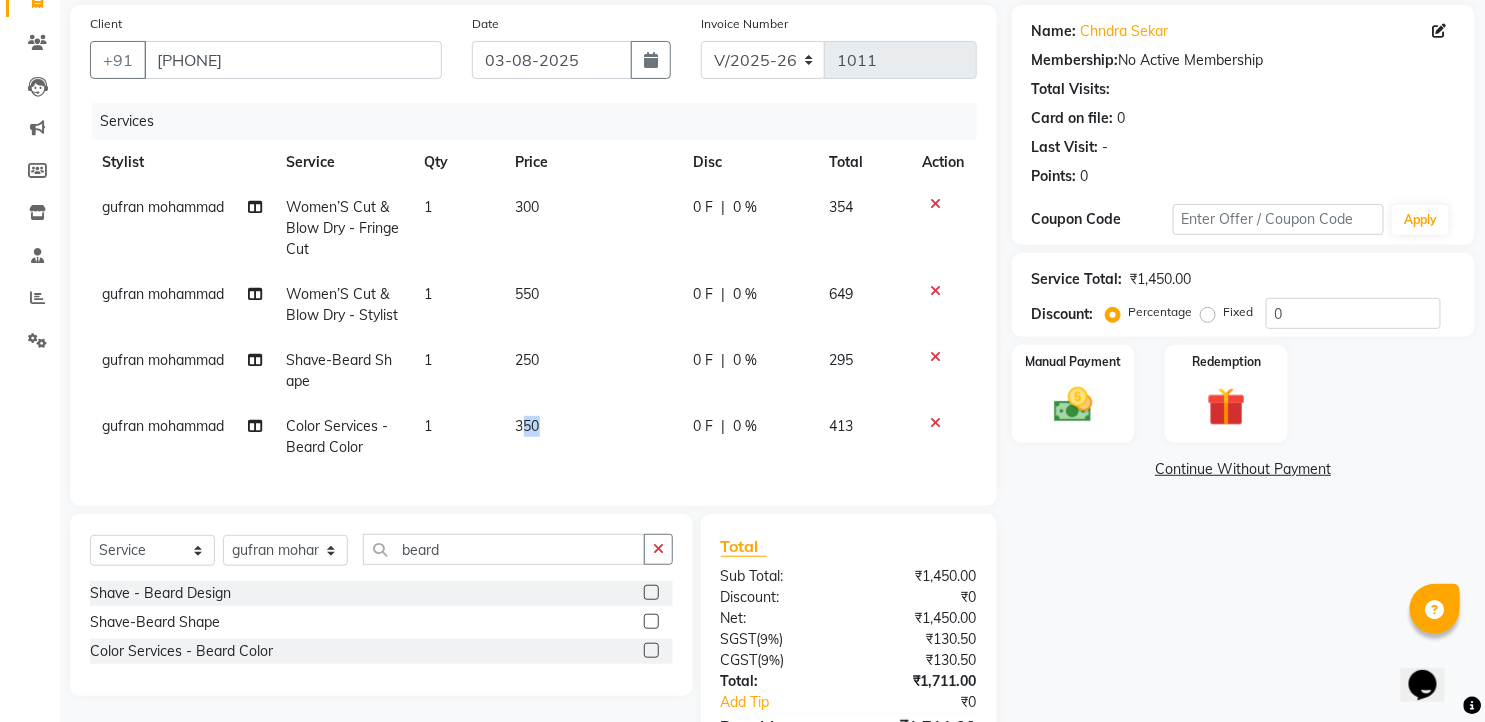 drag, startPoint x: 543, startPoint y: 421, endPoint x: 523, endPoint y: 423, distance: 20.09975 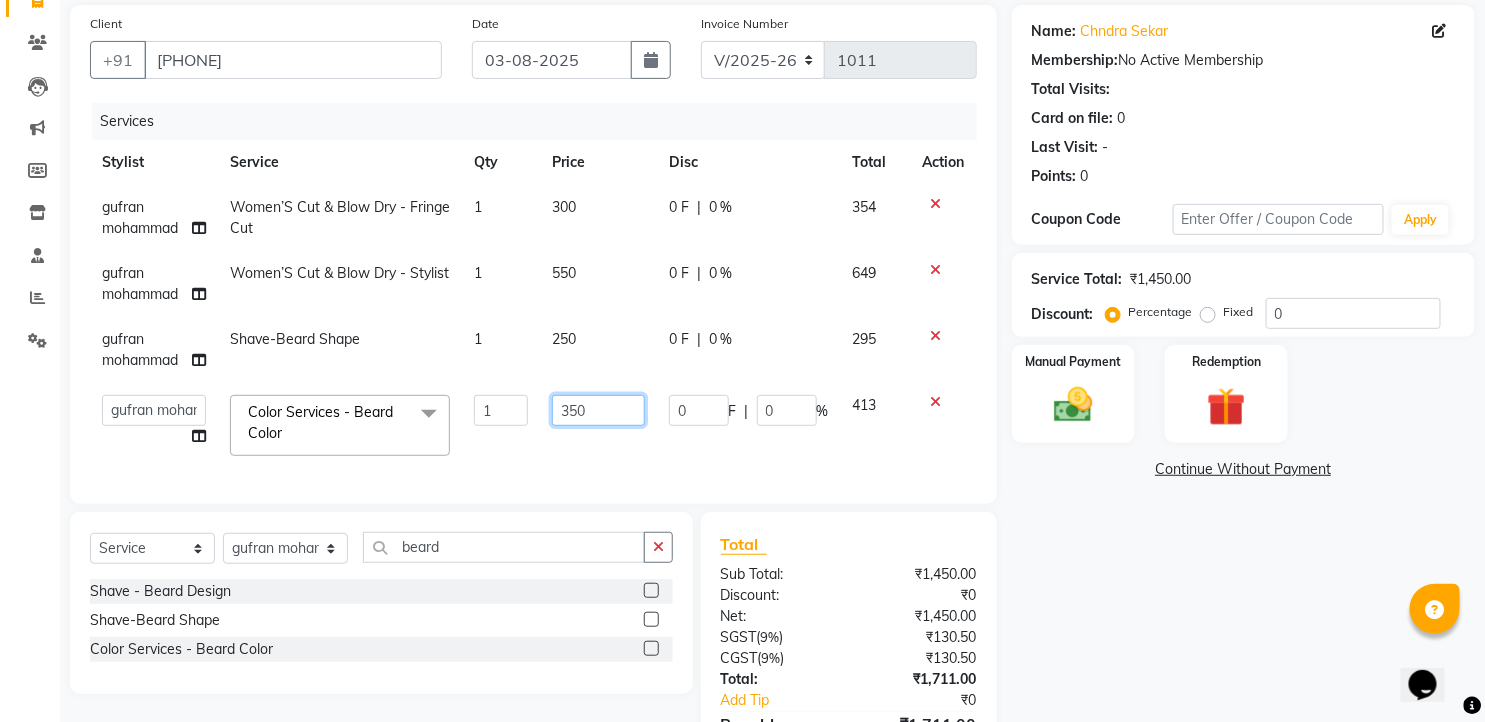 drag, startPoint x: 591, startPoint y: 406, endPoint x: 557, endPoint y: 406, distance: 34 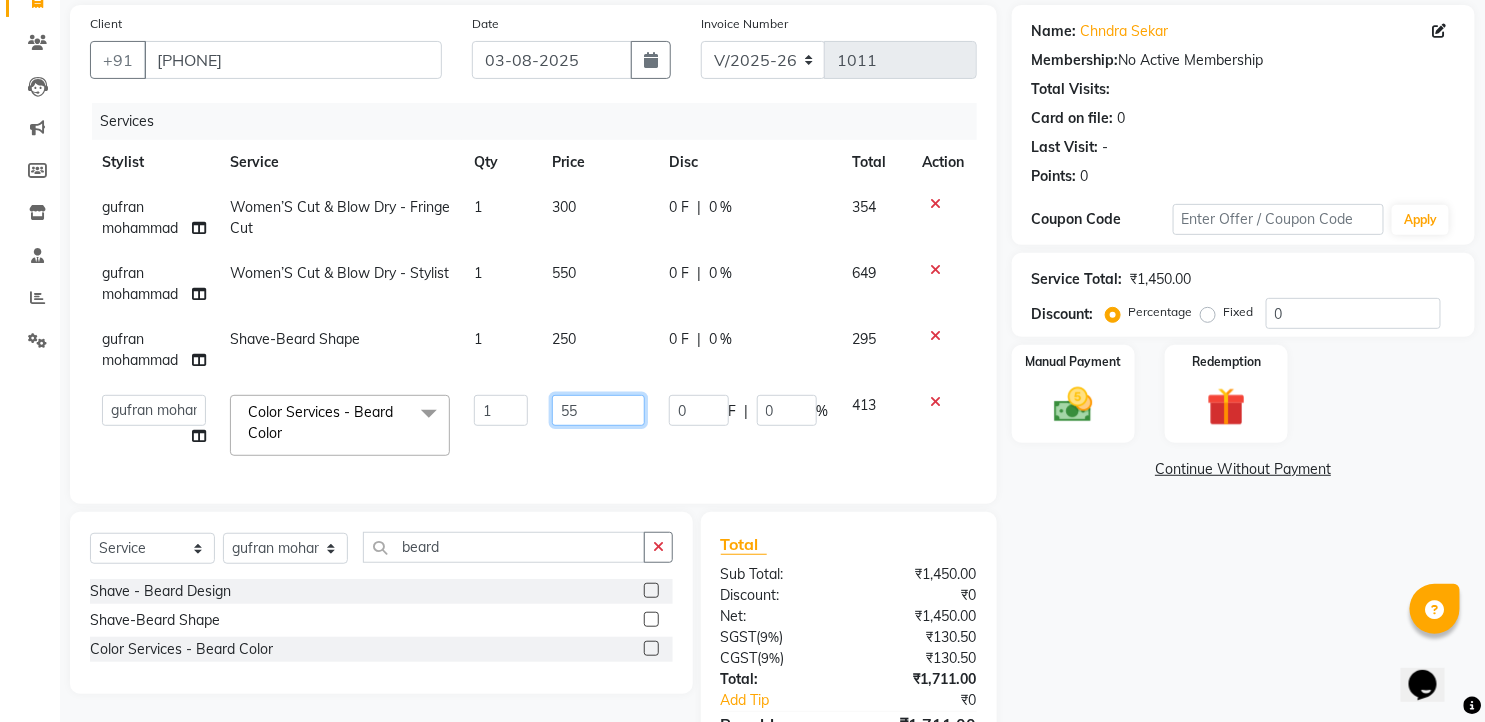 type on "550" 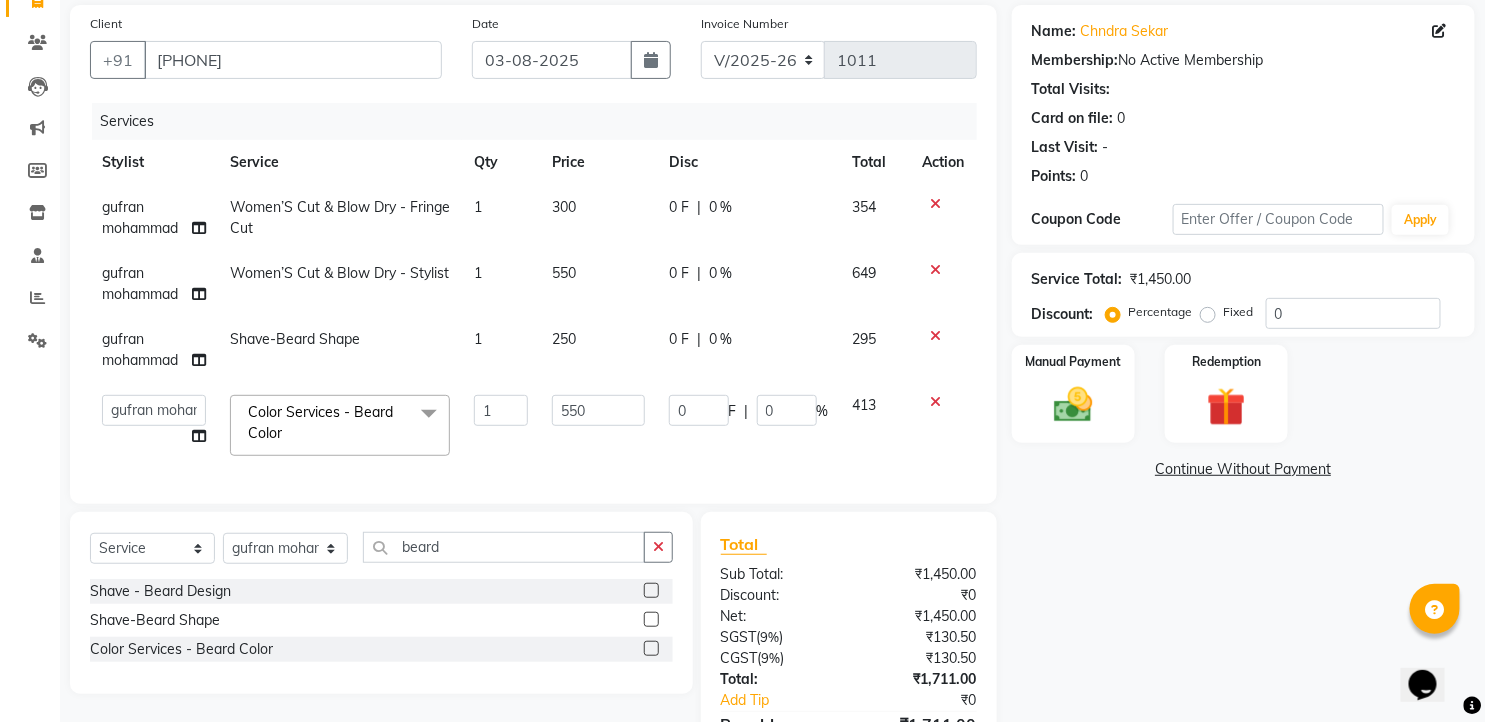 click on "Name: [NAME] Membership: No Active Membership Total Visits: Card on file: 0 Last Visit: - Points: 0 Coupon Code Apply Service Total: ₹1,450.00 Discount: Percentage Fixed 0 Manual Payment Redemption Continue Without Payment" 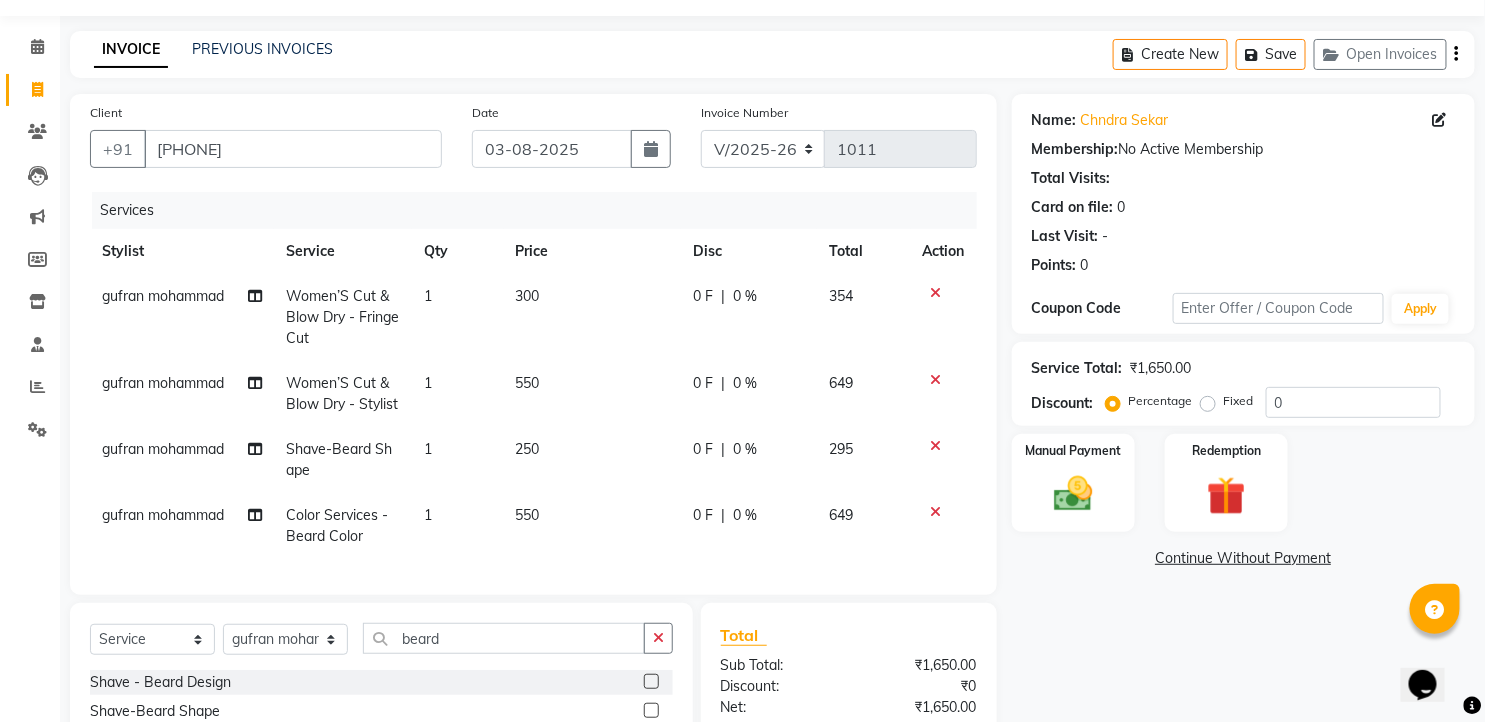 scroll, scrollTop: 55, scrollLeft: 0, axis: vertical 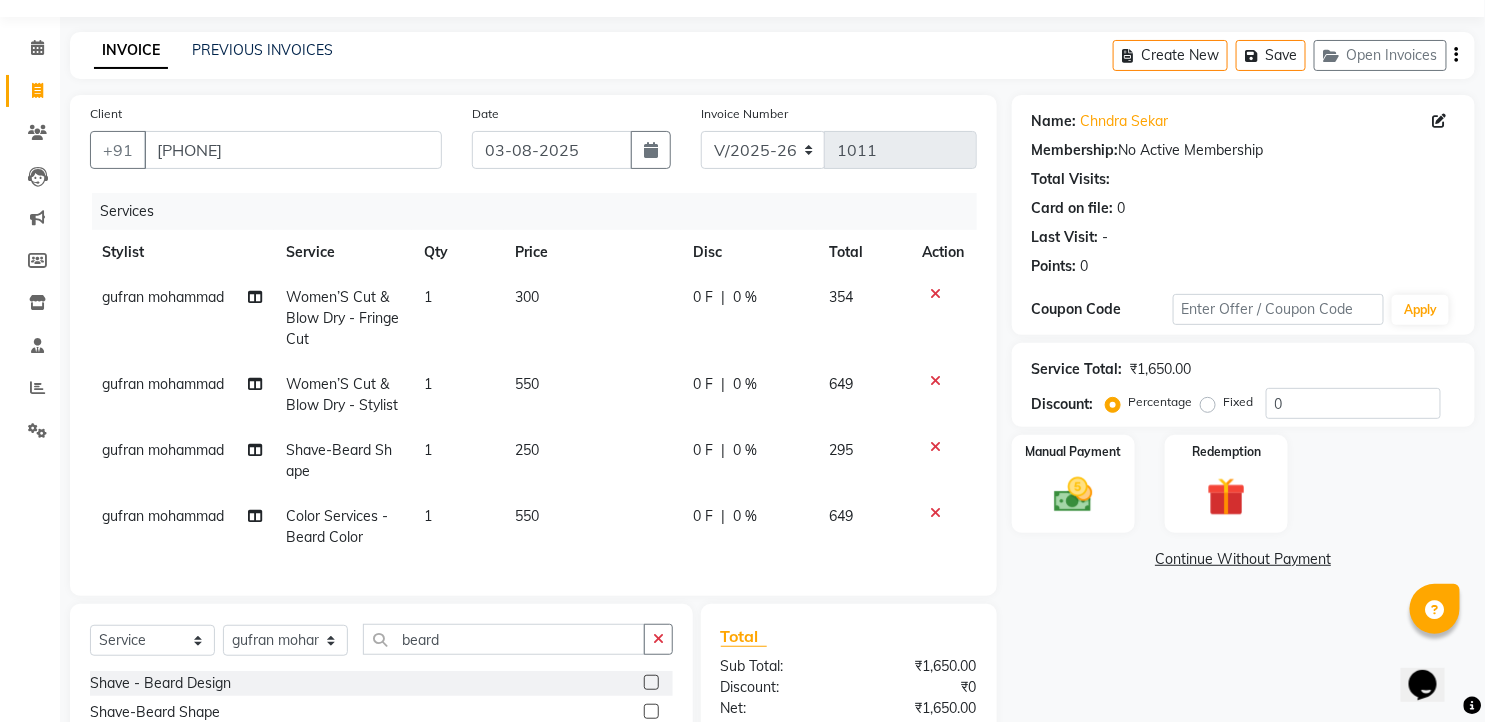 click on "0 %" 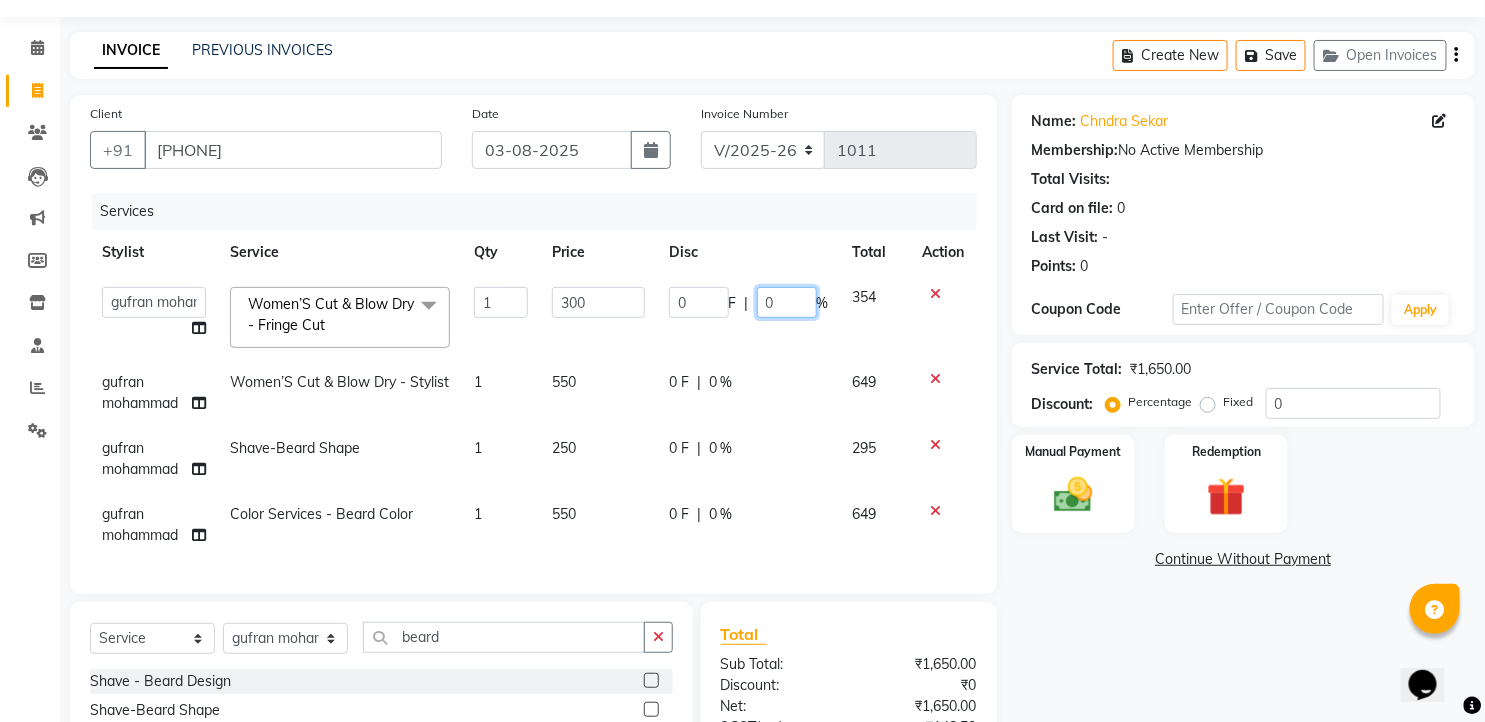 click on "0" 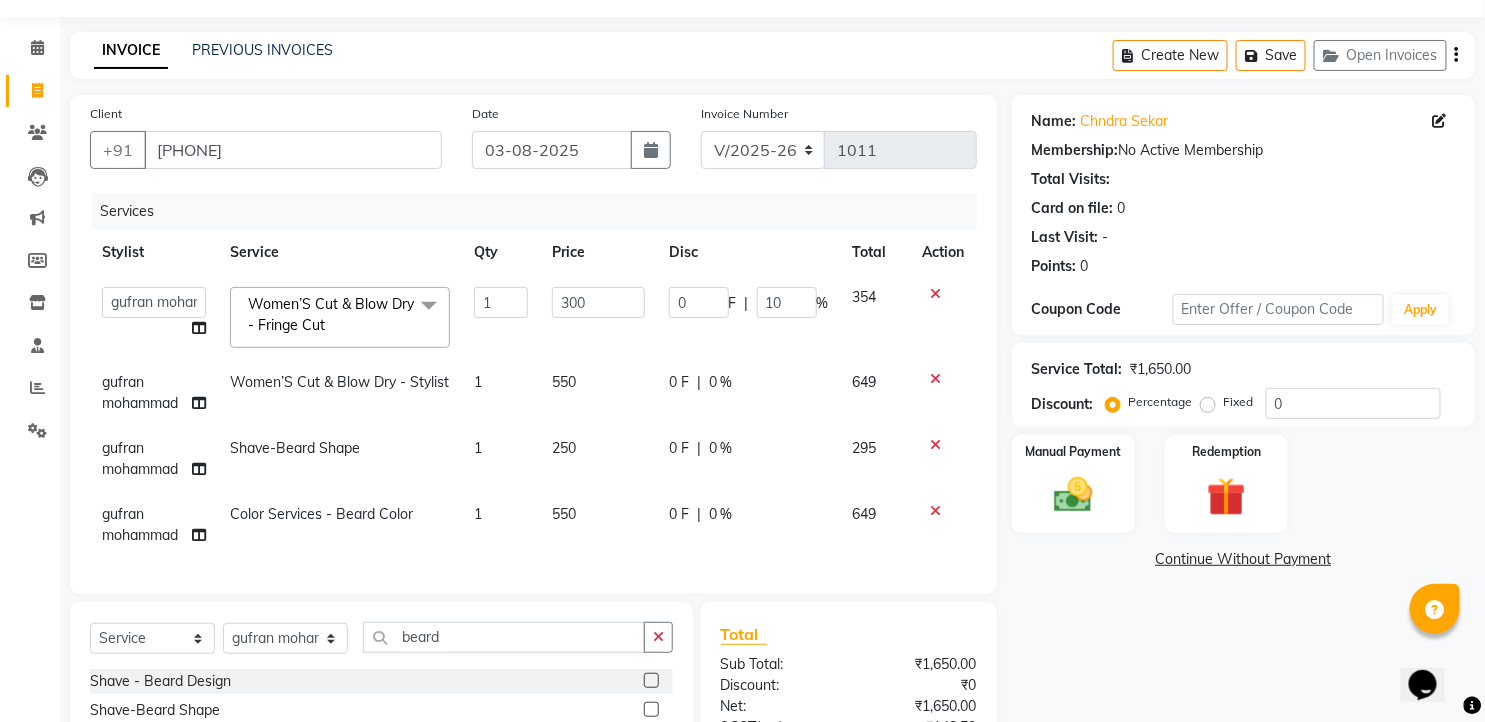 click on "0 F | 0 %" 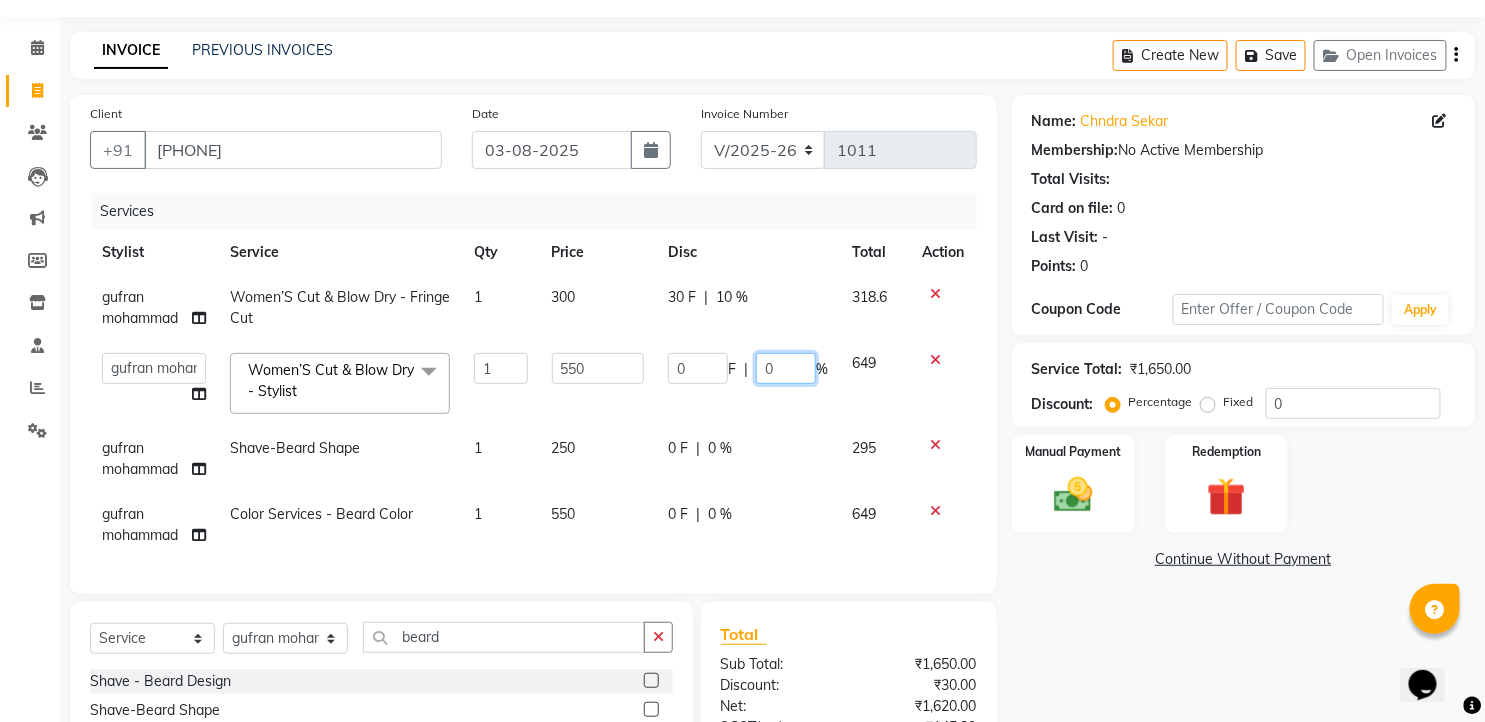 click on "0" 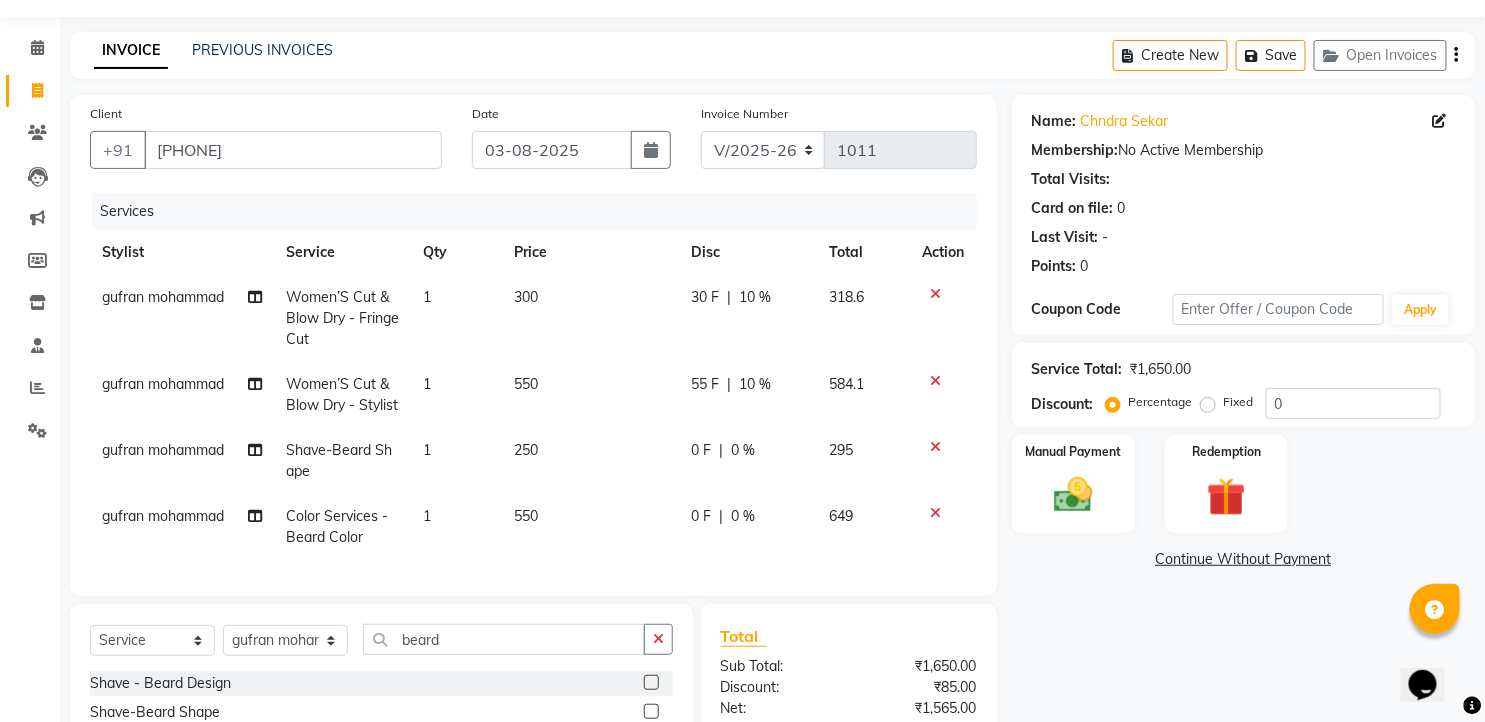 click on "0 F | 0 %" 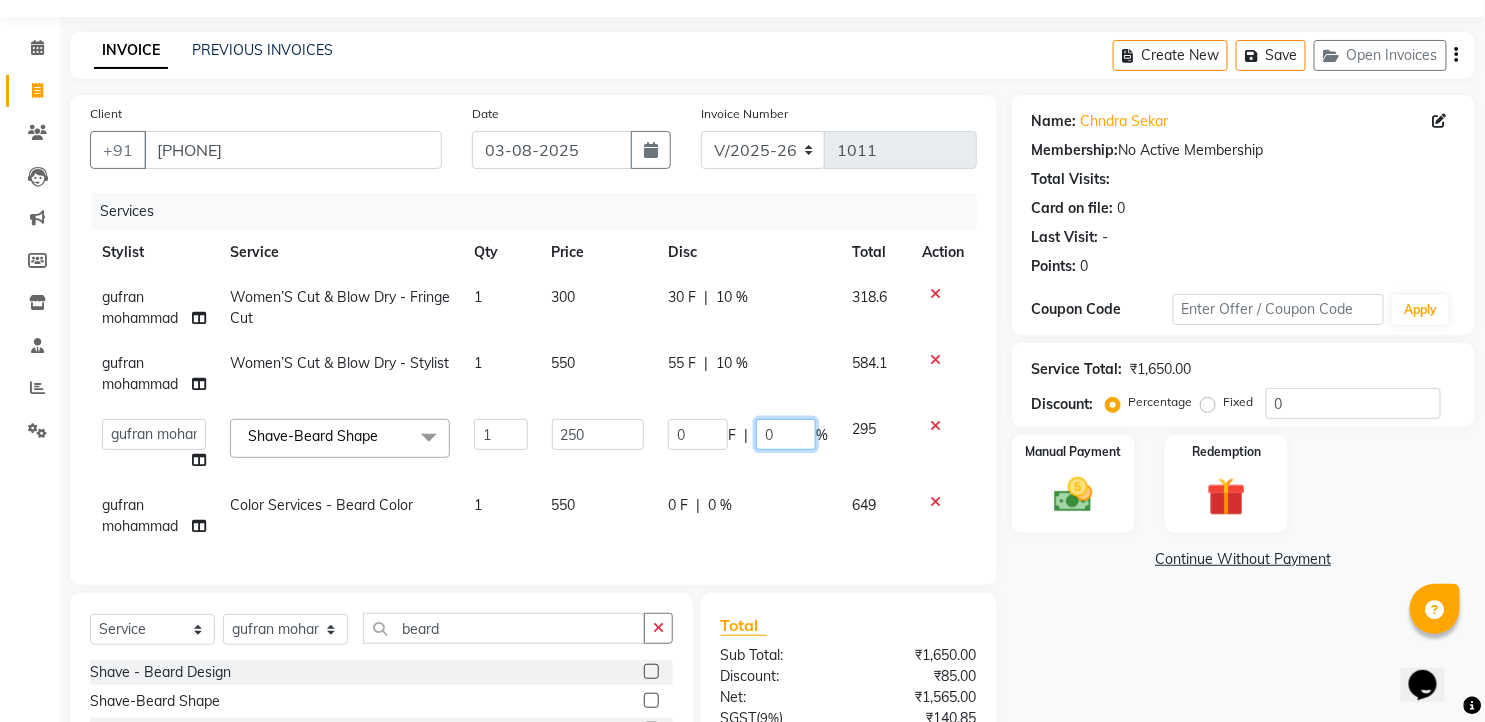 drag, startPoint x: 755, startPoint y: 422, endPoint x: 756, endPoint y: 440, distance: 18.027756 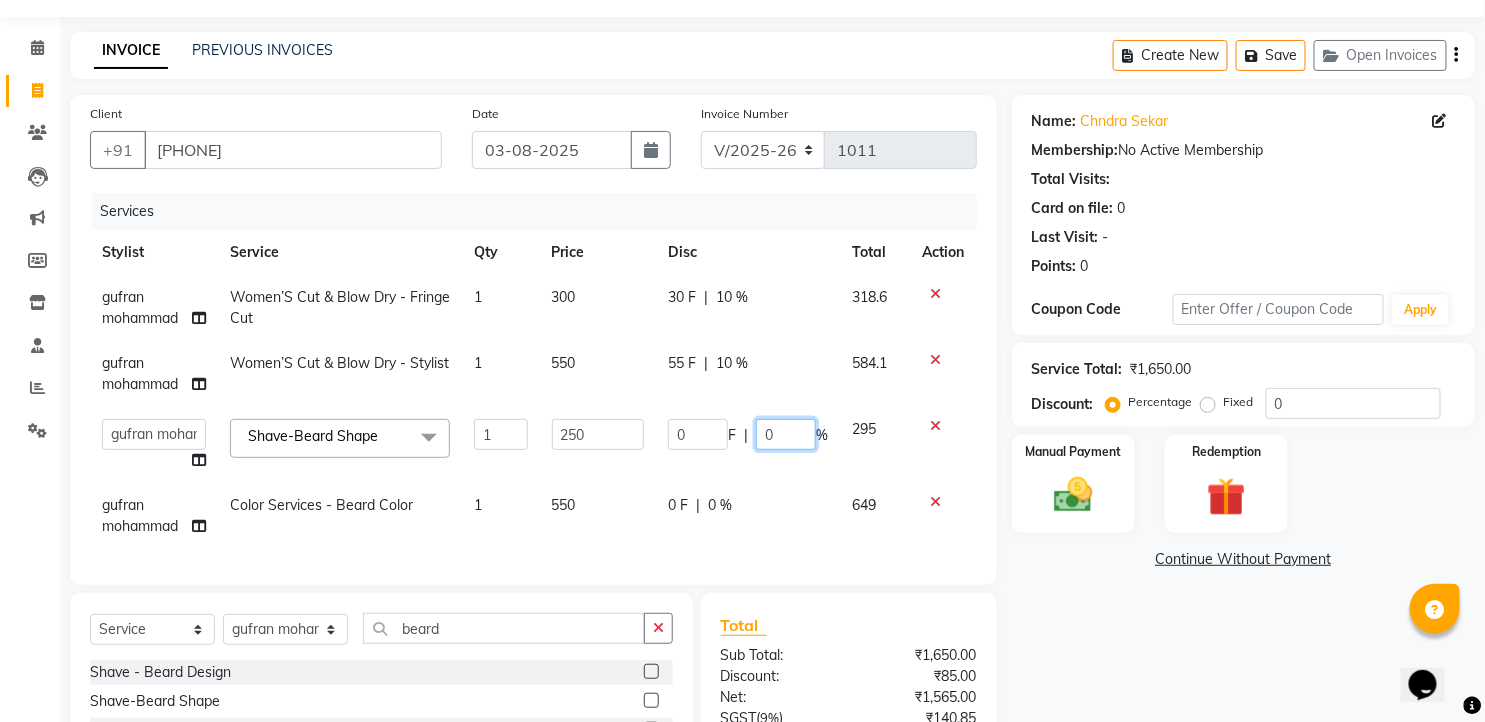 type on "10" 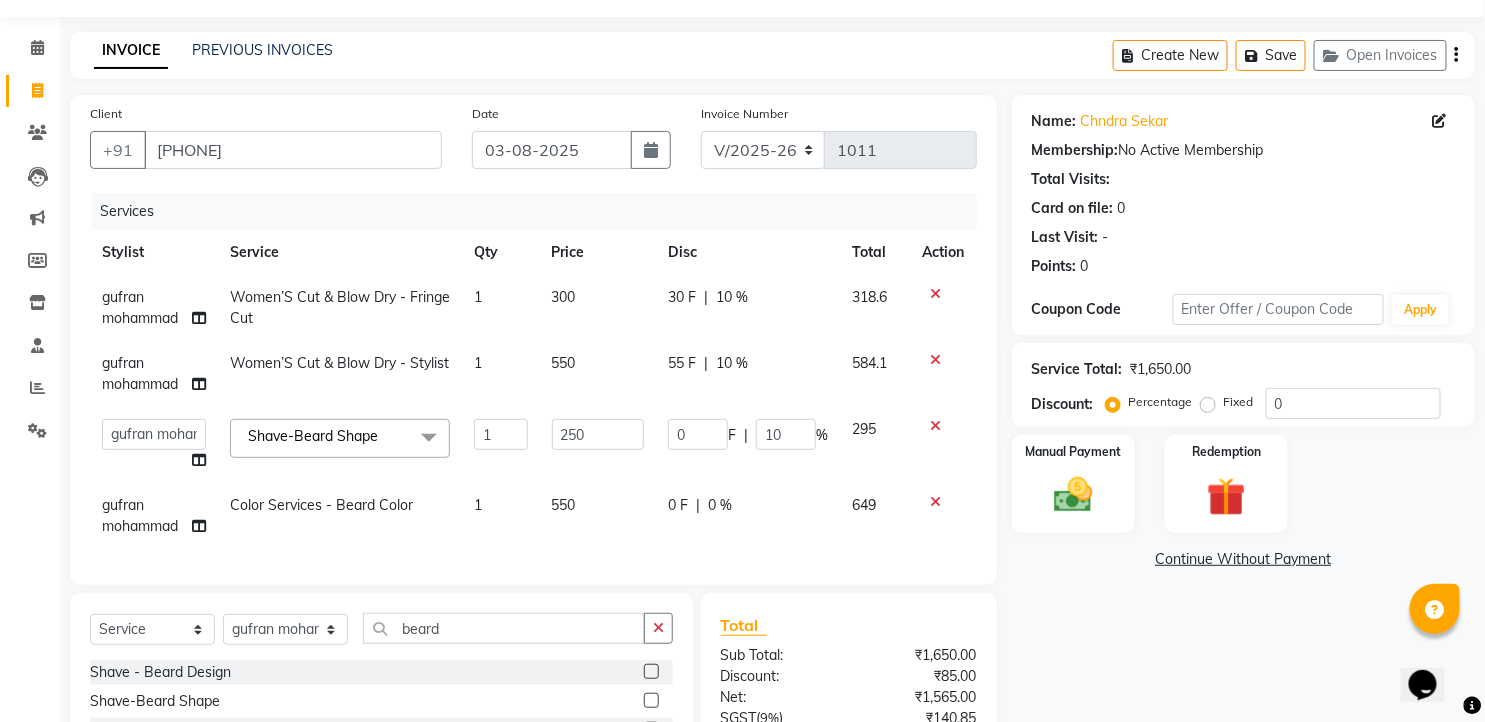 click on "0 F | 0 %" 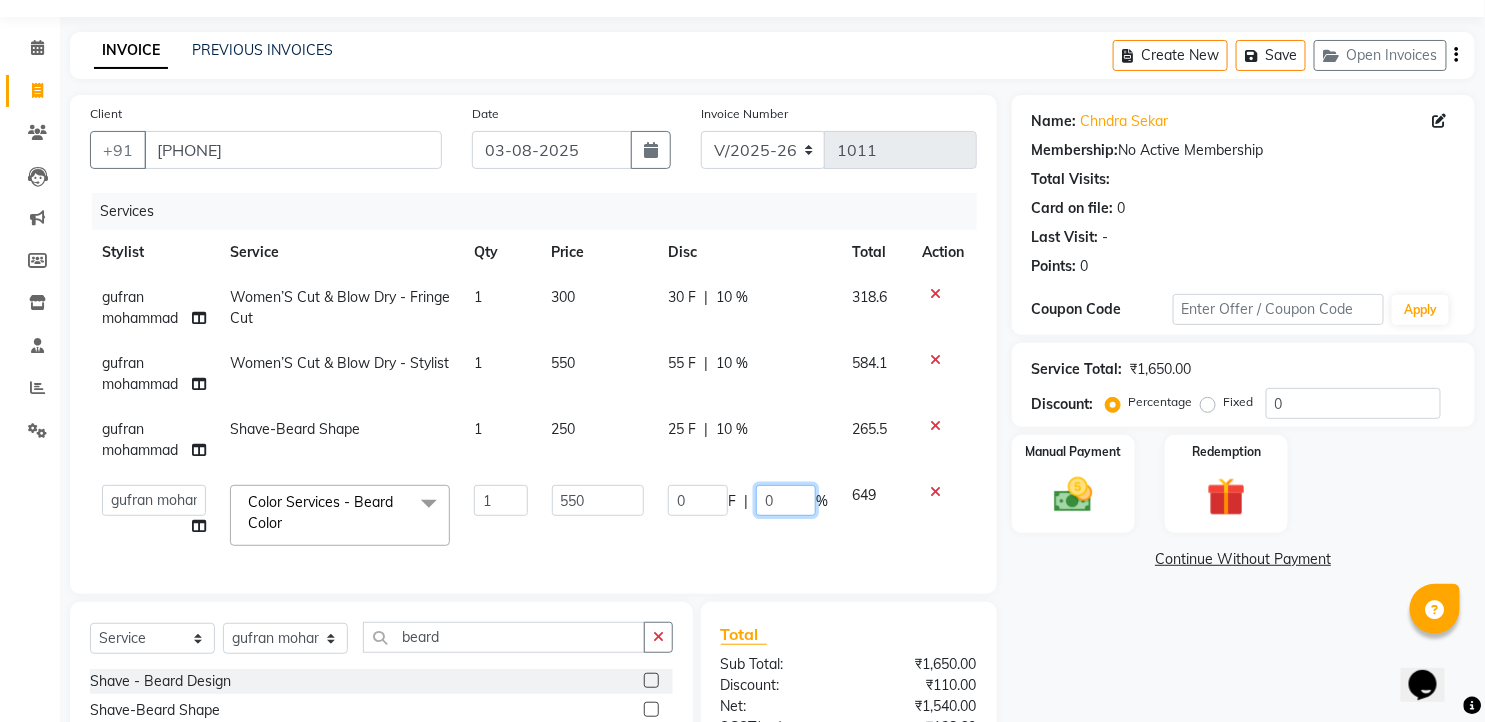 click on "0" 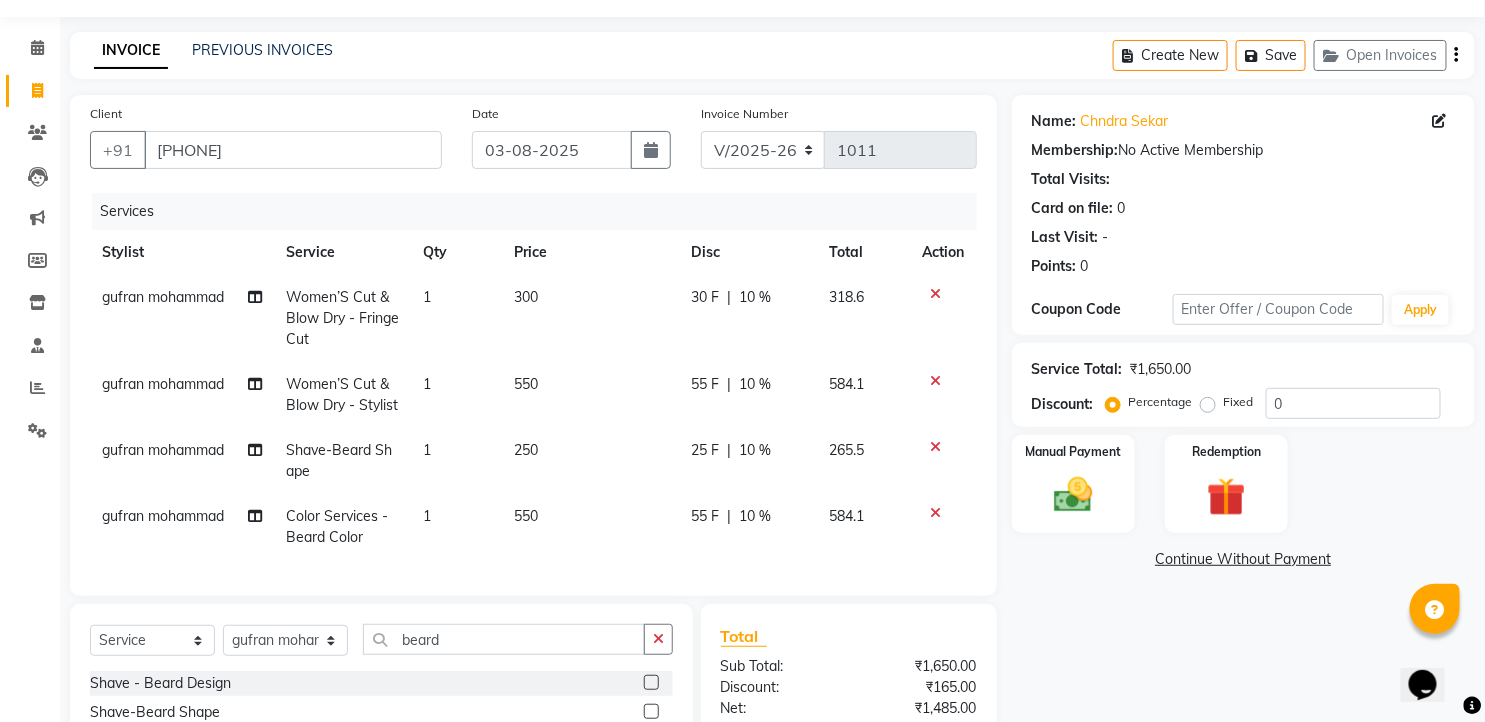 click on "Name: [NAME] Membership: No Active Membership Total Visits: Card on file: 0 Last Visit: - Points: 0 Coupon Code Apply Service Total: ₹1,650.00 Discount: Percentage Fixed 0 Manual Payment Redemption Continue Without Payment" 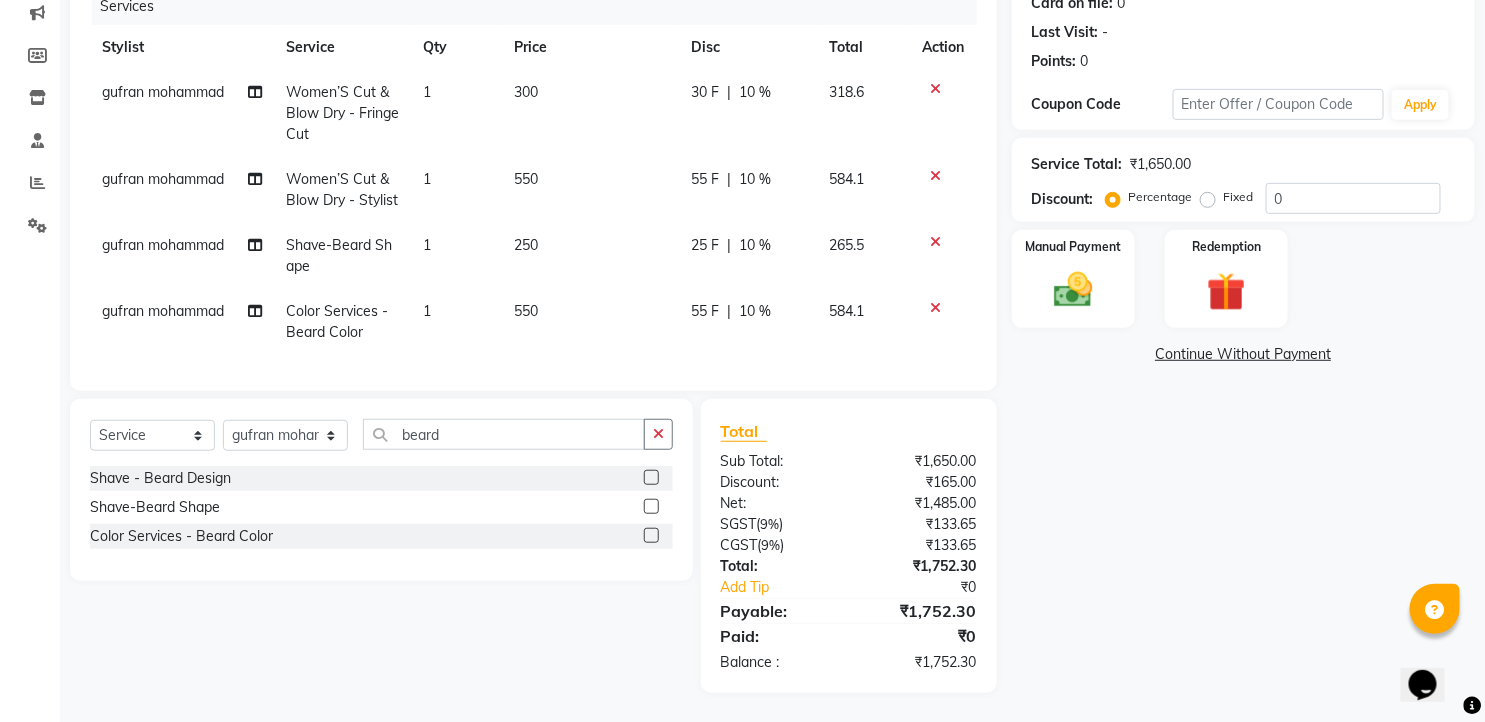 scroll, scrollTop: 277, scrollLeft: 0, axis: vertical 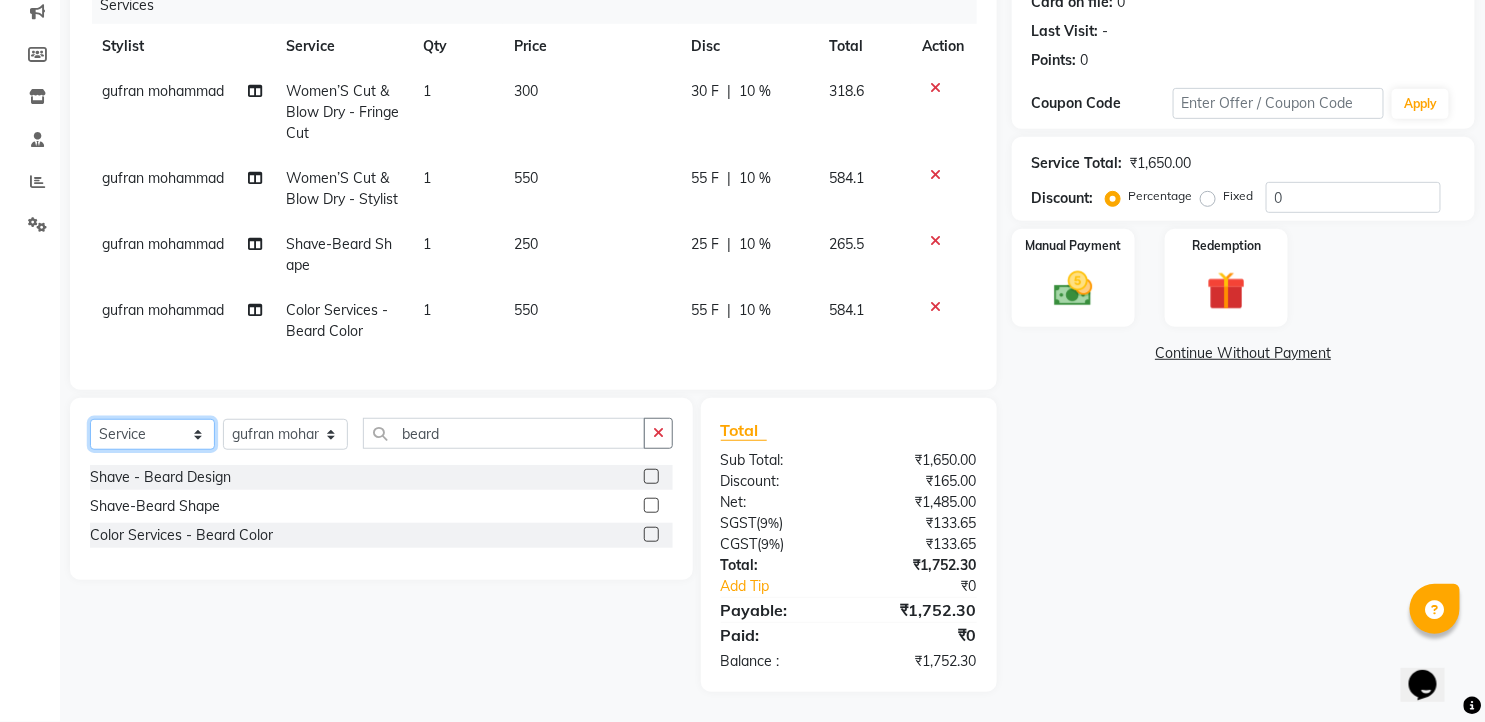 drag, startPoint x: 187, startPoint y: 427, endPoint x: 182, endPoint y: 442, distance: 15.811388 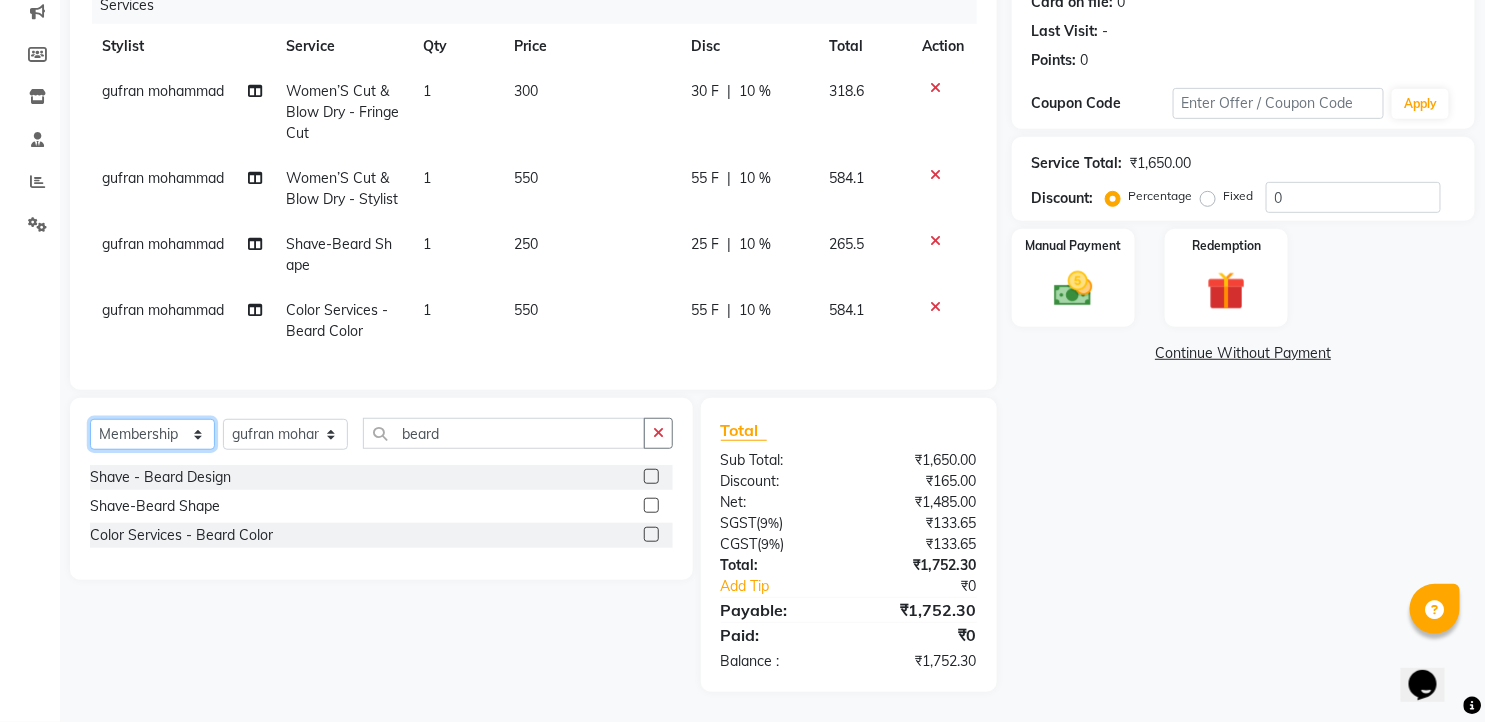 click on "Select  Service  Product  Membership  Package Voucher Prepaid Gift Card" 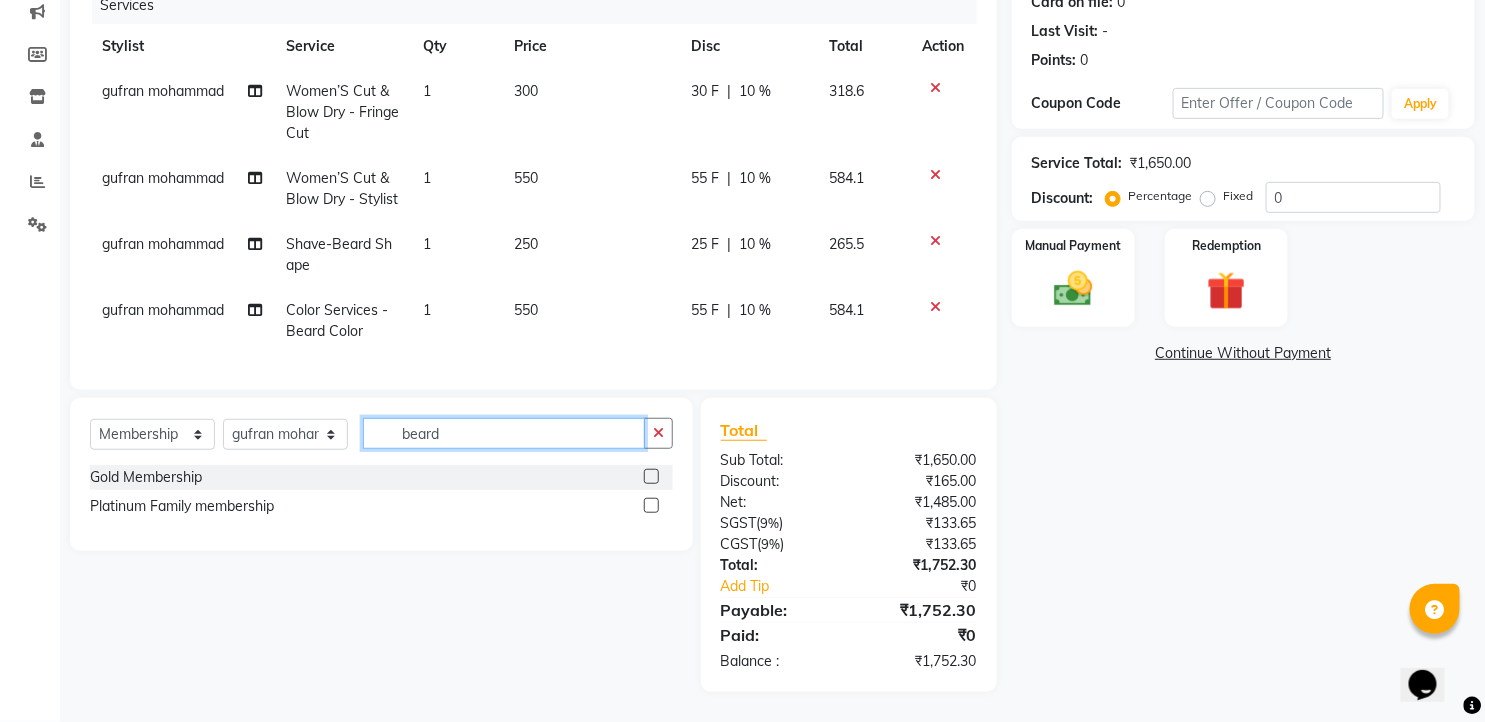 drag, startPoint x: 447, startPoint y: 433, endPoint x: 391, endPoint y: 442, distance: 56.718605 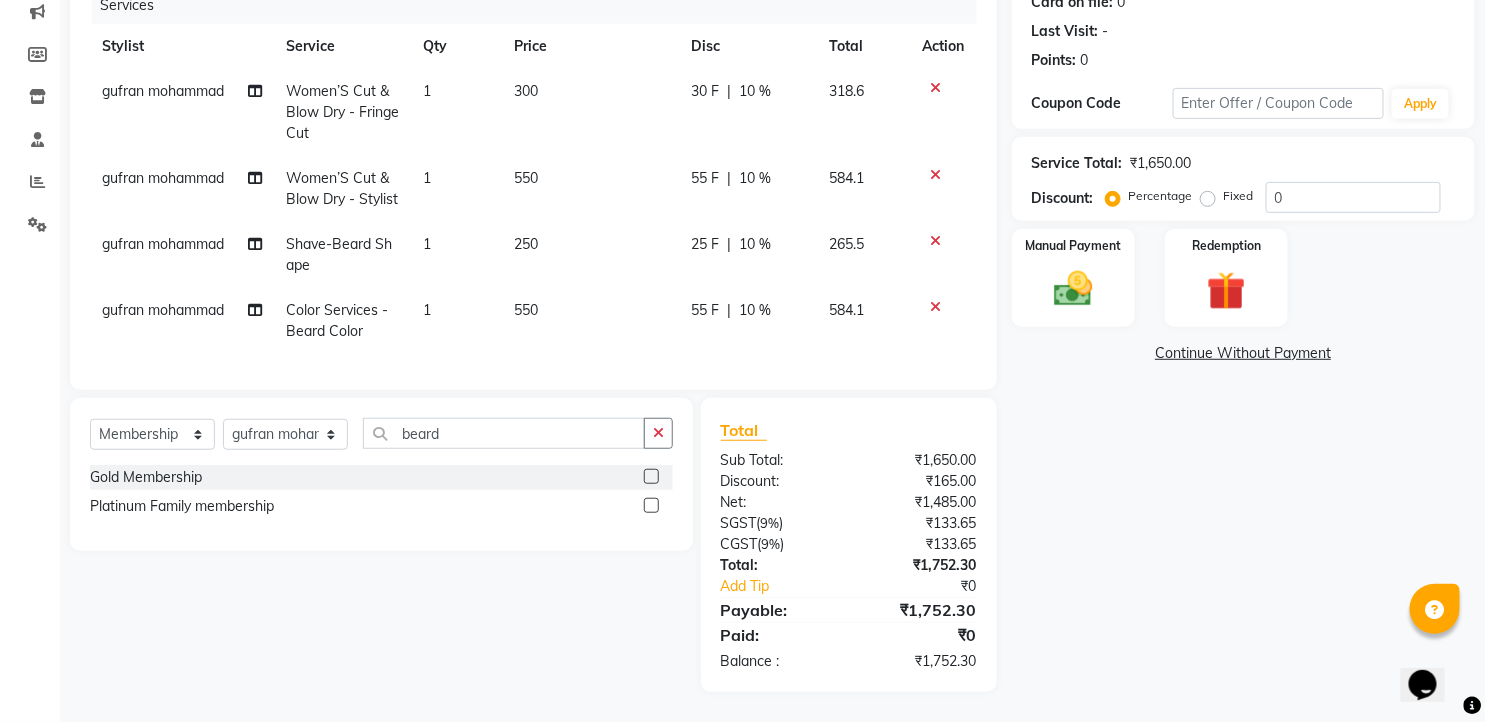 click 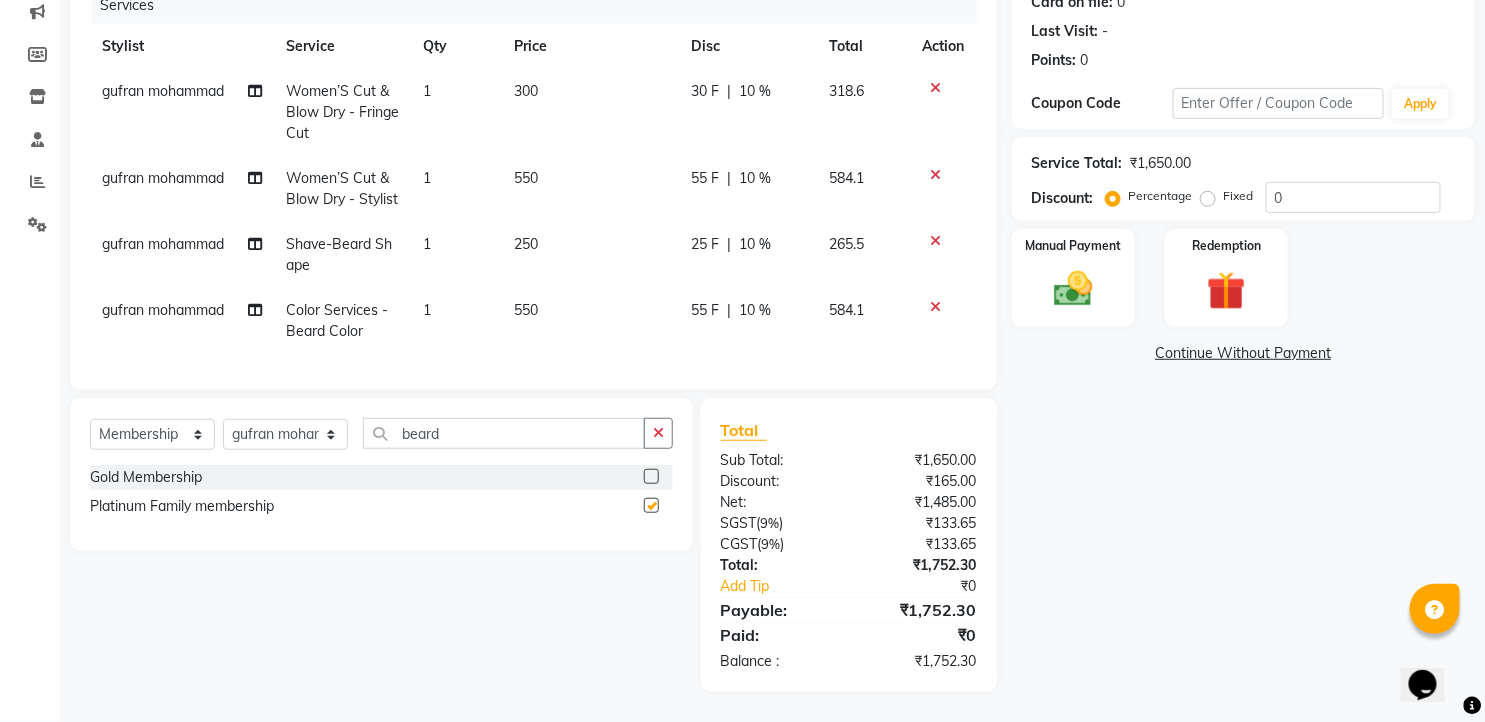 select on "select" 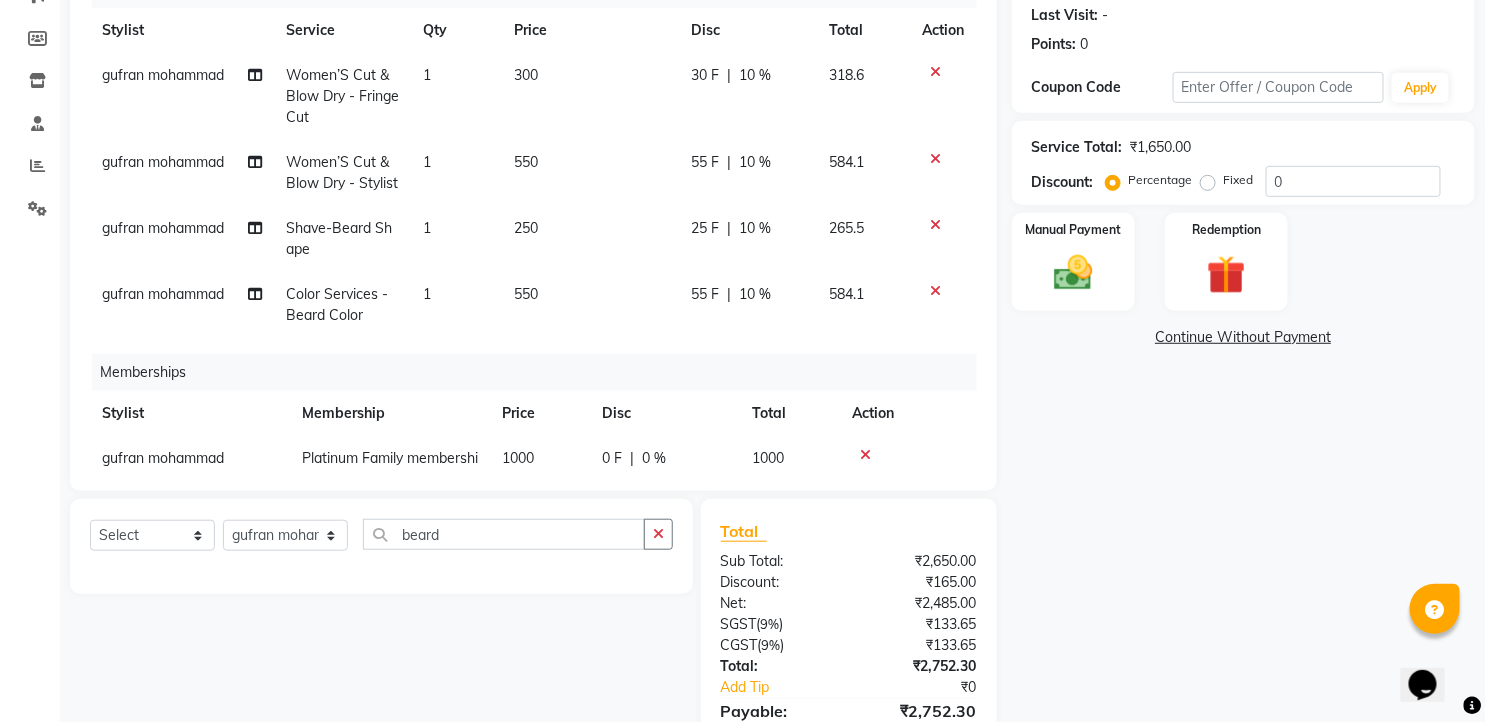 scroll, scrollTop: 377, scrollLeft: 0, axis: vertical 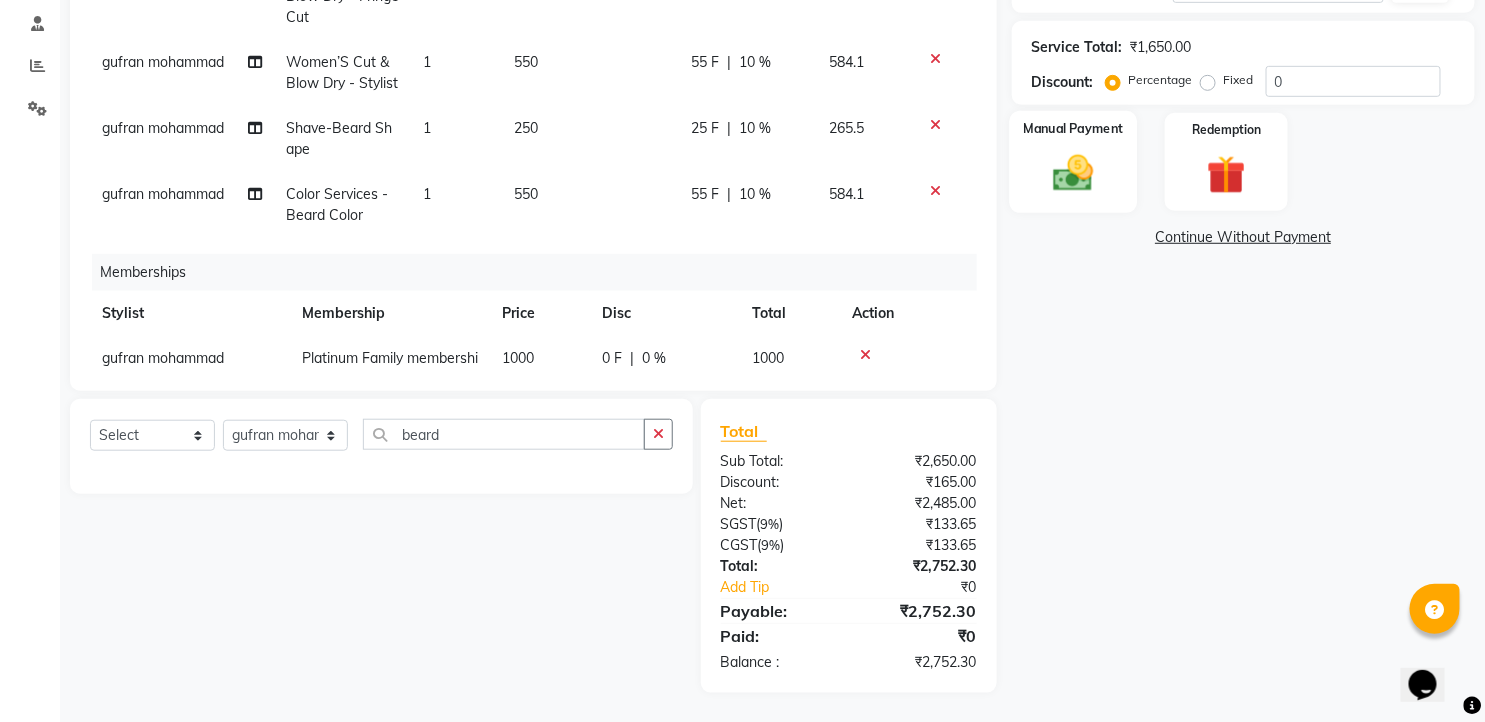 click on "Manual Payment" 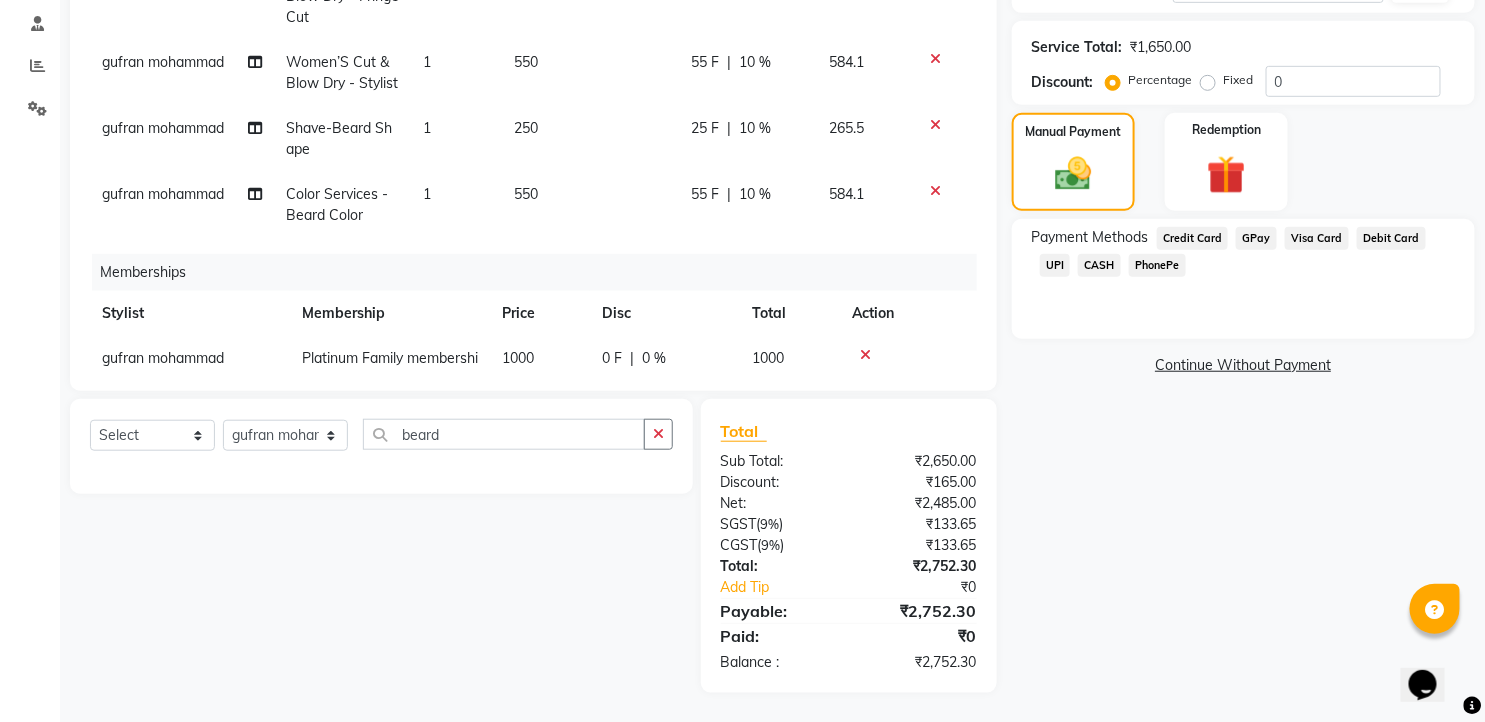 drag, startPoint x: 1153, startPoint y: 266, endPoint x: 1152, endPoint y: 284, distance: 18.027756 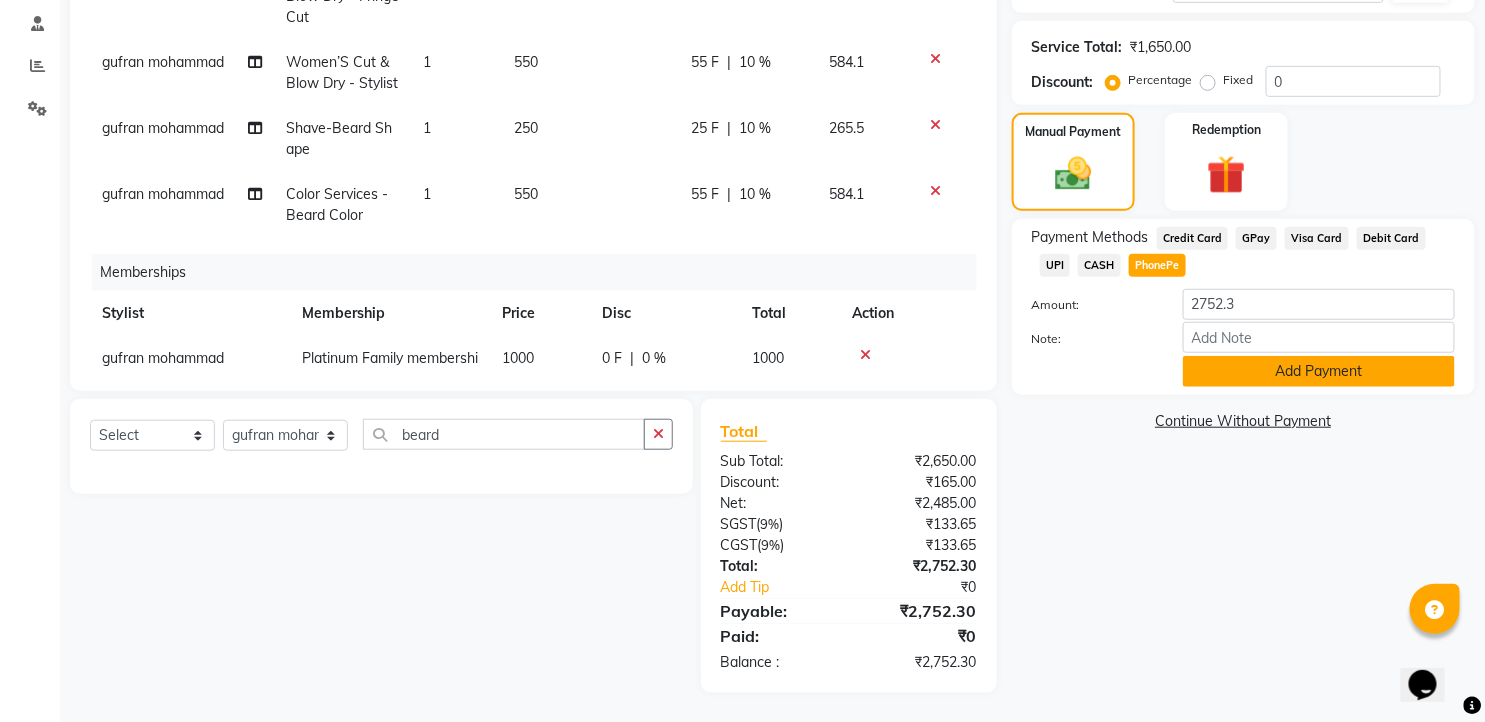 click on "Add Payment" 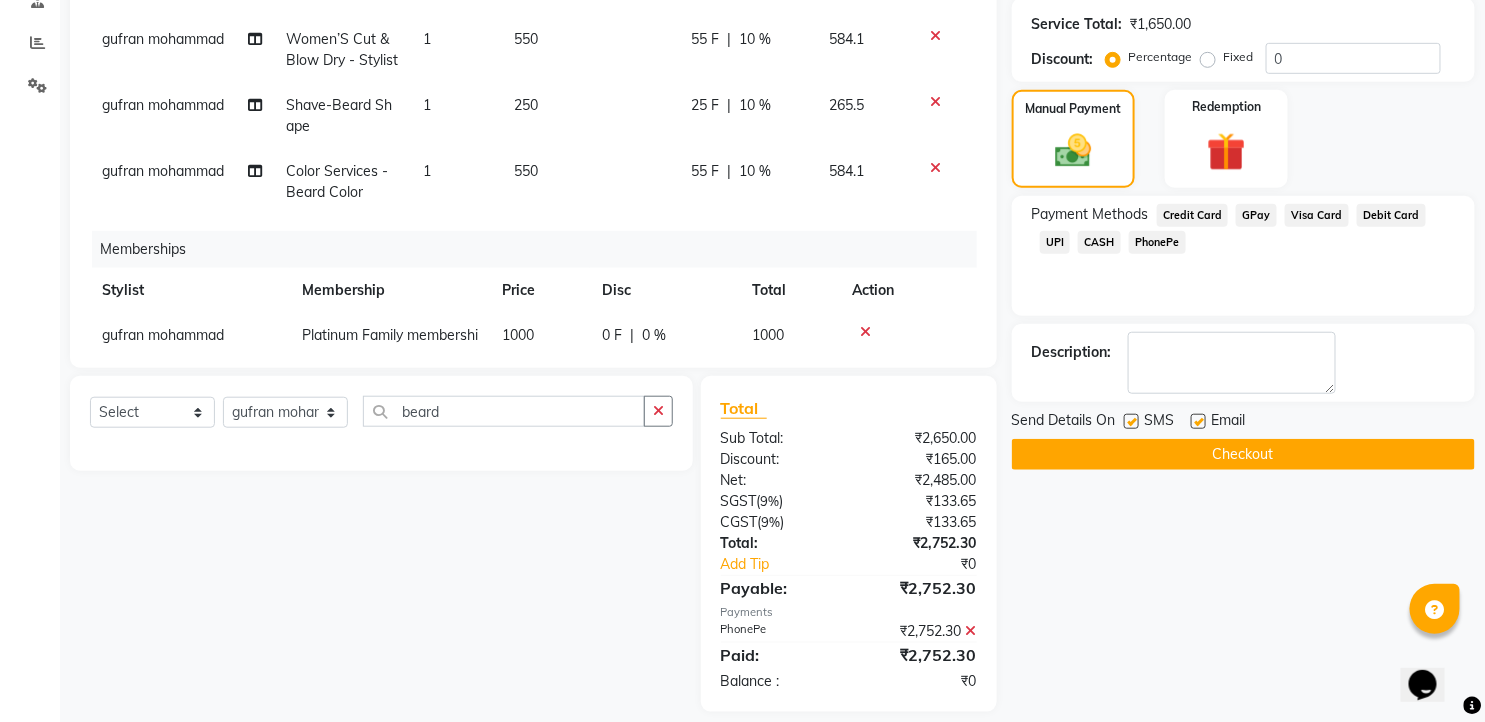 scroll, scrollTop: 420, scrollLeft: 0, axis: vertical 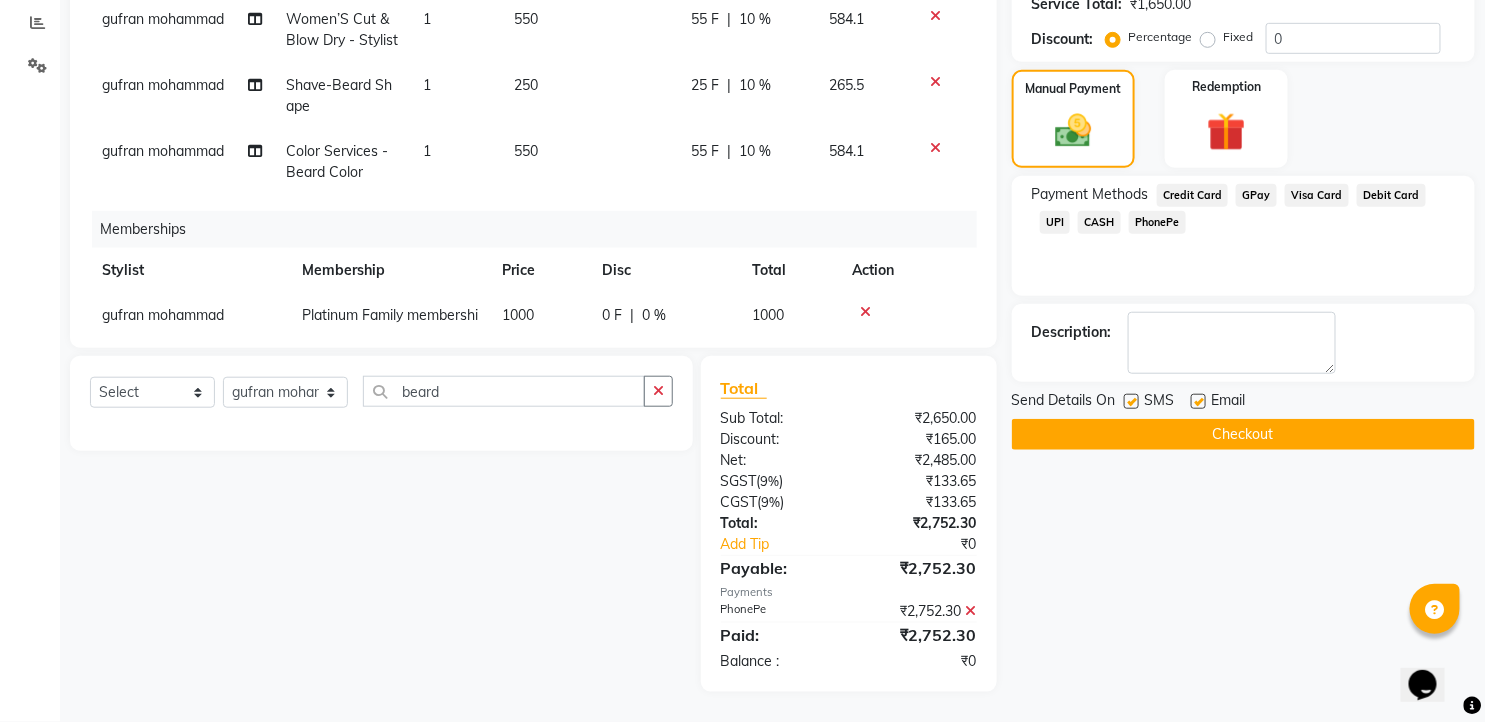 click 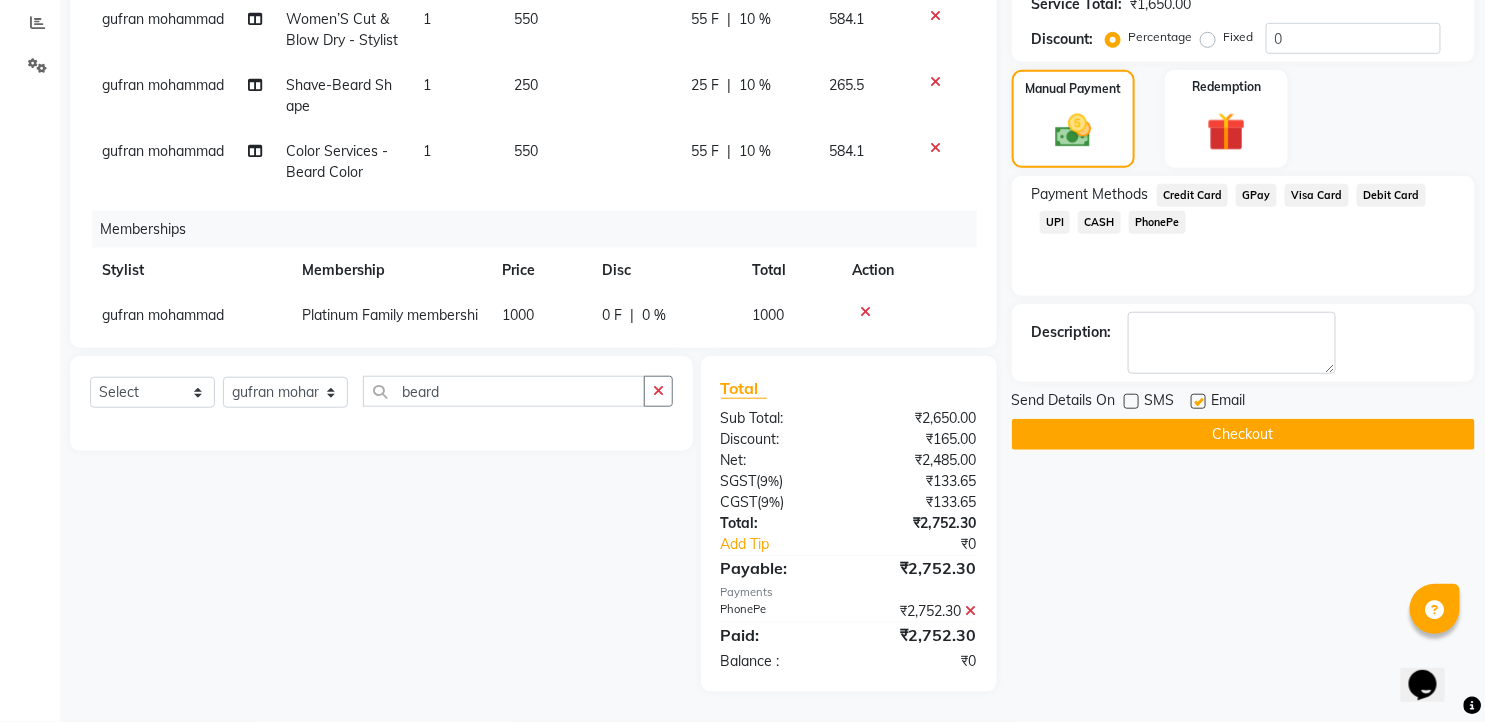click 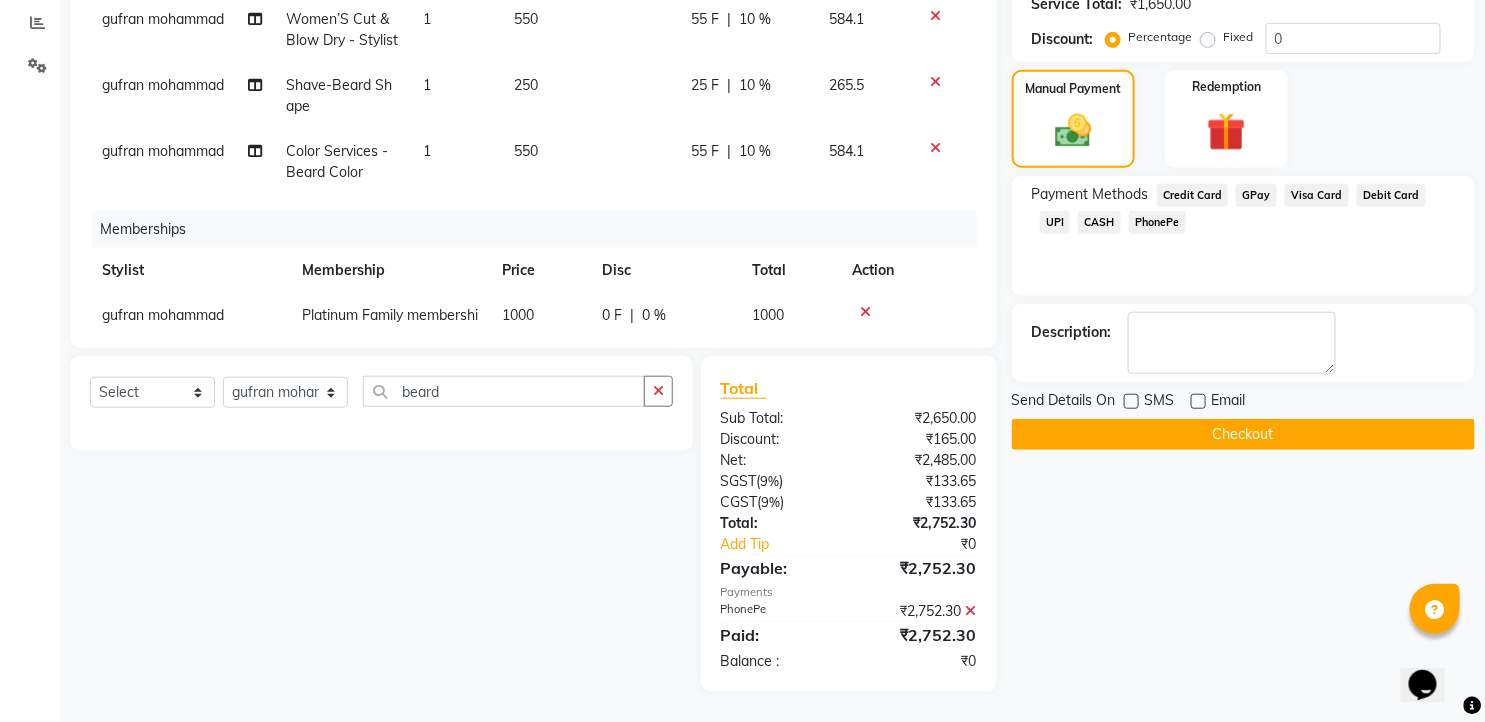 drag, startPoint x: 1193, startPoint y: 437, endPoint x: 1176, endPoint y: 467, distance: 34.48188 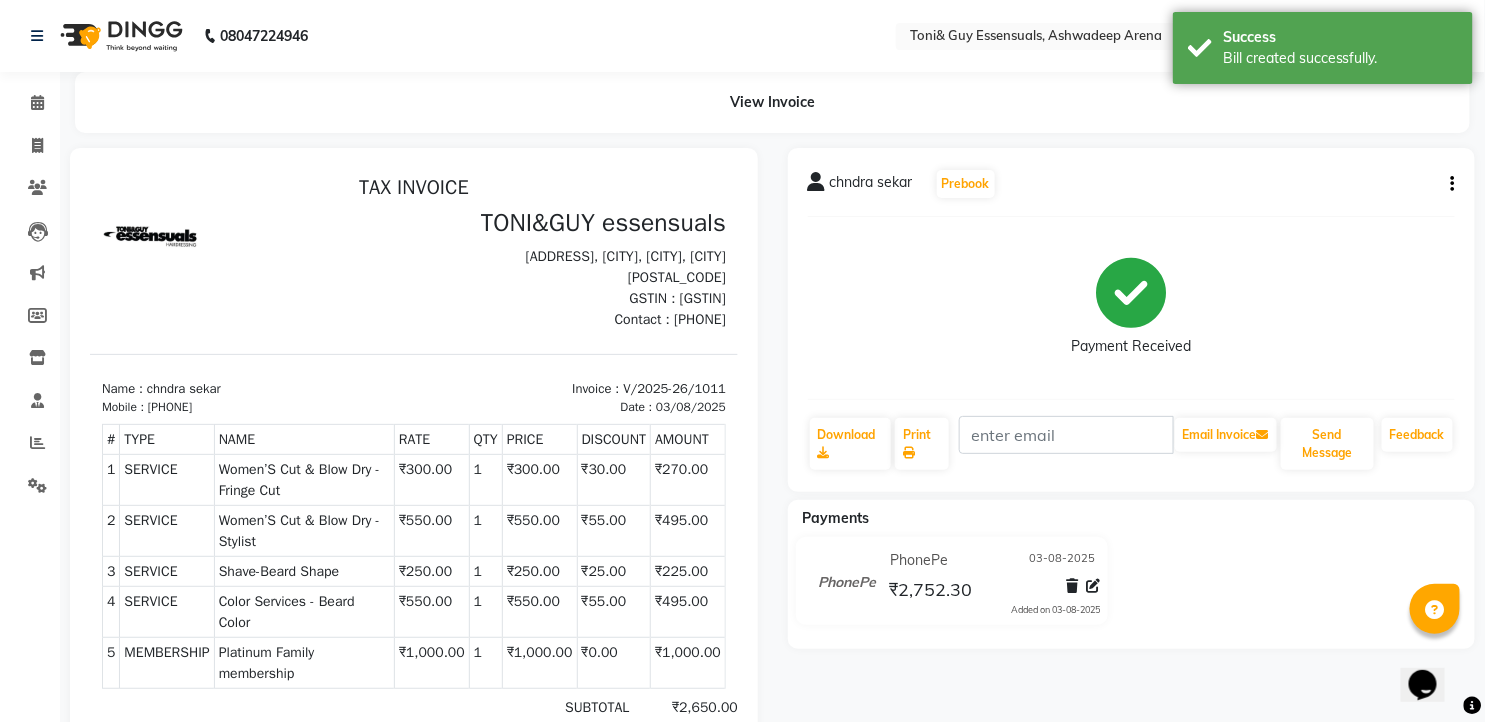 scroll, scrollTop: 0, scrollLeft: 0, axis: both 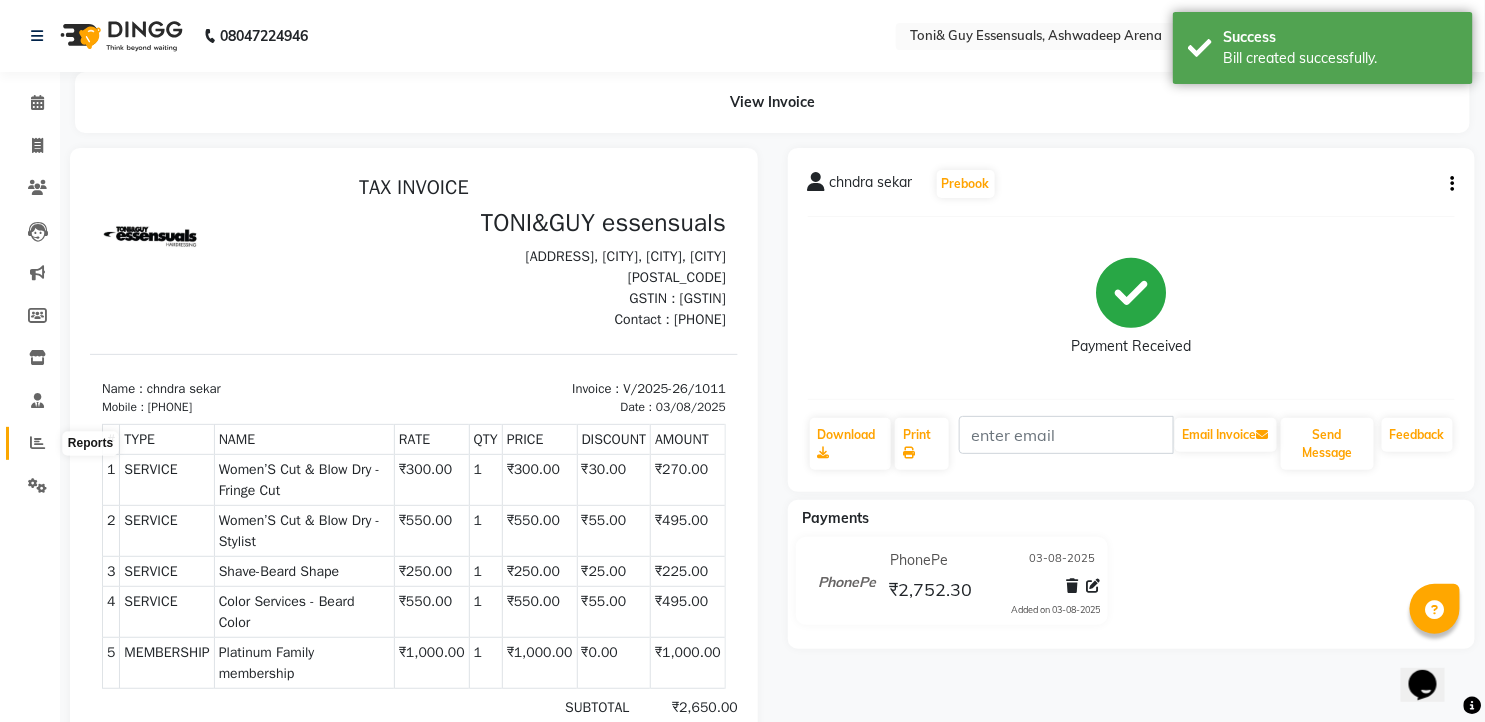 click 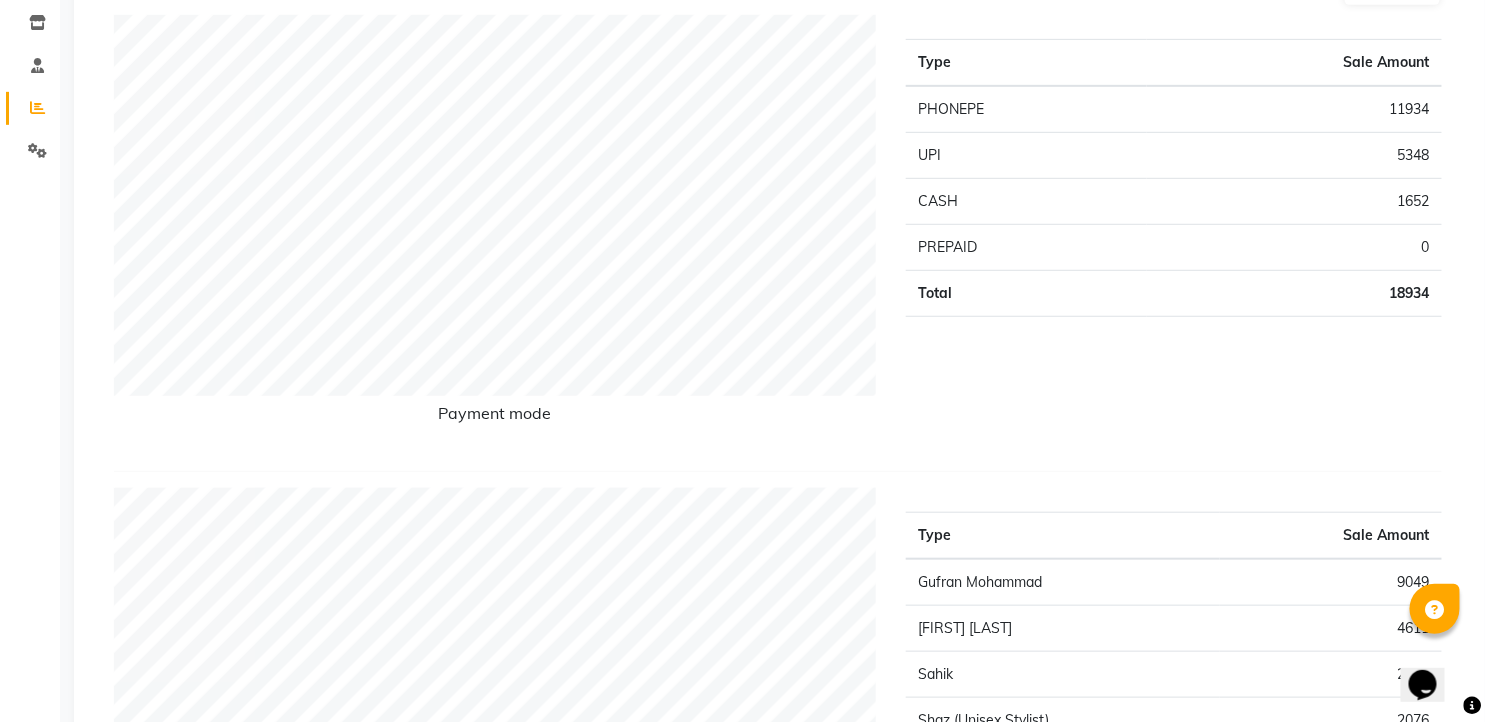 scroll, scrollTop: 333, scrollLeft: 0, axis: vertical 